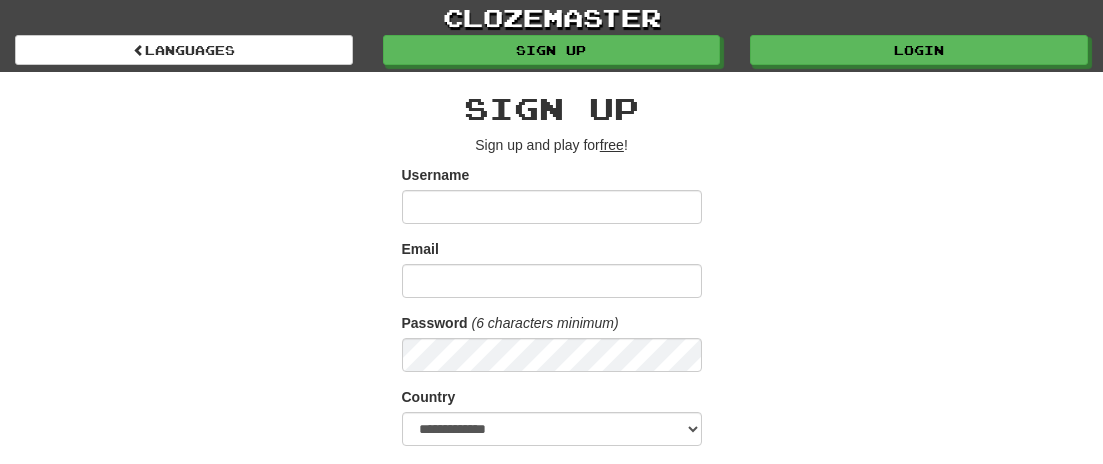 scroll, scrollTop: 0, scrollLeft: 0, axis: both 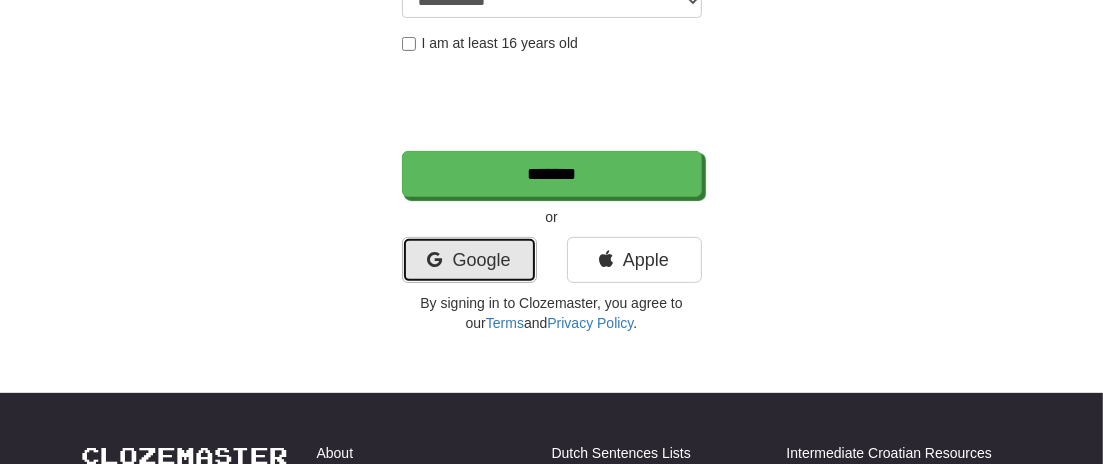click on "Google" at bounding box center [469, 260] 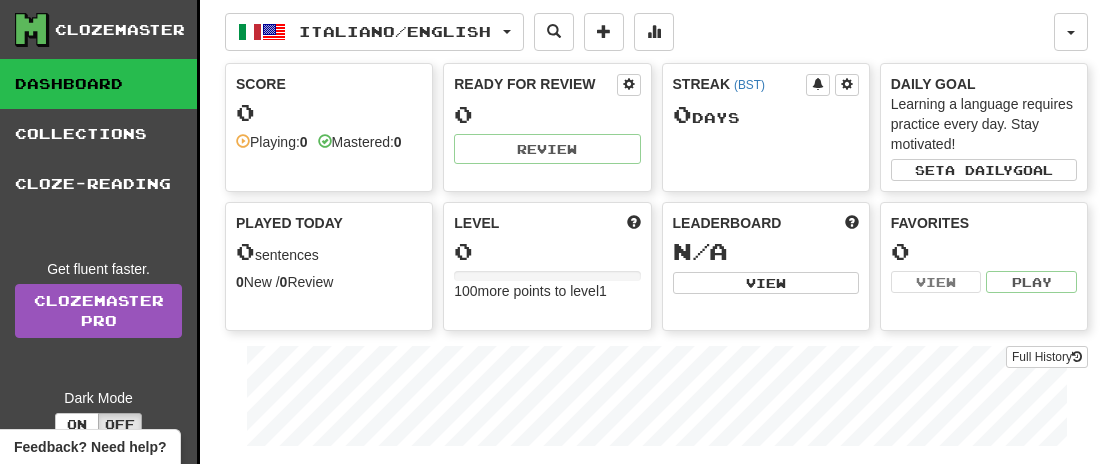 scroll, scrollTop: 0, scrollLeft: 0, axis: both 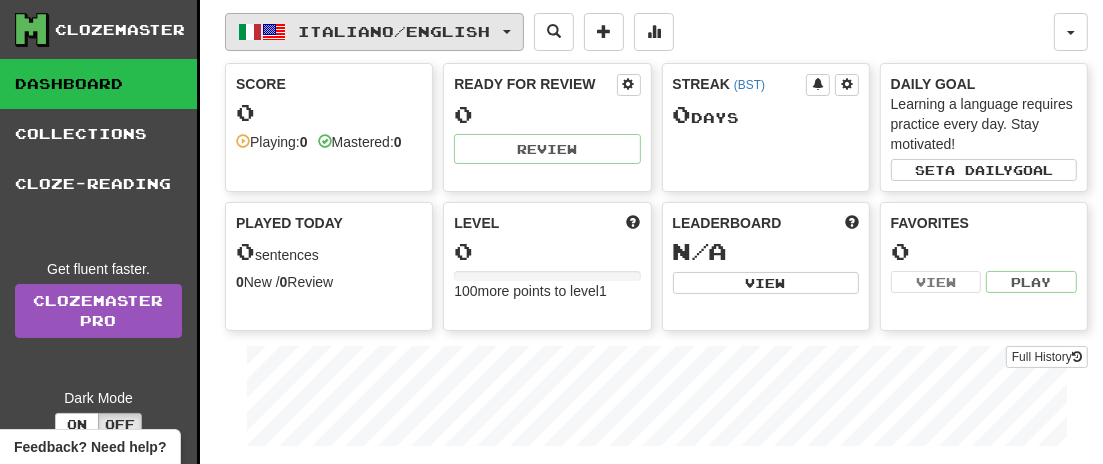 drag, startPoint x: 522, startPoint y: 29, endPoint x: 556, endPoint y: 41, distance: 36.05551 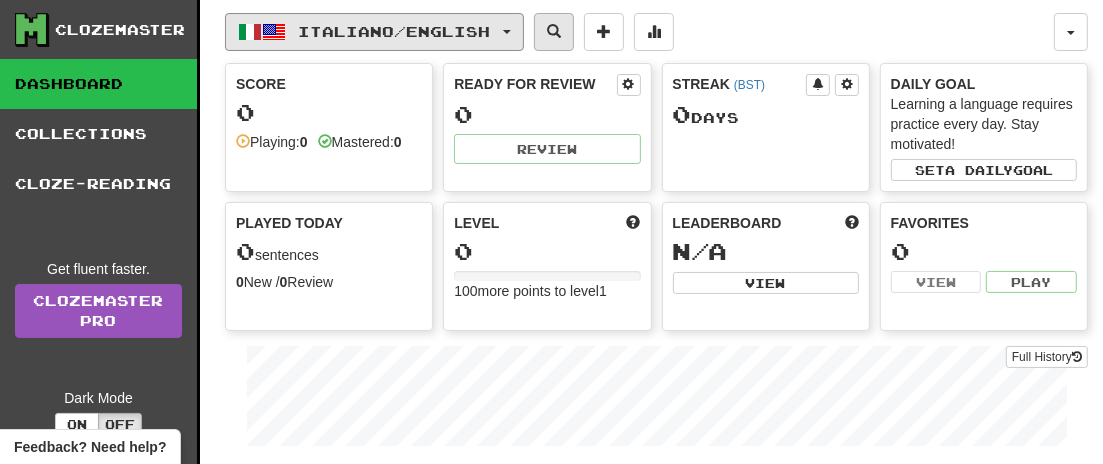 click on "Italiano  /  English" at bounding box center [374, 32] 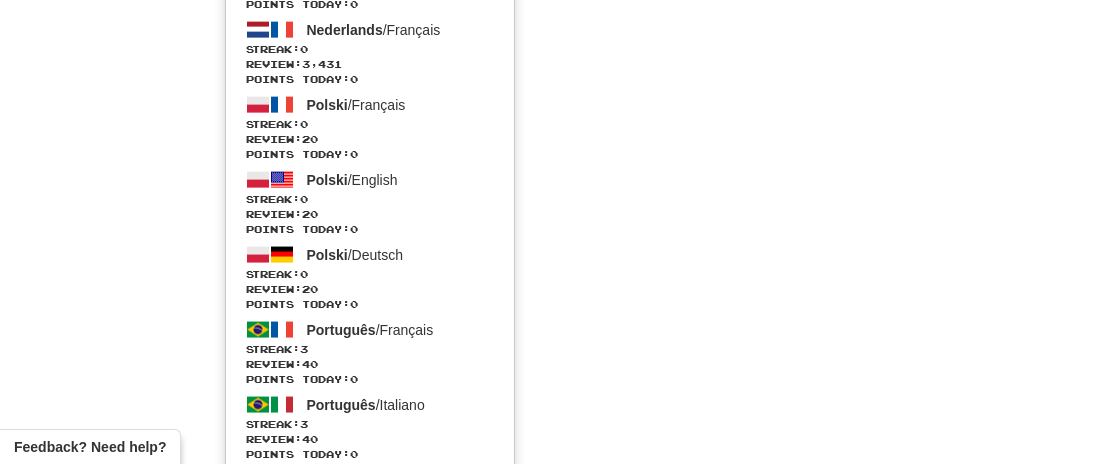 scroll, scrollTop: 2120, scrollLeft: 0, axis: vertical 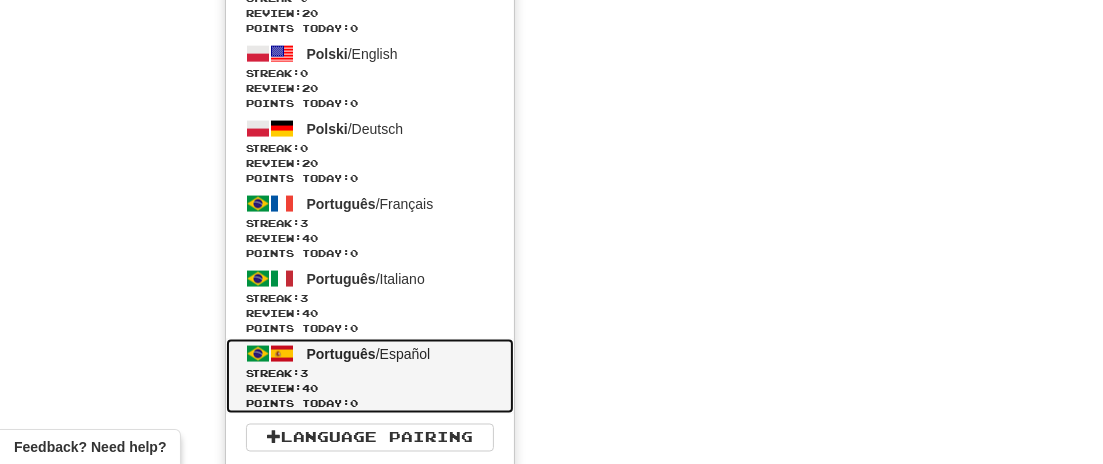 click on "Review:  40" at bounding box center (370, 388) 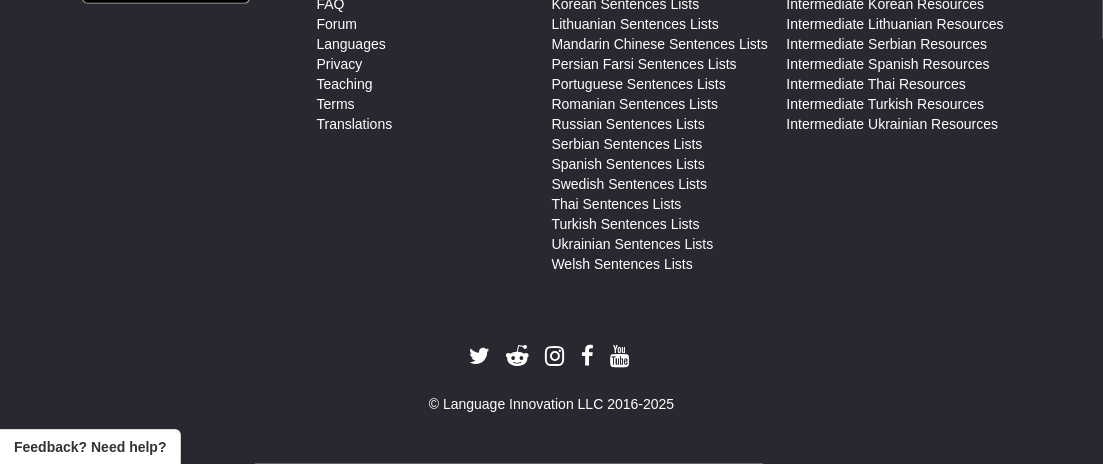 scroll, scrollTop: 973, scrollLeft: 0, axis: vertical 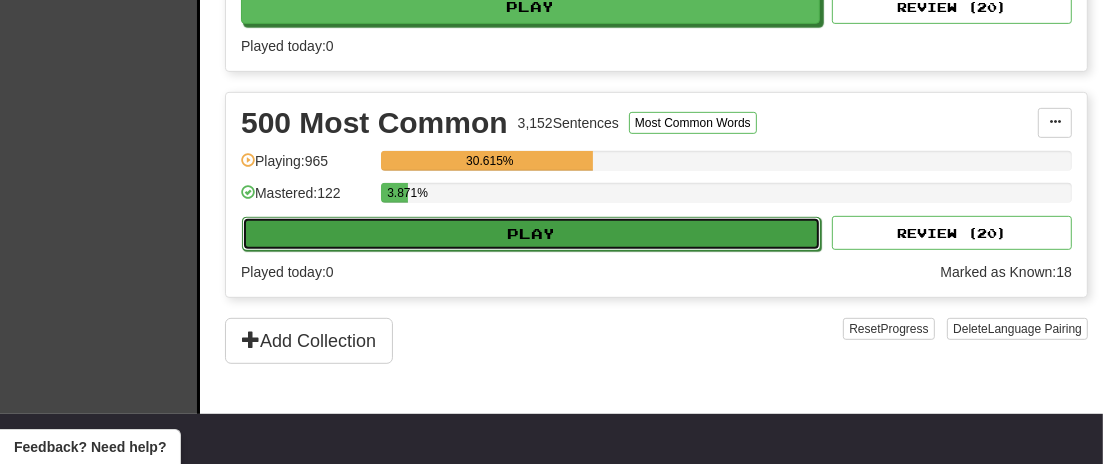 click on "Play" at bounding box center (531, 234) 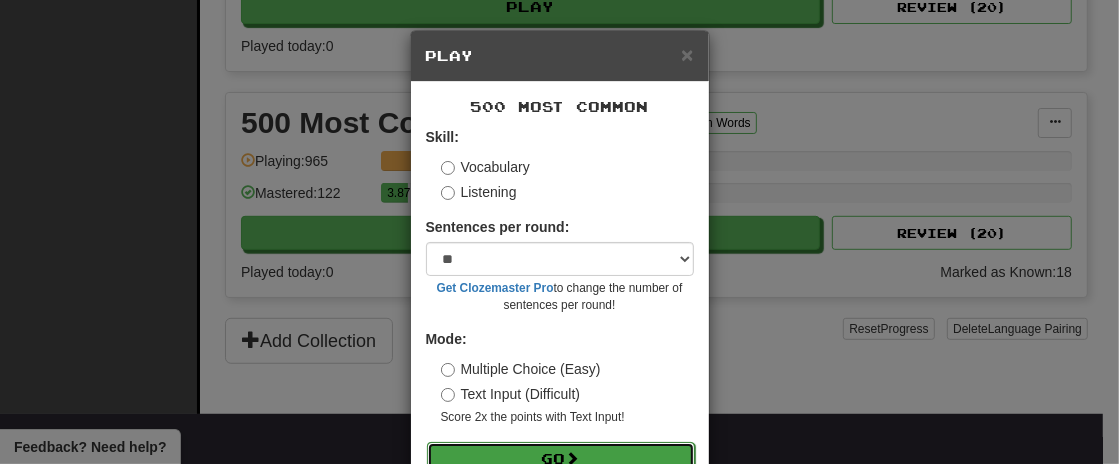 click on "Go" at bounding box center (561, 459) 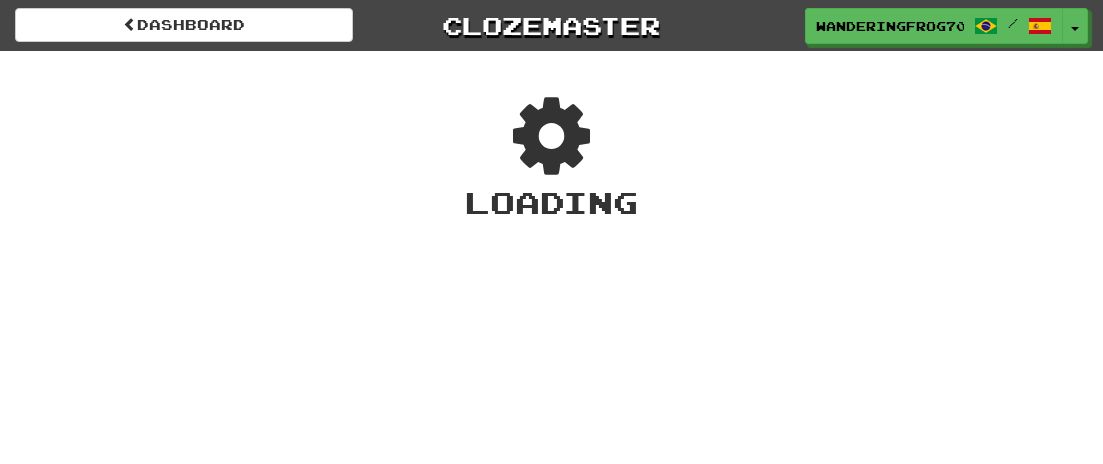 scroll, scrollTop: 0, scrollLeft: 0, axis: both 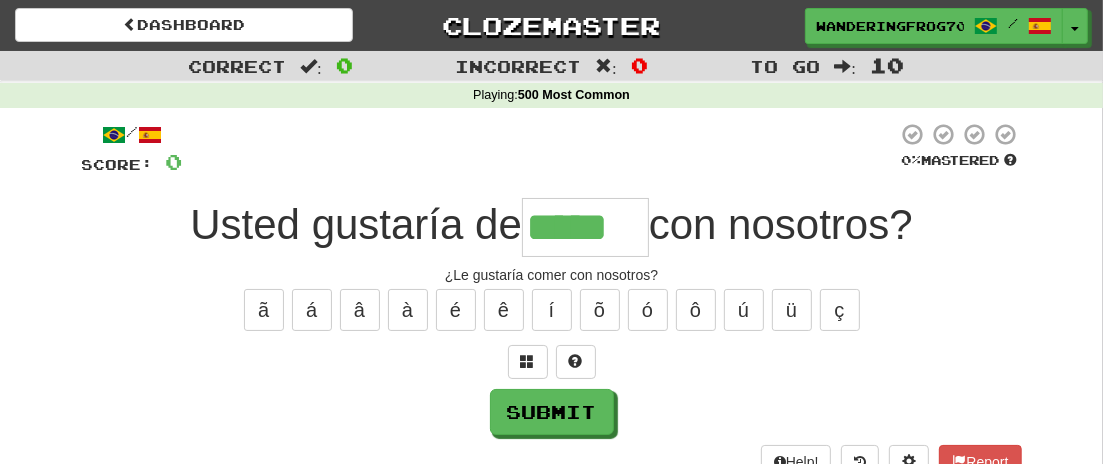 type on "*****" 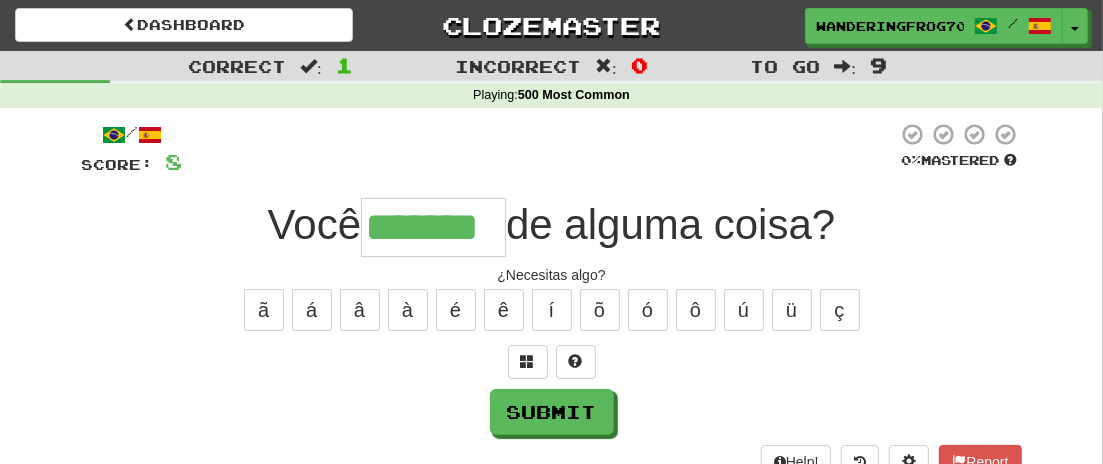type on "*******" 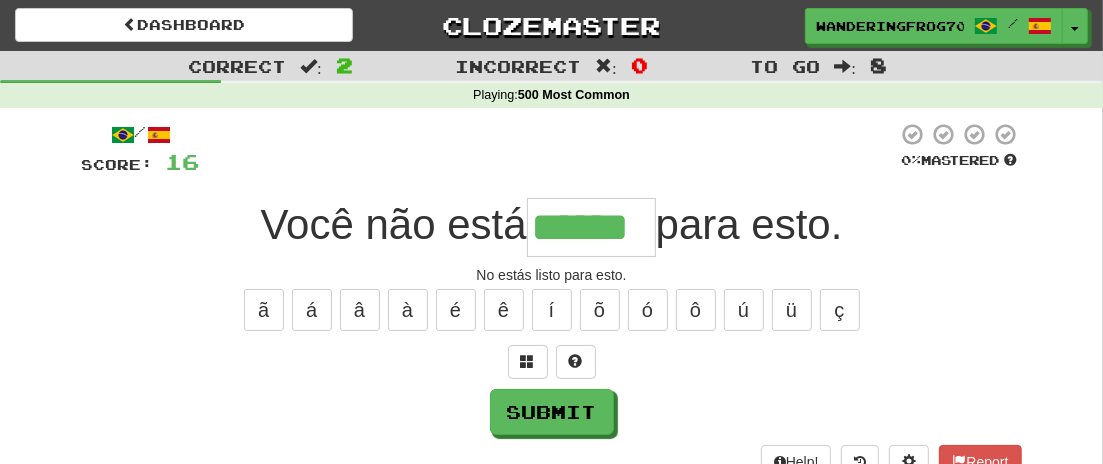 type on "******" 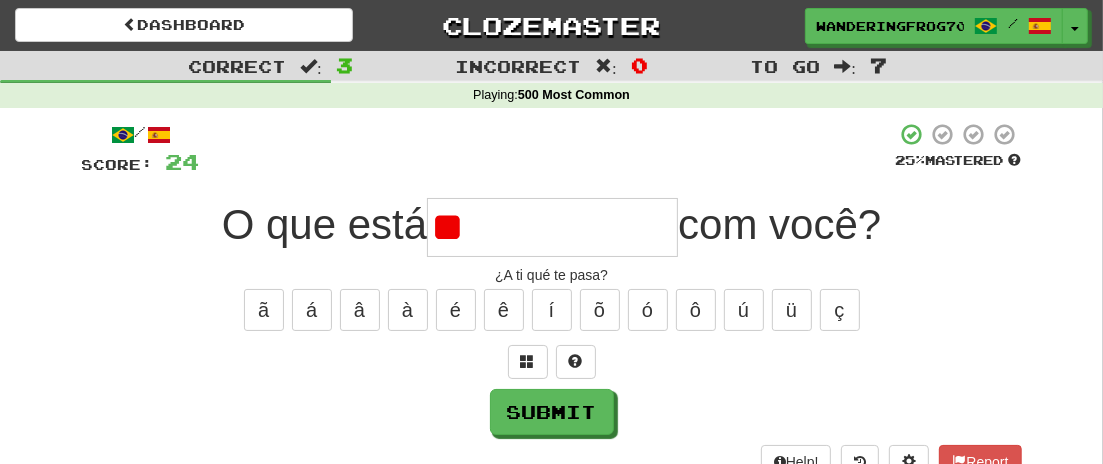 type on "*" 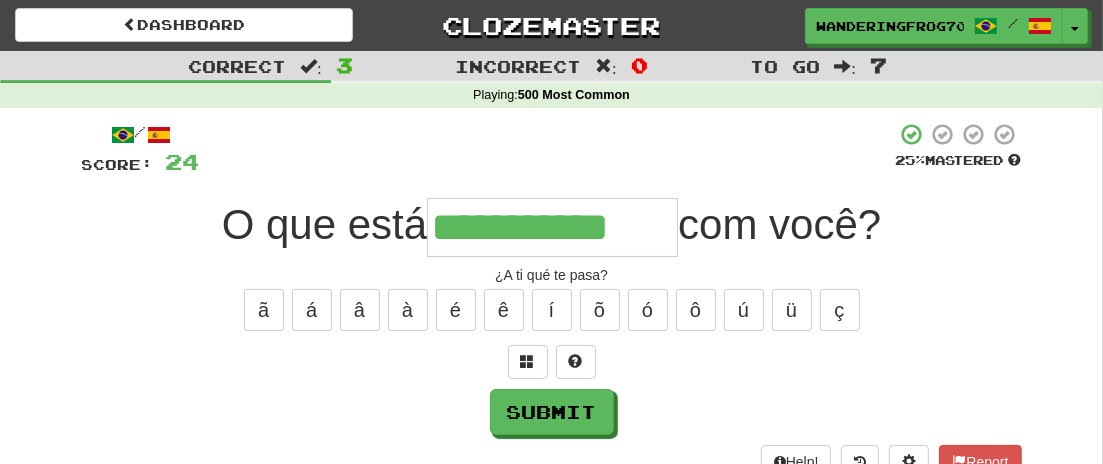 type on "**********" 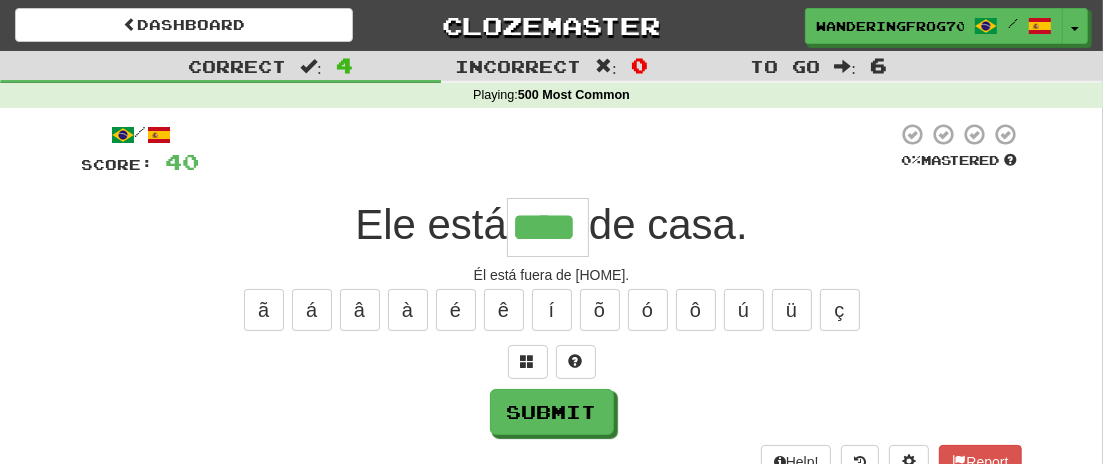 type on "****" 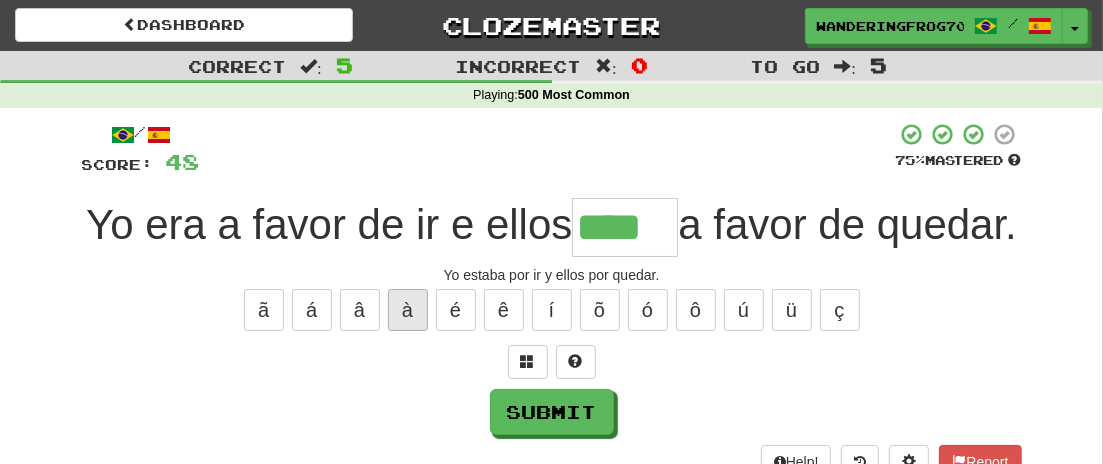 type on "****" 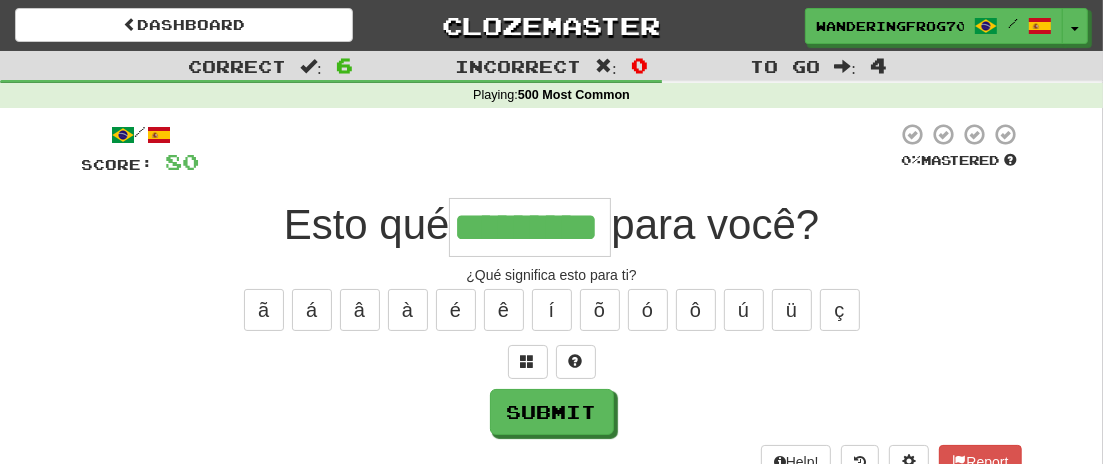 type on "*********" 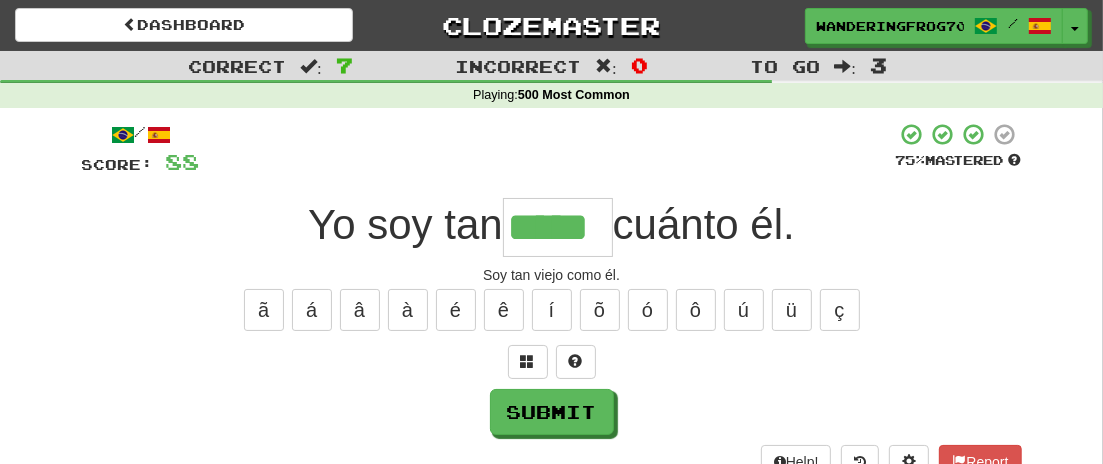 type on "*****" 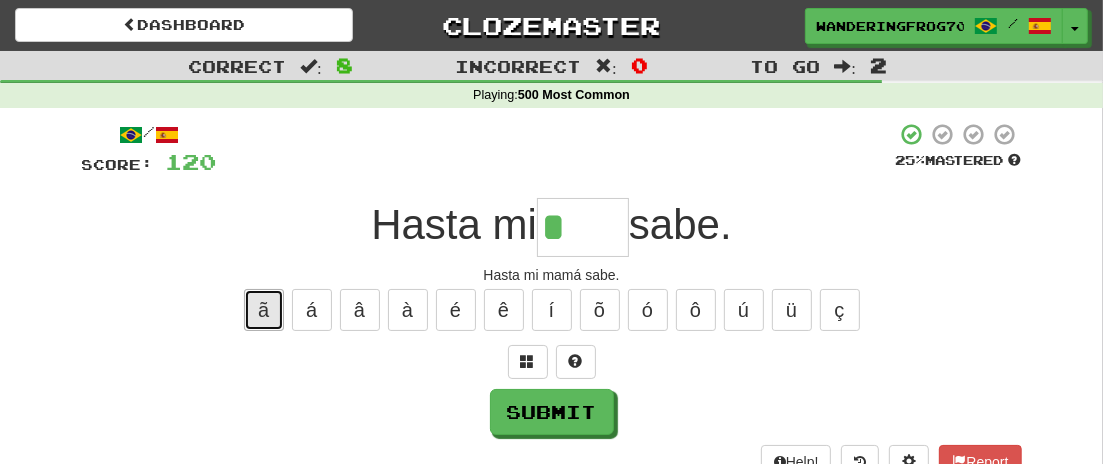 click on "ã" at bounding box center [264, 310] 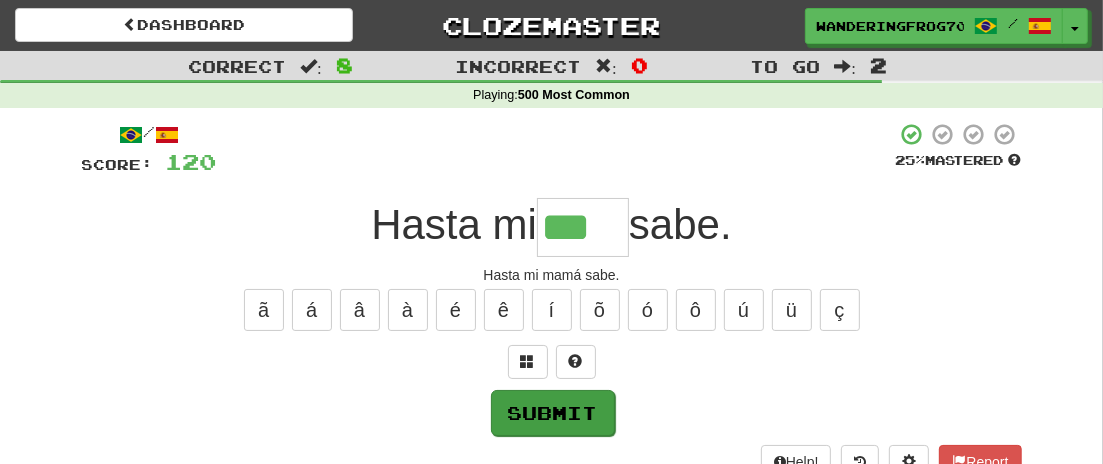 type on "***" 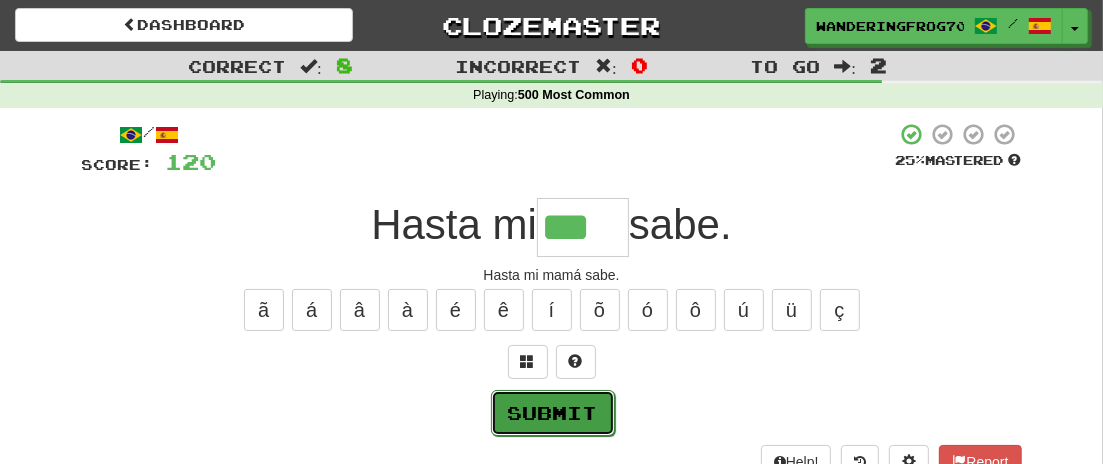click on "Submit" at bounding box center [553, 413] 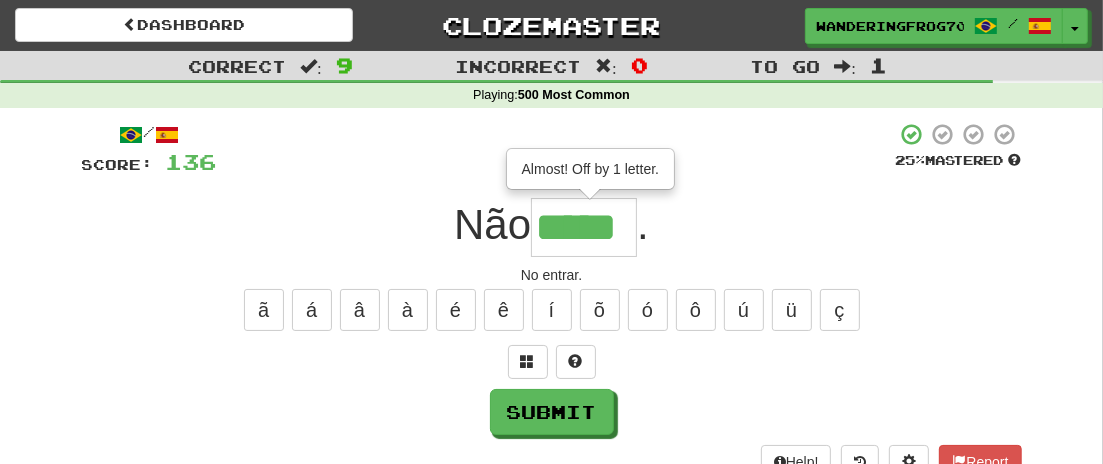 type on "*****" 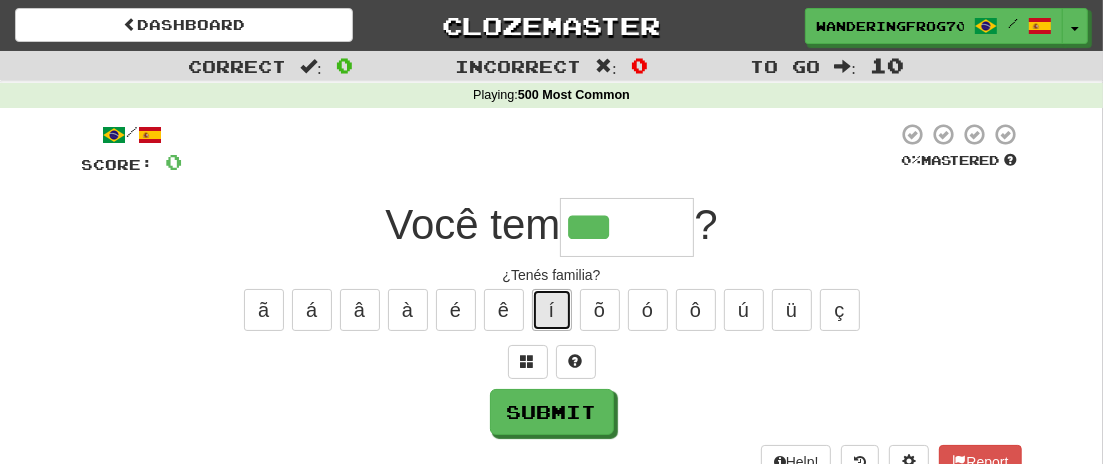 click on "í" at bounding box center [552, 310] 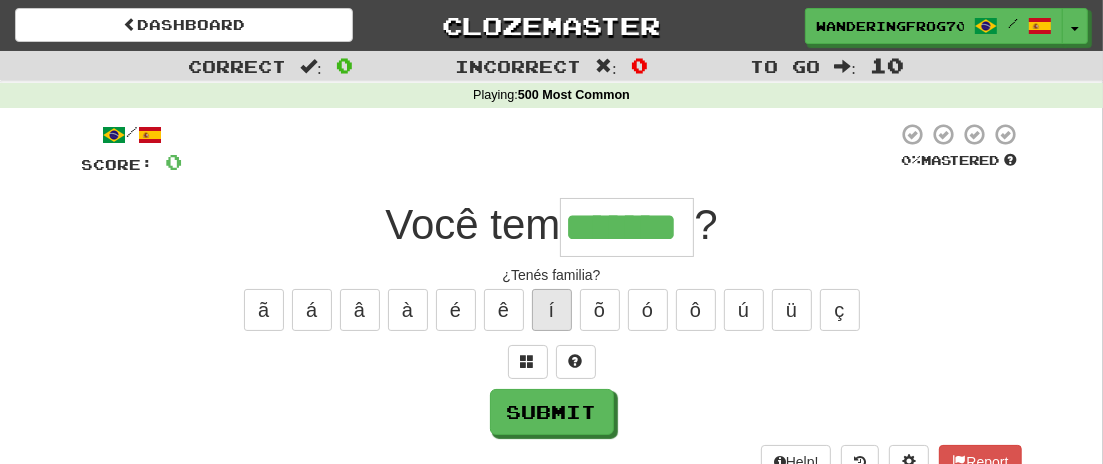 type on "*******" 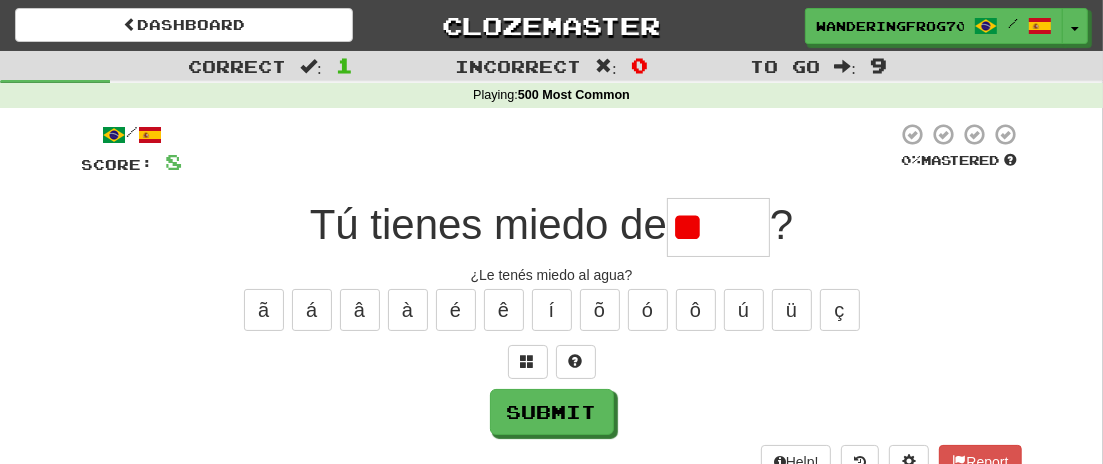 type on "*" 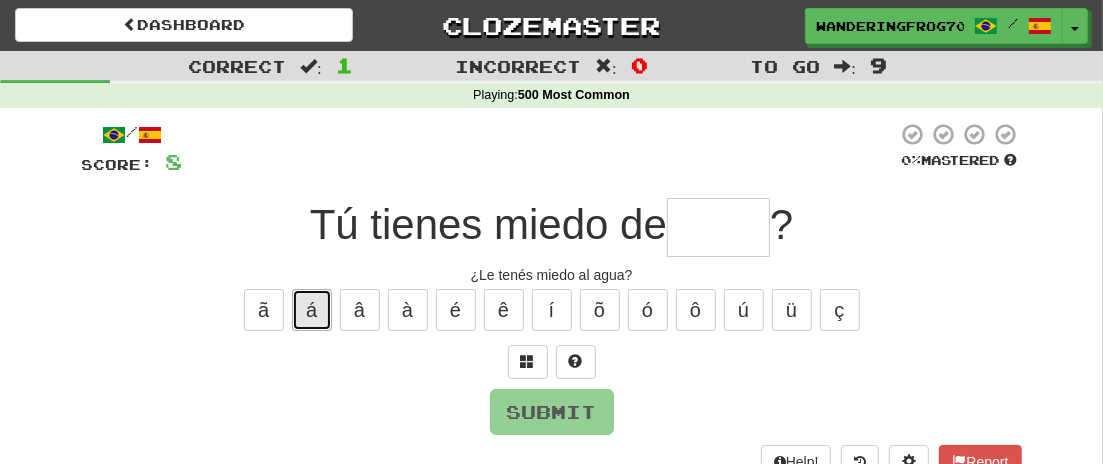 click on "á" at bounding box center [312, 310] 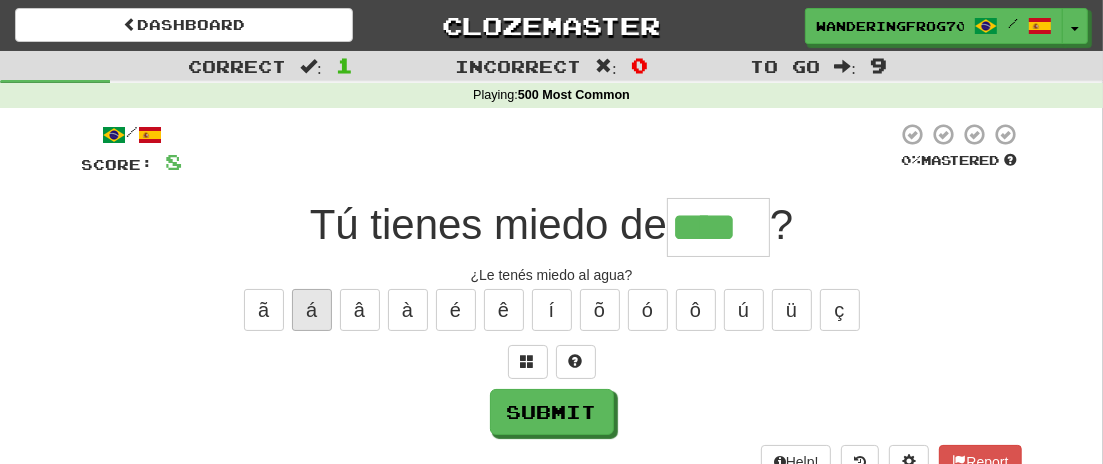 type on "****" 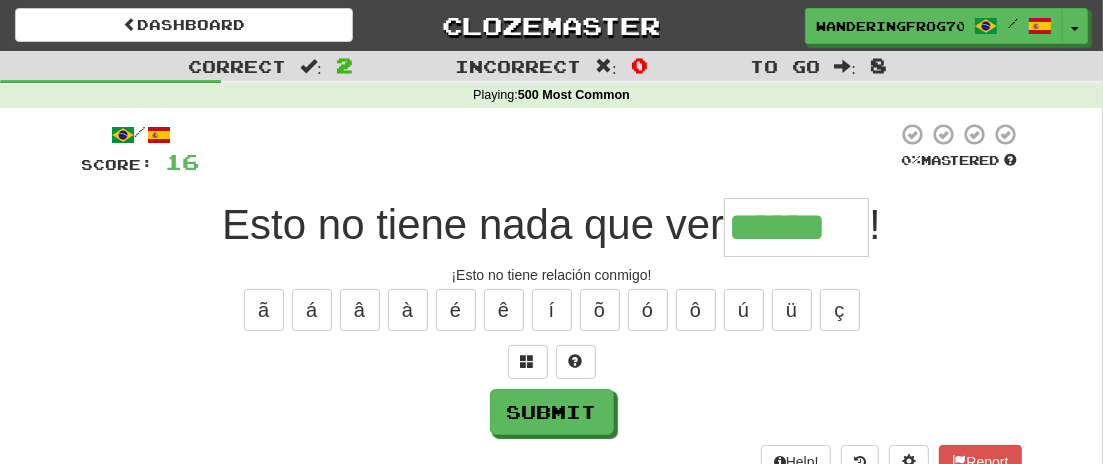 type on "******" 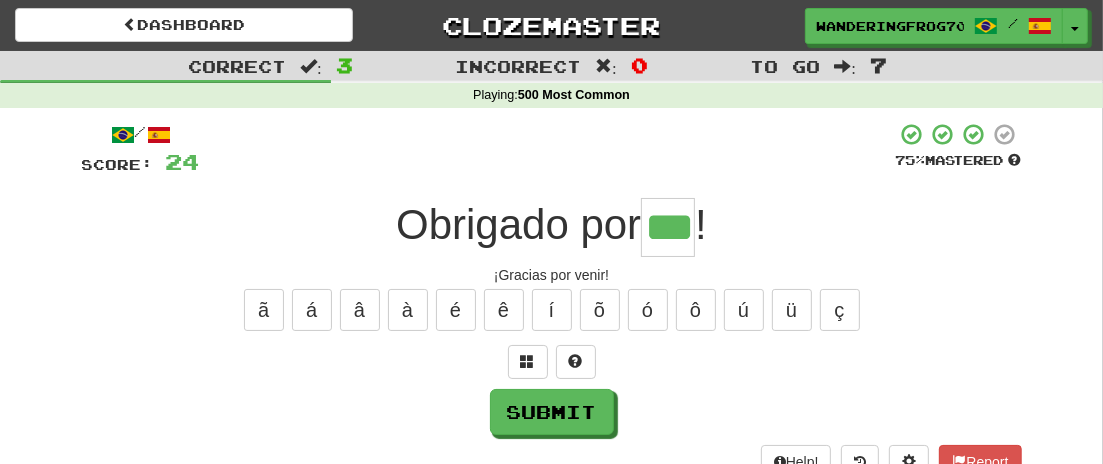 type on "***" 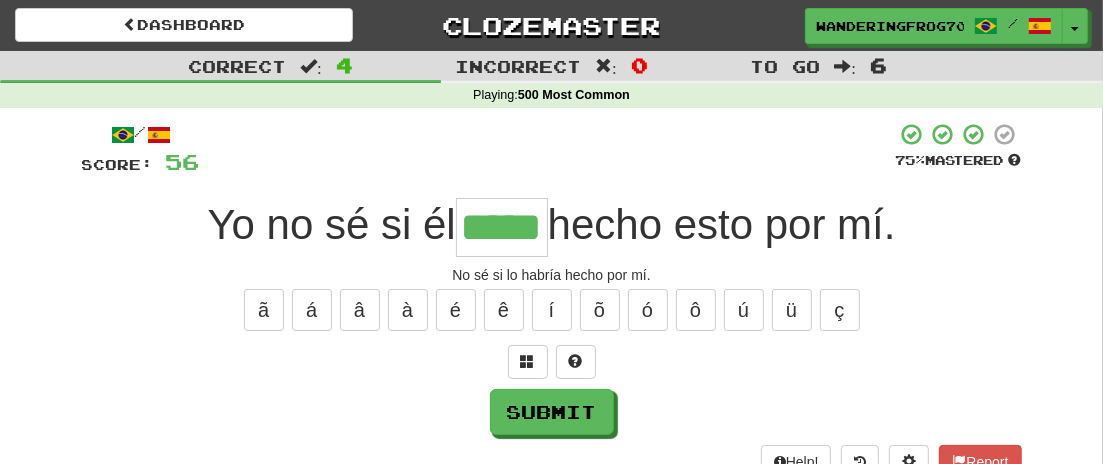 type on "*****" 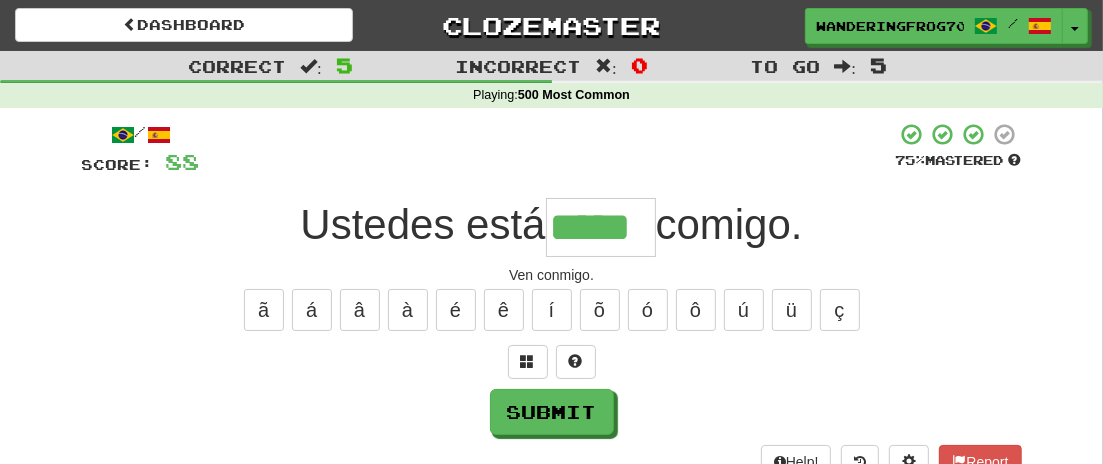 type on "*****" 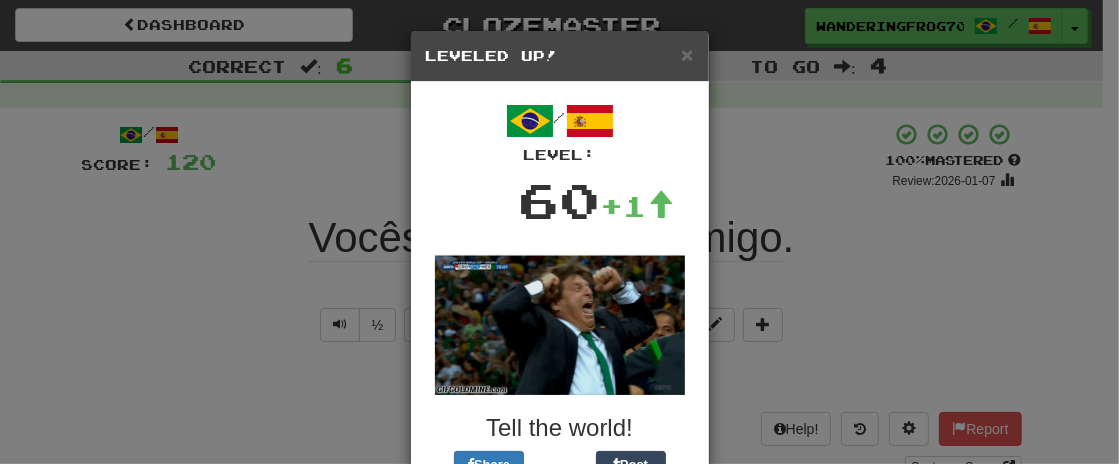 click on "× Leveled Up!  /  Level: 60 +1 Tell the world!  Share  Post Close" at bounding box center (559, 232) 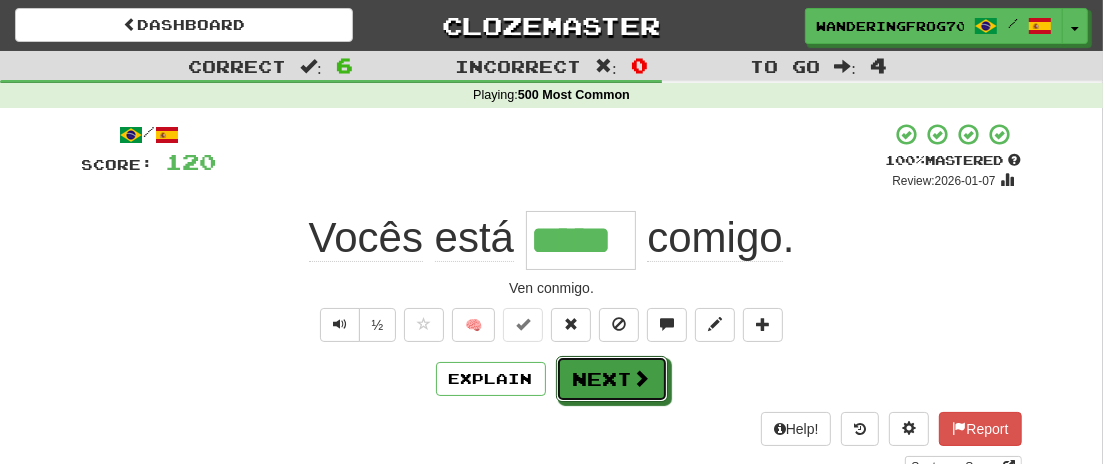 drag, startPoint x: 628, startPoint y: 392, endPoint x: 649, endPoint y: 390, distance: 21.095022 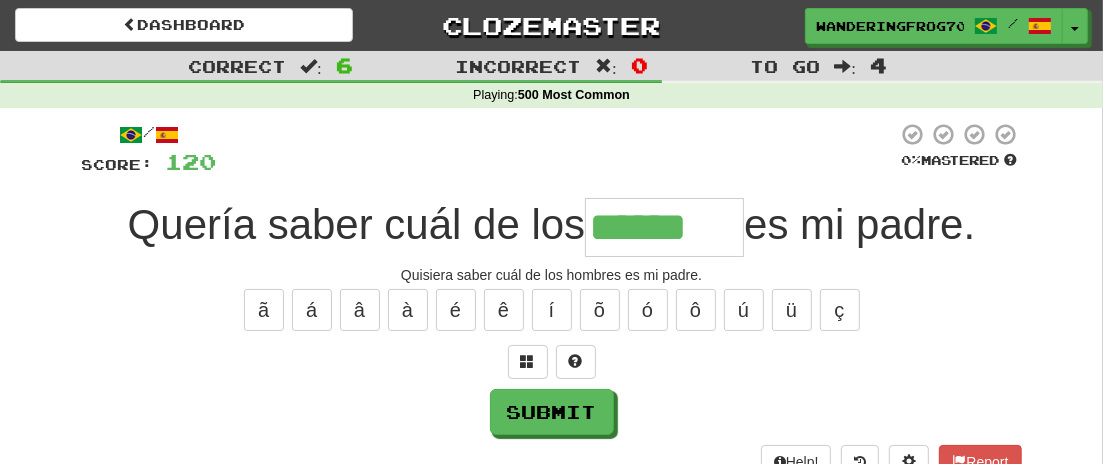 type on "******" 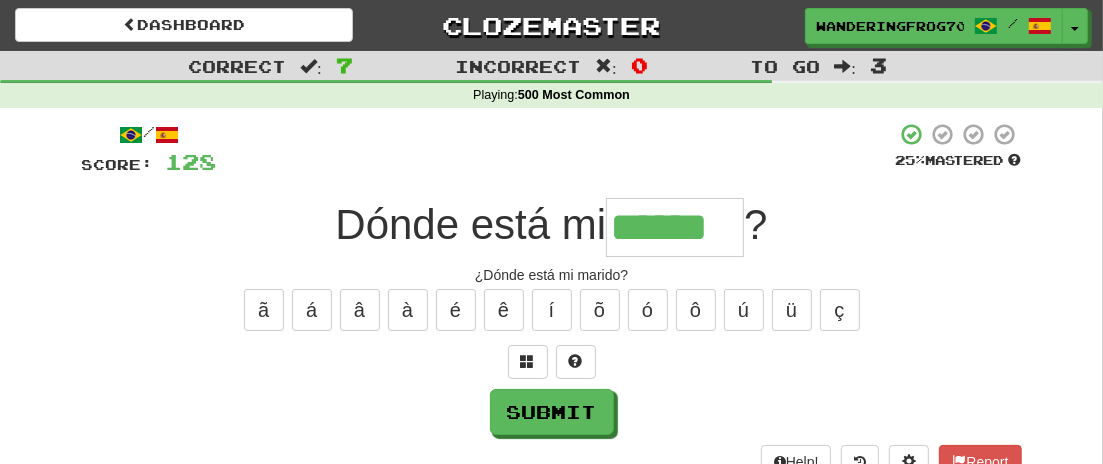 type on "******" 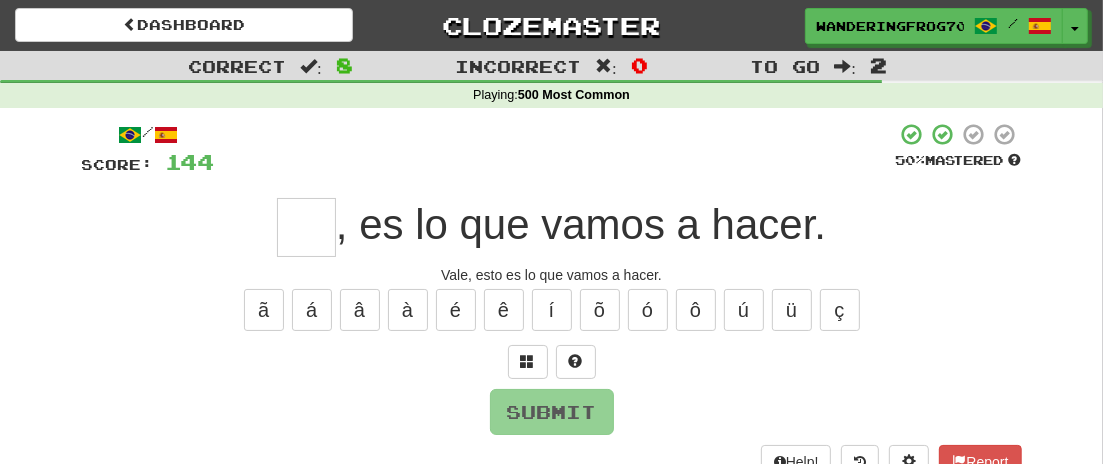 type on "*" 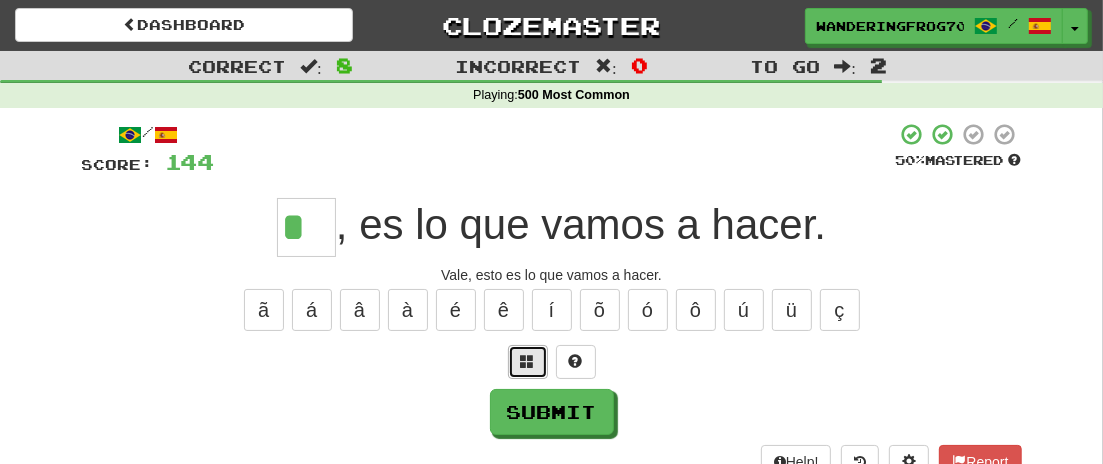 click at bounding box center [528, 361] 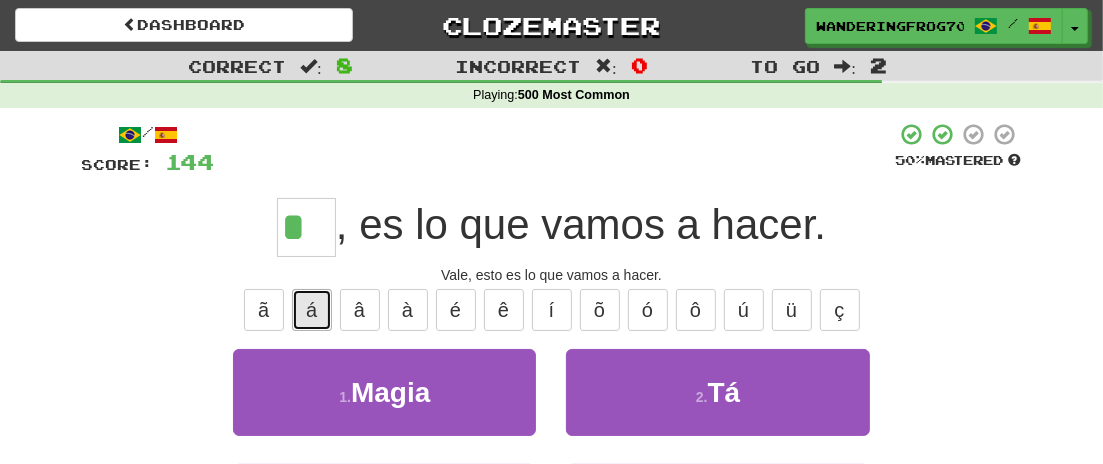click on "á" at bounding box center [312, 310] 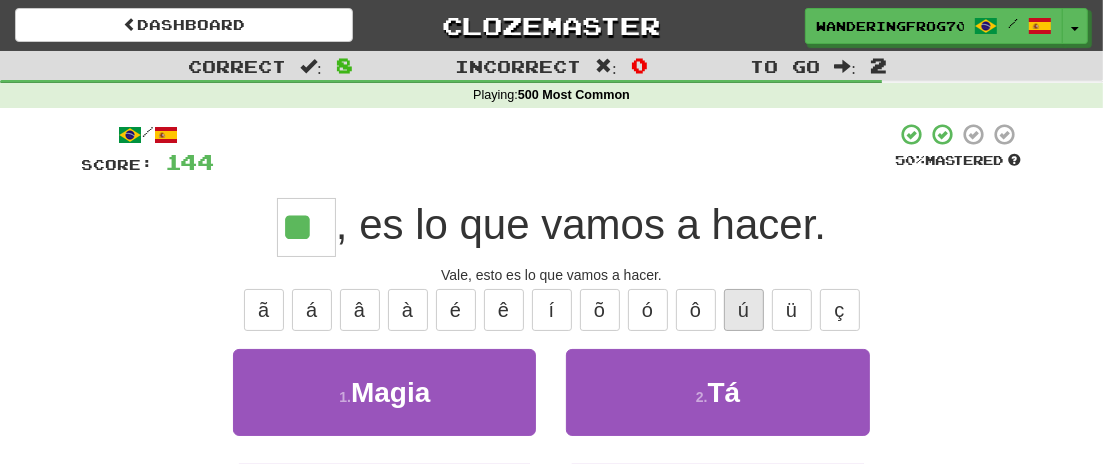 type on "**" 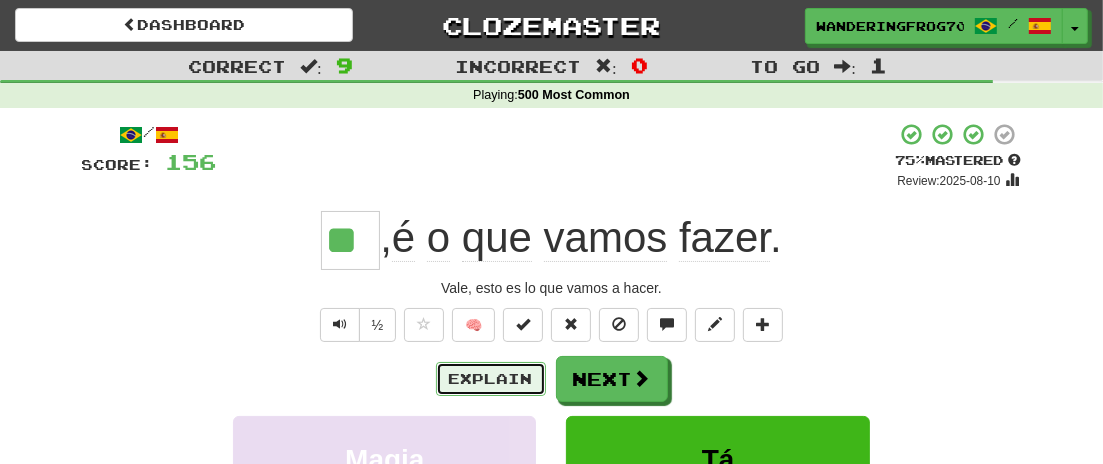 click on "Explain" at bounding box center (491, 379) 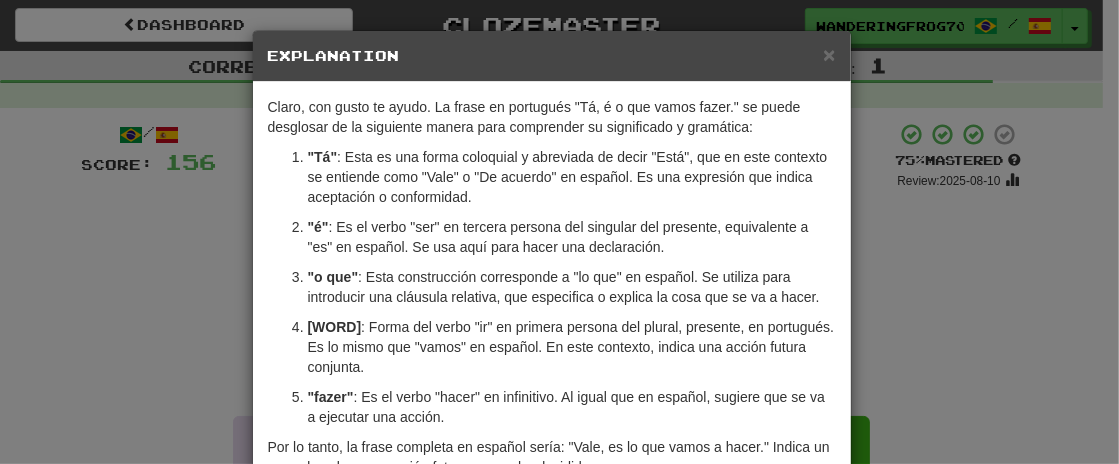 click on "× Explanation Claro, con gusto te ayudo. La frase en portugués "Tá, é o que vamos fazer." se puede desglosar de la siguiente manera para comprender su significado y gramática:
"Tá" : Esta es una forma coloquial y abreviada de decir "Está", que en este contexto se entiende como "Vale" o "De acuerdo" en español. Es una expresión que indica aceptación o conformidad.
"é" : Es el verbo "ser" en tercera persona del singular del presente, equivalente a "es" en español. Se usa aquí para hacer una declaración.
"o que" : Esta construcción corresponde a "lo que" en español. Se utiliza para introducir una cláusula relativa, que especifica o explica la cosa que se va a hacer.
"vamos" : Forma del verbo "ir" en primera persona del plural, presente, en portugués. Es lo mismo que "vamos" en español. En este contexto, indica una acción futura conjunta.
"fazer" : Es el verbo "hacer" en infinitivo. Al igual que en español, sugiere que se va a ejecutar una acción.
! Close" at bounding box center (559, 232) 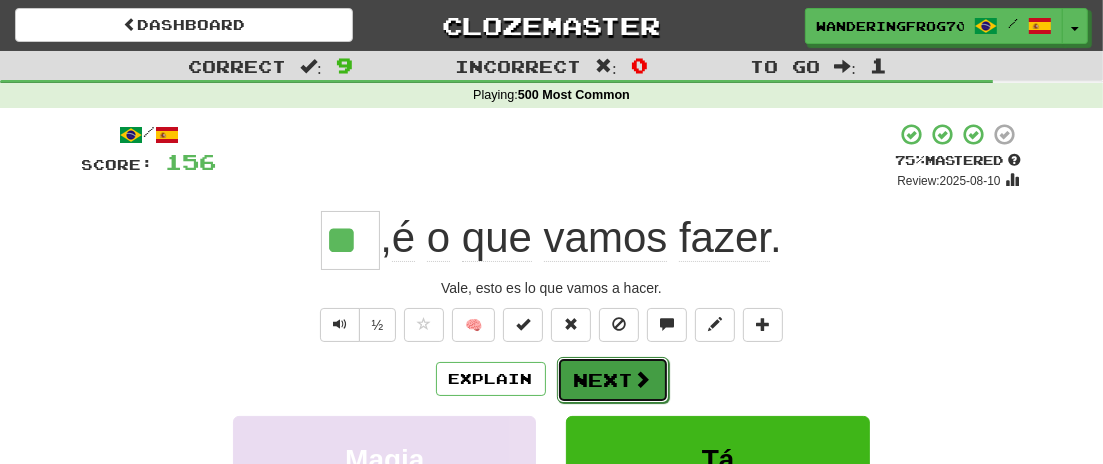 drag, startPoint x: 639, startPoint y: 378, endPoint x: 760, endPoint y: 371, distance: 121.20231 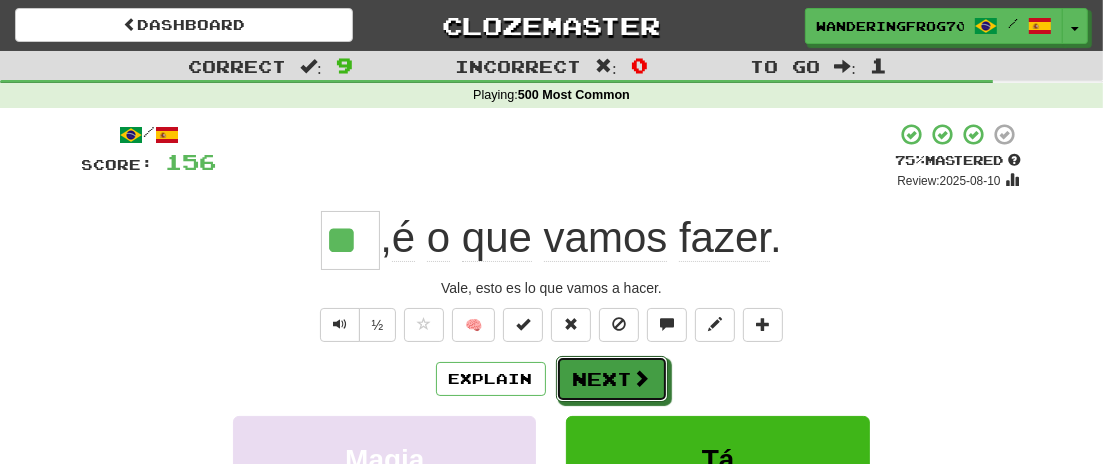 click at bounding box center (642, 378) 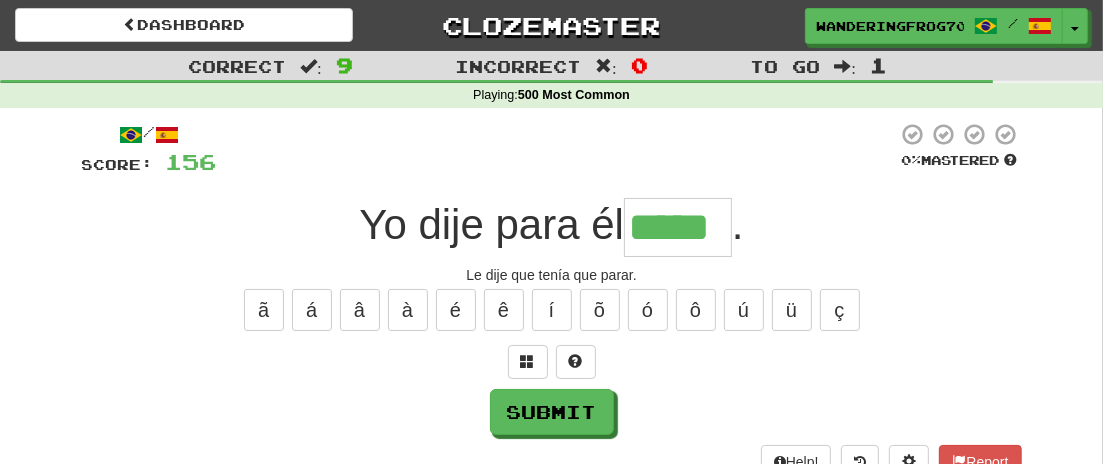 type on "*****" 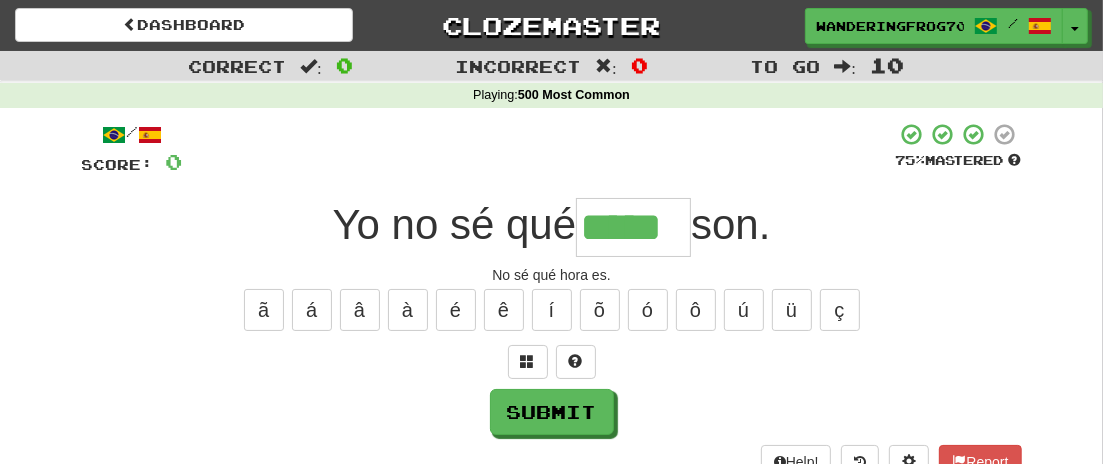 type on "*****" 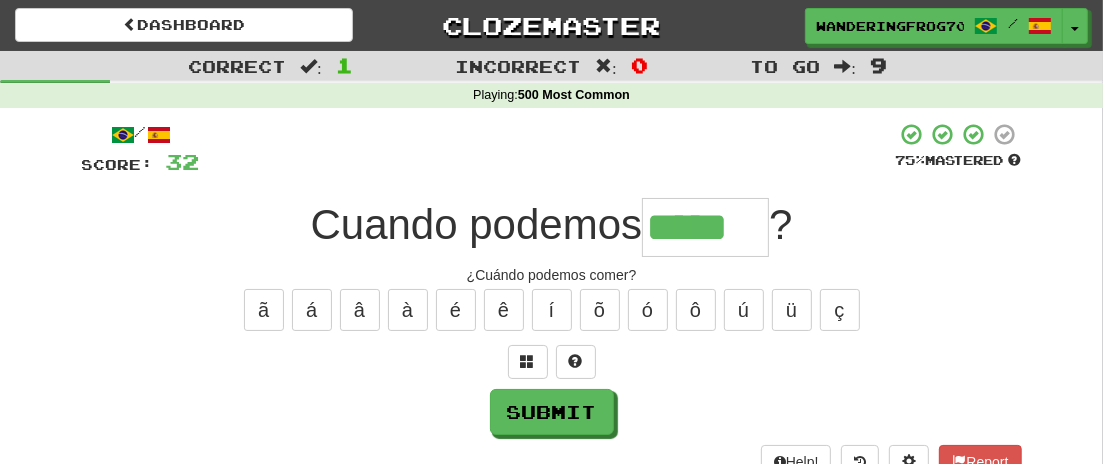 type on "*****" 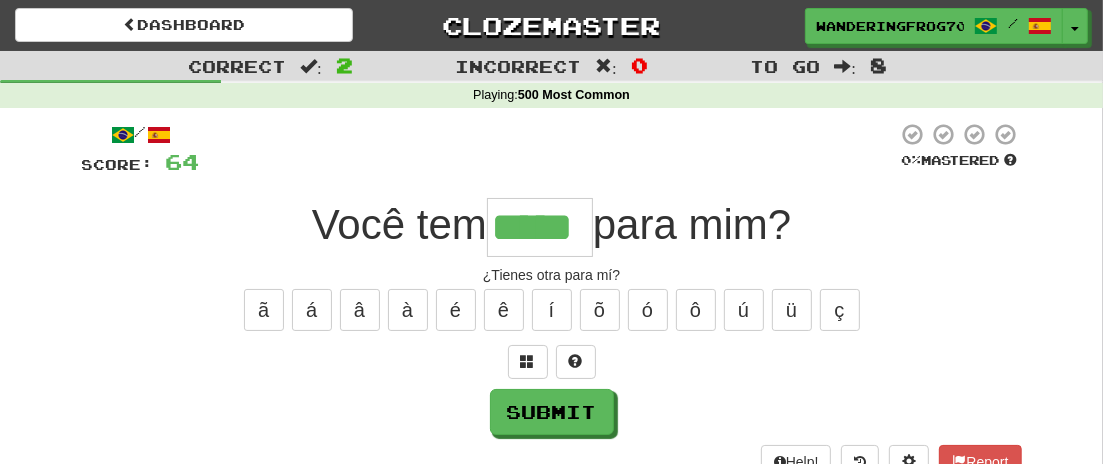 type on "*****" 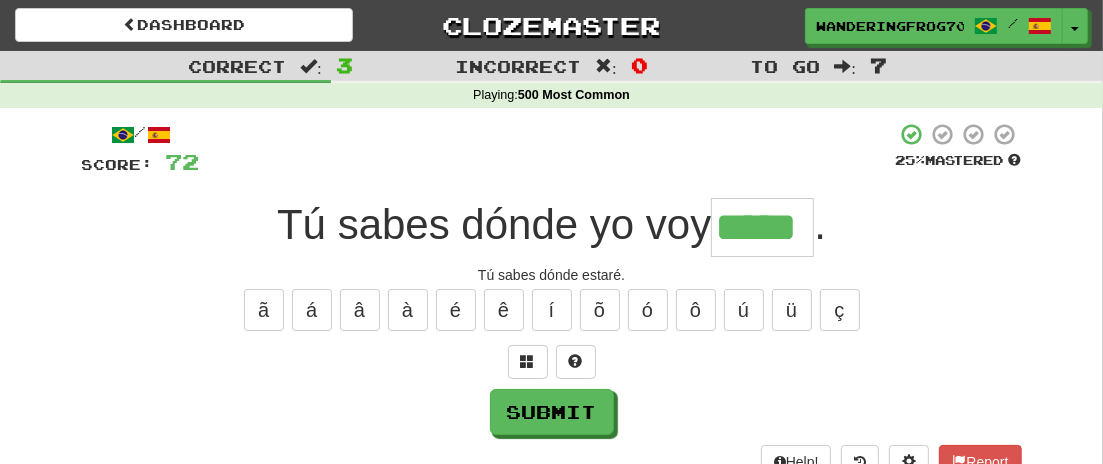 type on "*****" 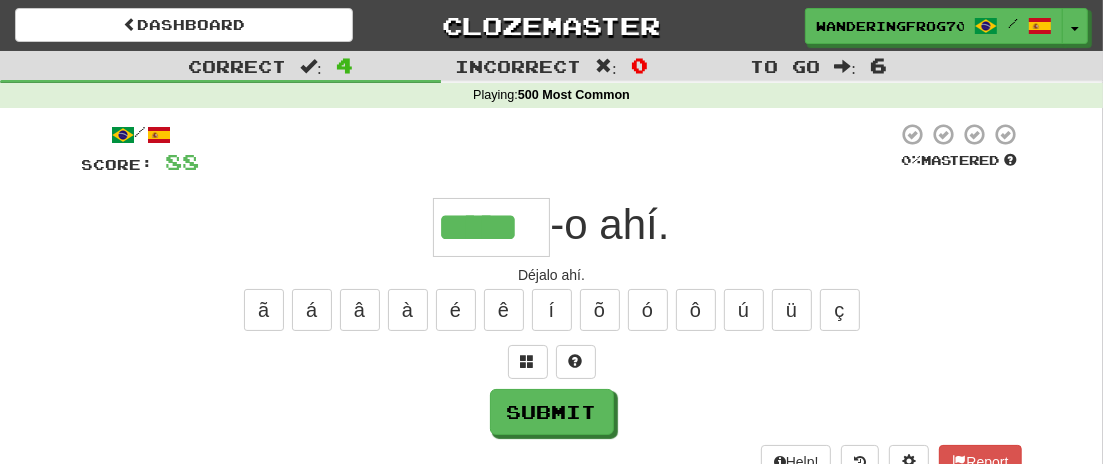type on "*****" 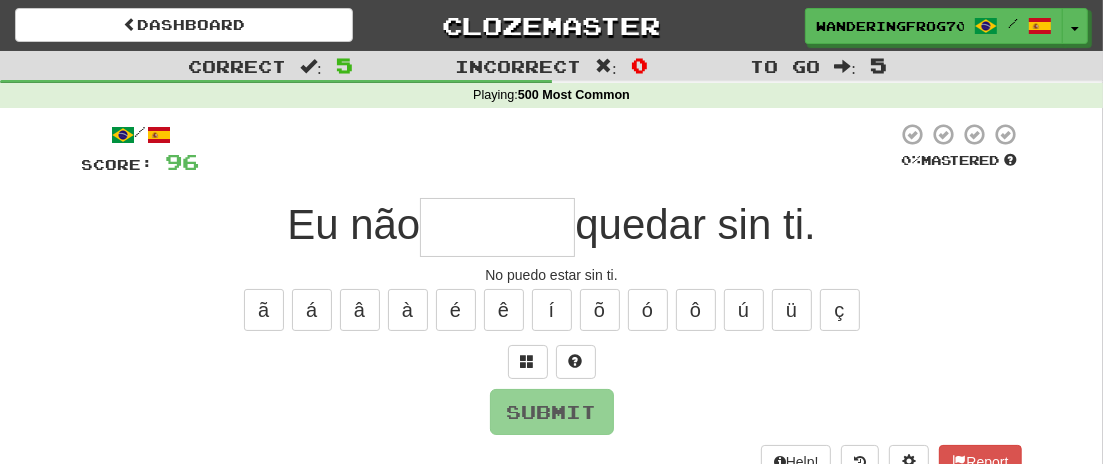 type on "*" 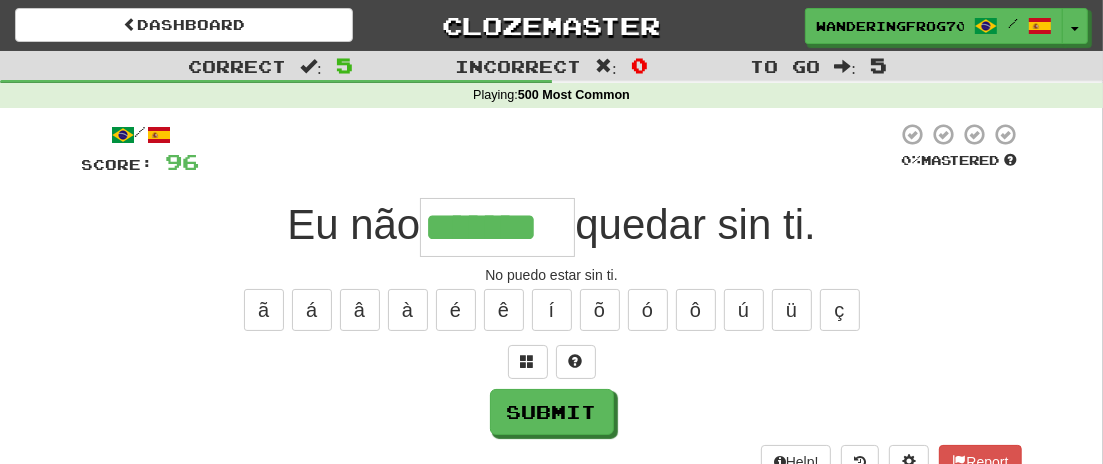 type on "*******" 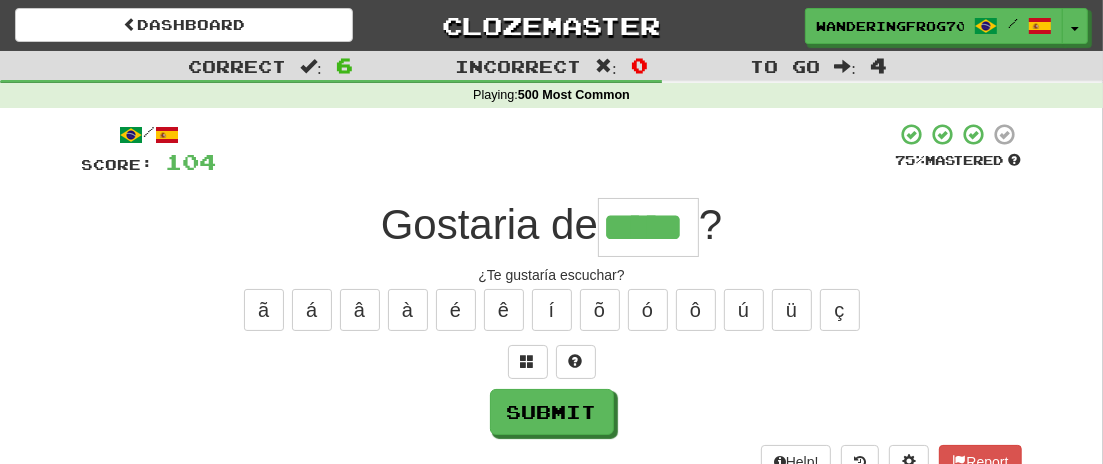 type on "*****" 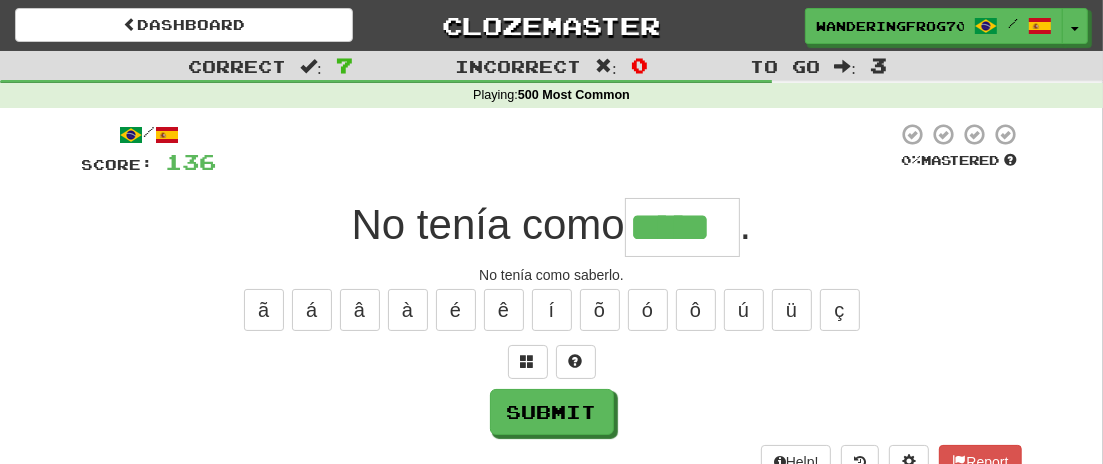 type on "*****" 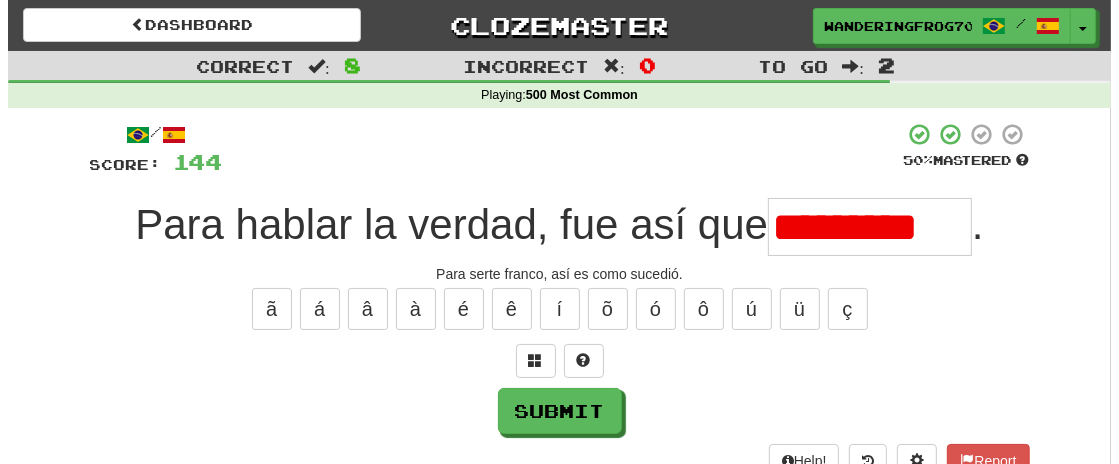 scroll, scrollTop: 0, scrollLeft: 0, axis: both 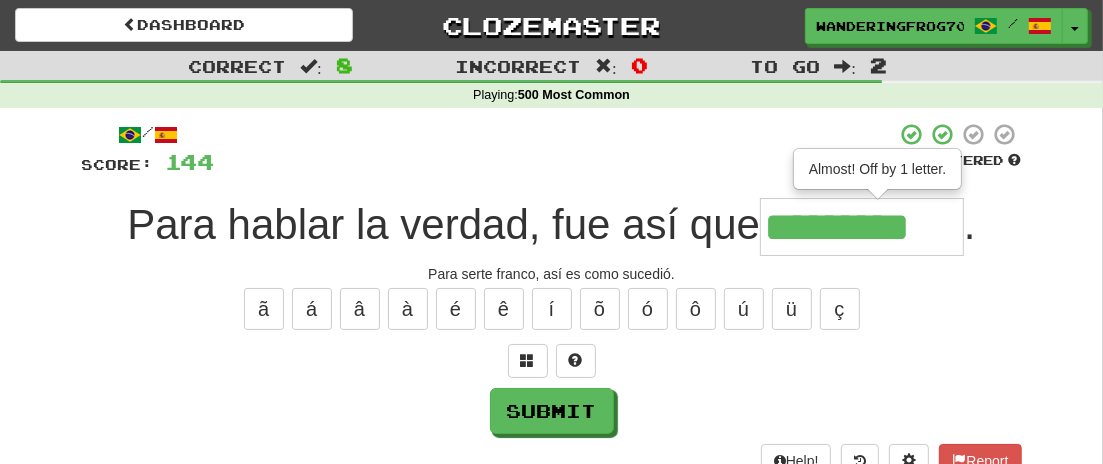 type on "*********" 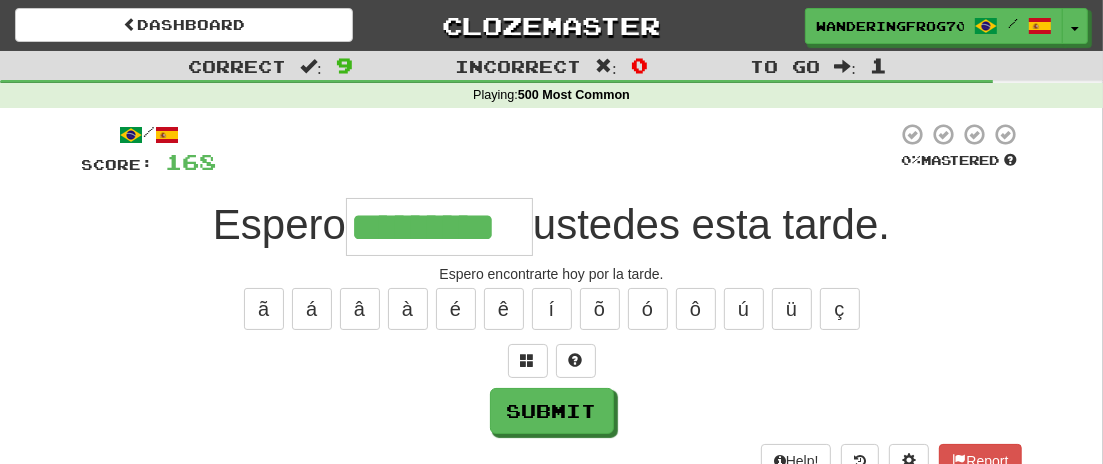 type on "*********" 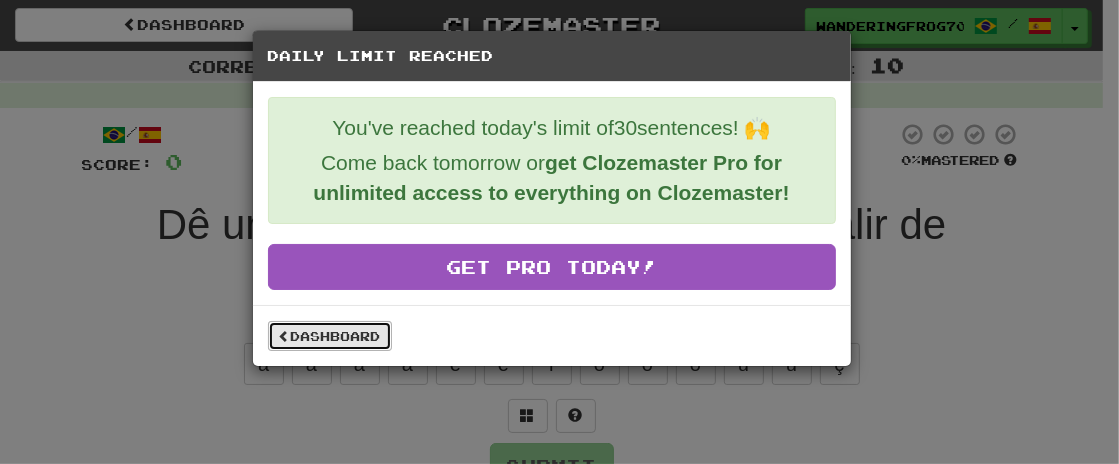 click on "Dashboard" at bounding box center (330, 336) 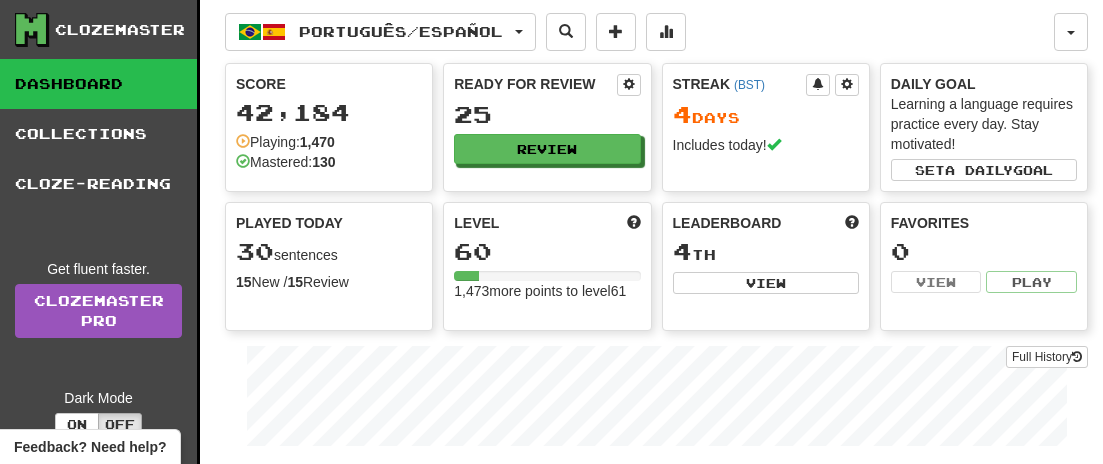 scroll, scrollTop: 0, scrollLeft: 0, axis: both 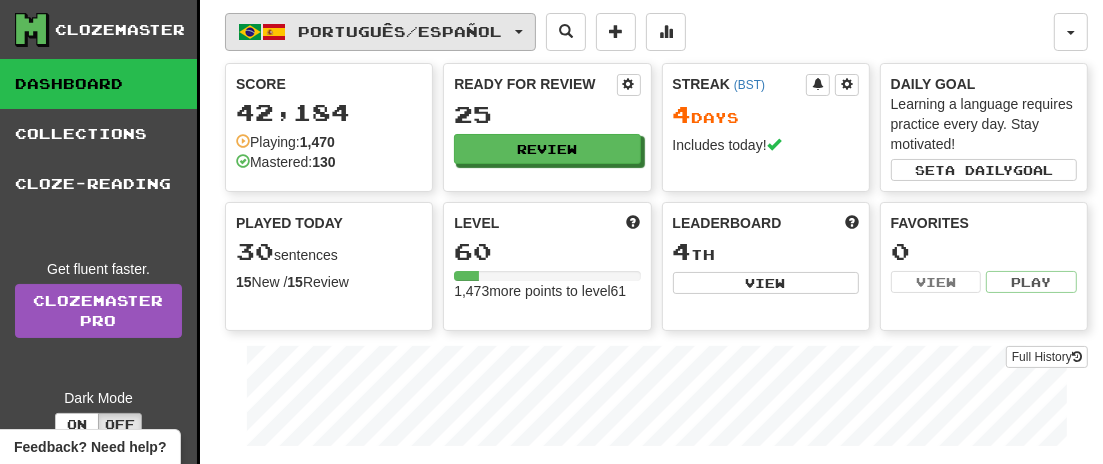click at bounding box center [519, 32] 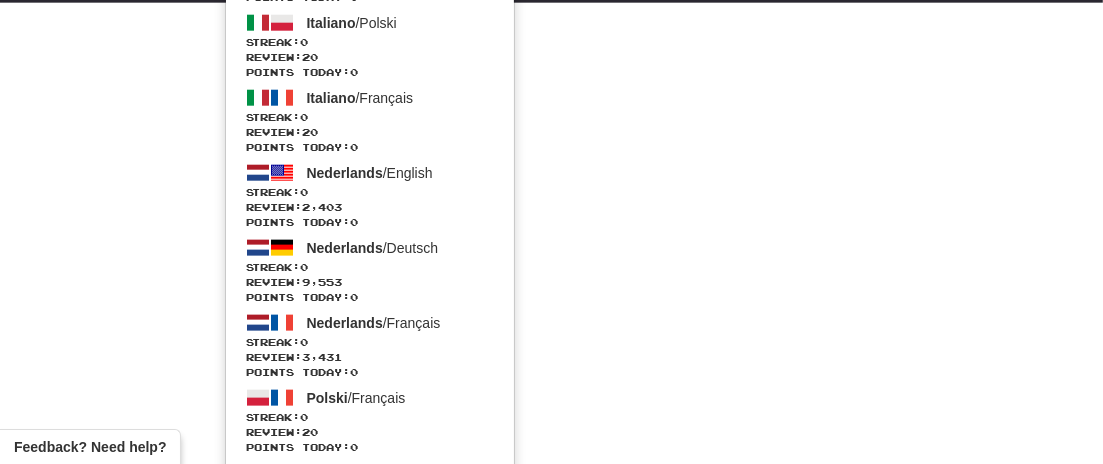 scroll, scrollTop: 1720, scrollLeft: 0, axis: vertical 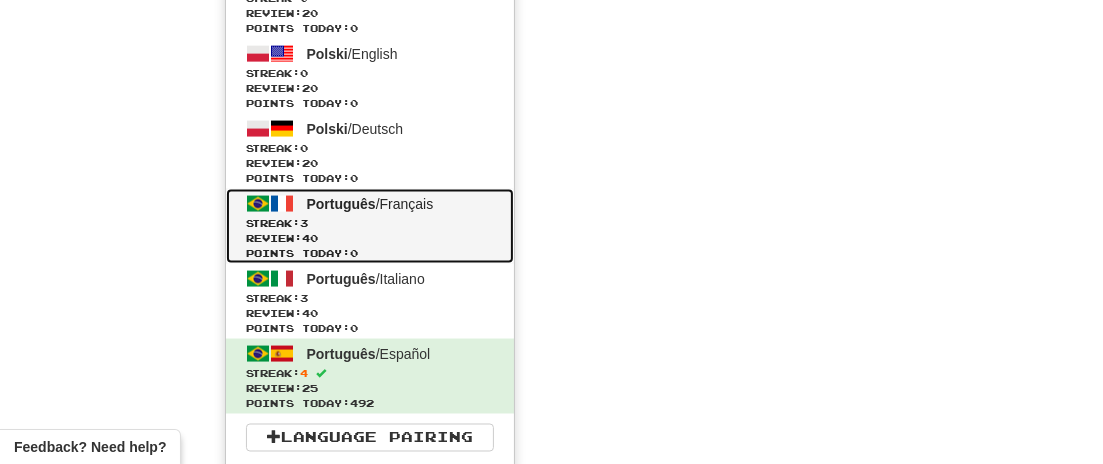click on "Review:  40" at bounding box center (370, 238) 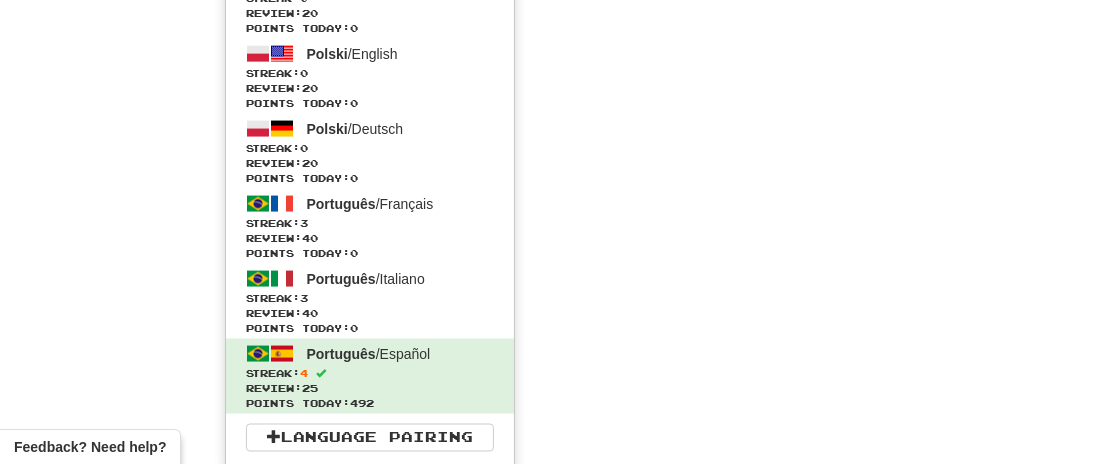 scroll, scrollTop: 1232, scrollLeft: 0, axis: vertical 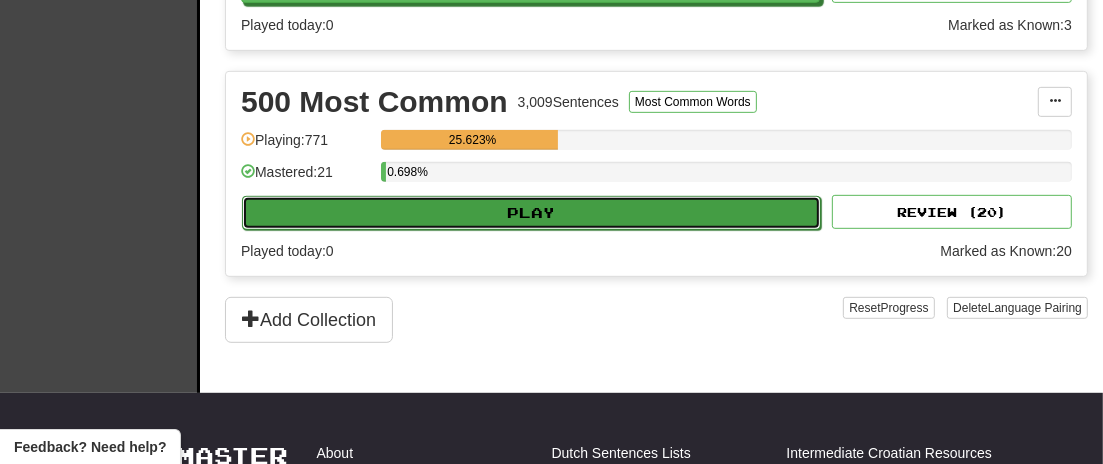 click on "Play" at bounding box center [531, 213] 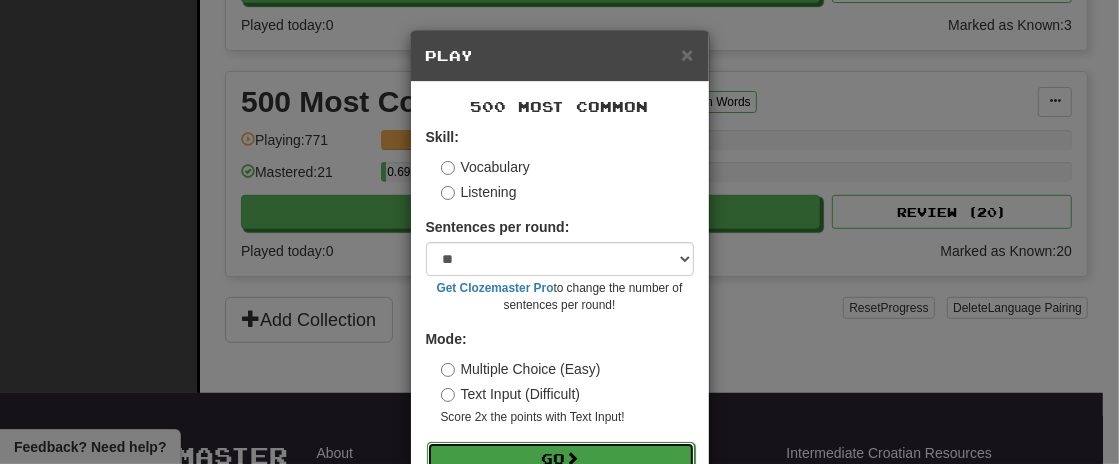 click on "Go" at bounding box center (561, 459) 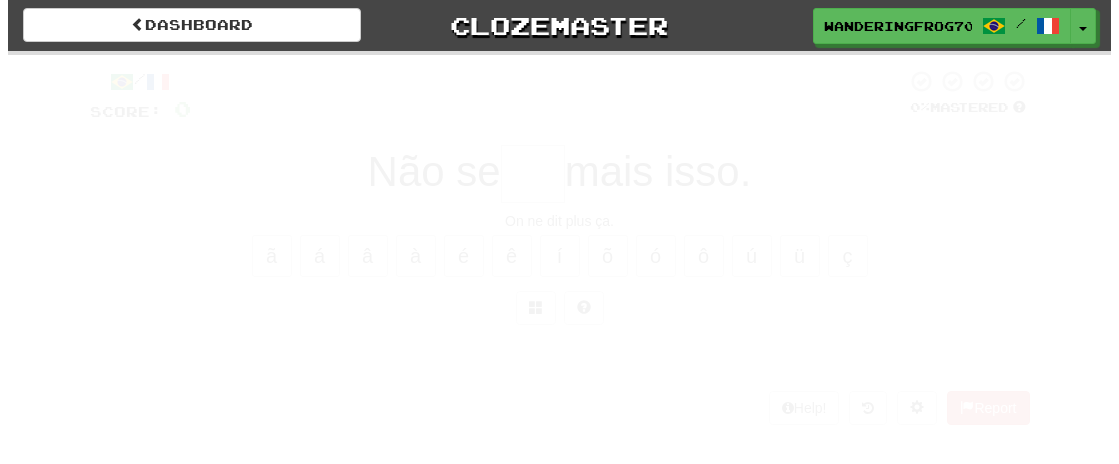 scroll, scrollTop: 0, scrollLeft: 0, axis: both 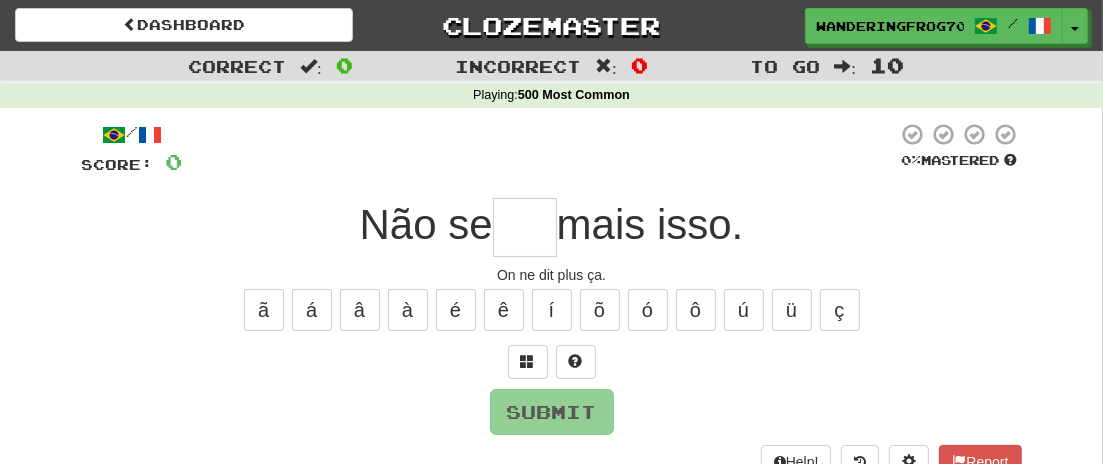 type on "*" 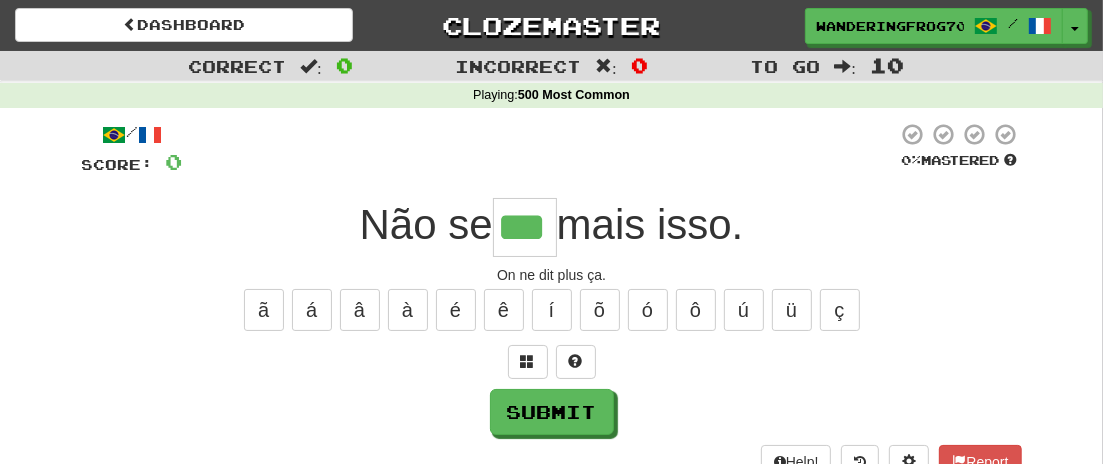 type on "***" 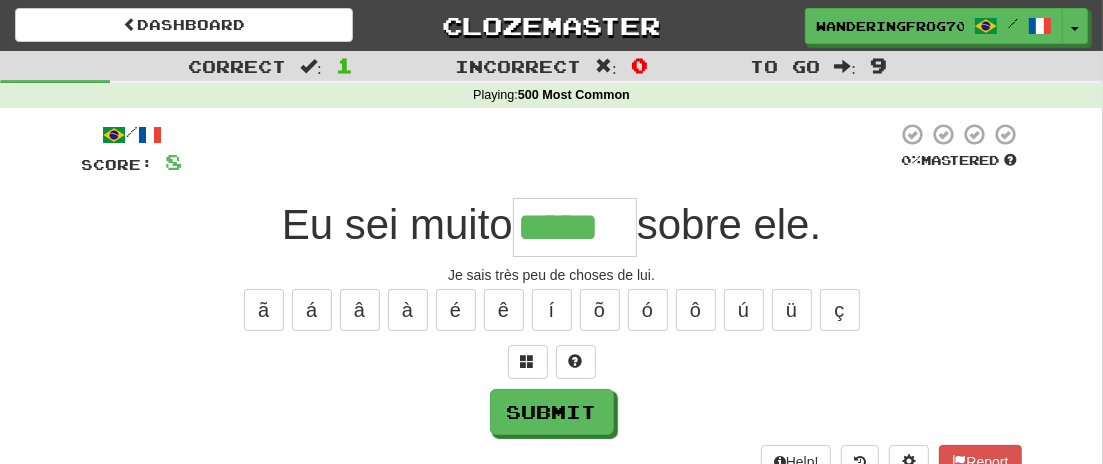type on "*****" 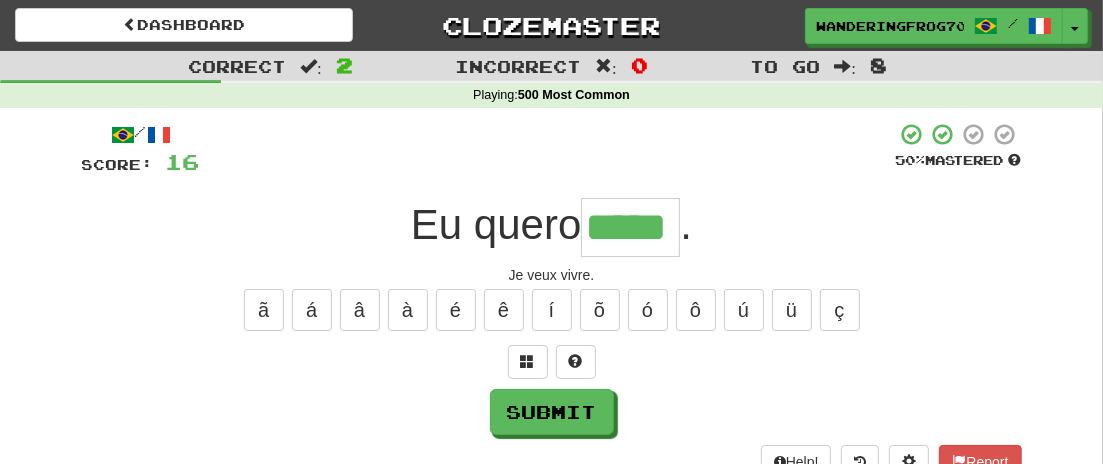 type on "*****" 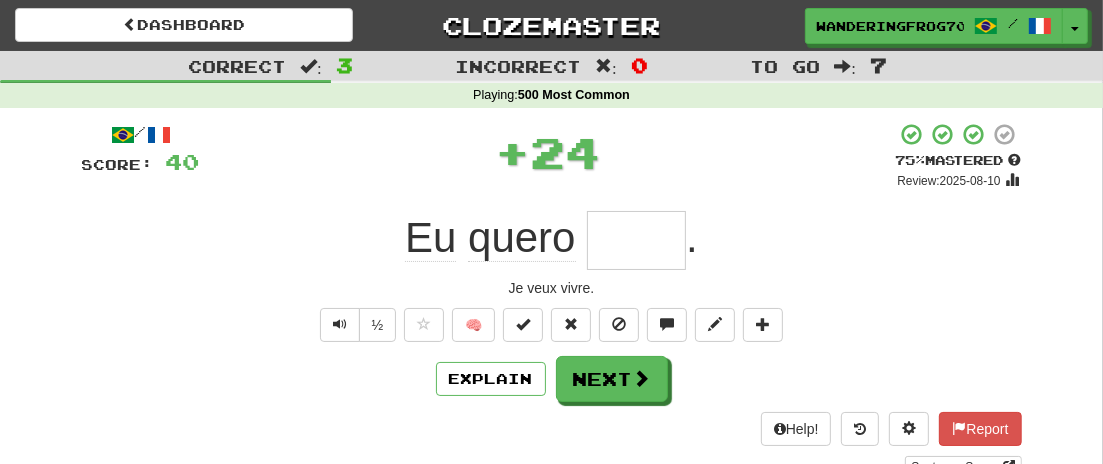 type on "*" 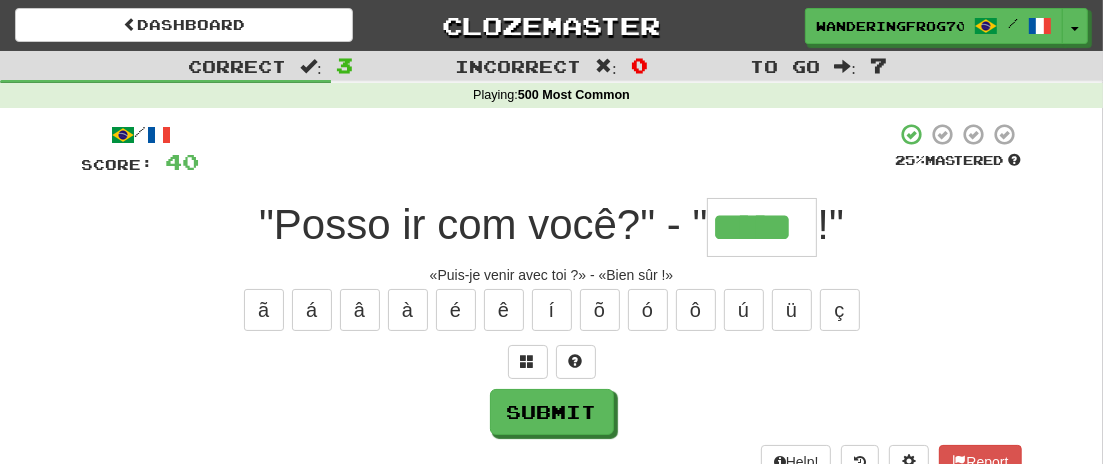 type on "*****" 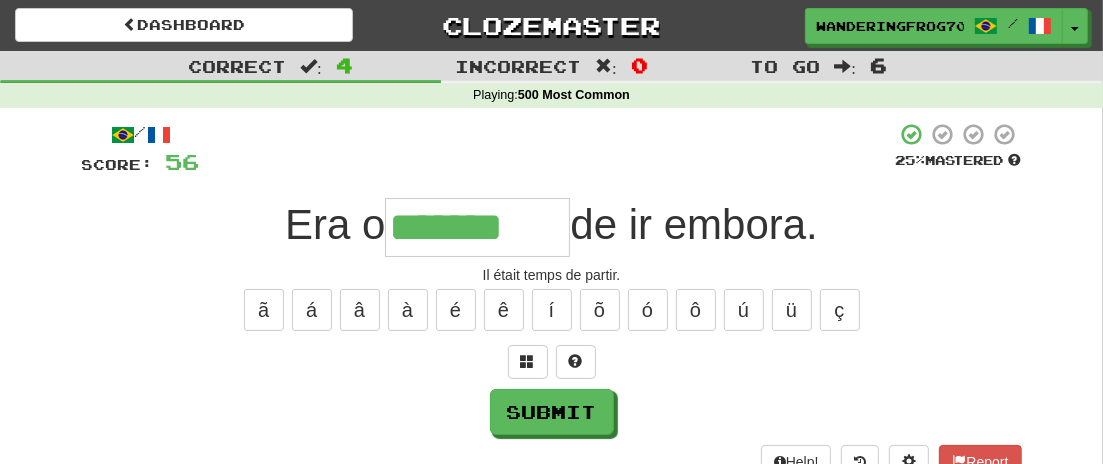 type on "*******" 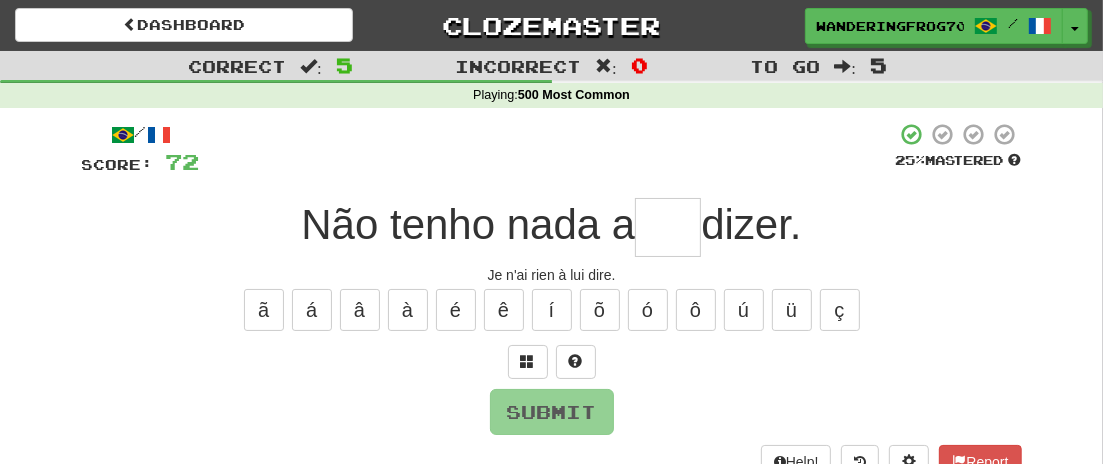 type on "*" 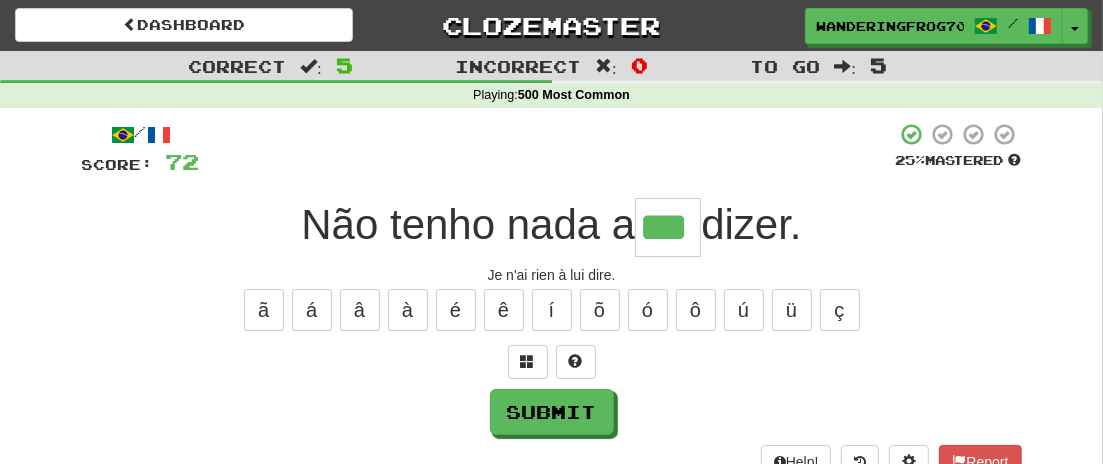 type on "***" 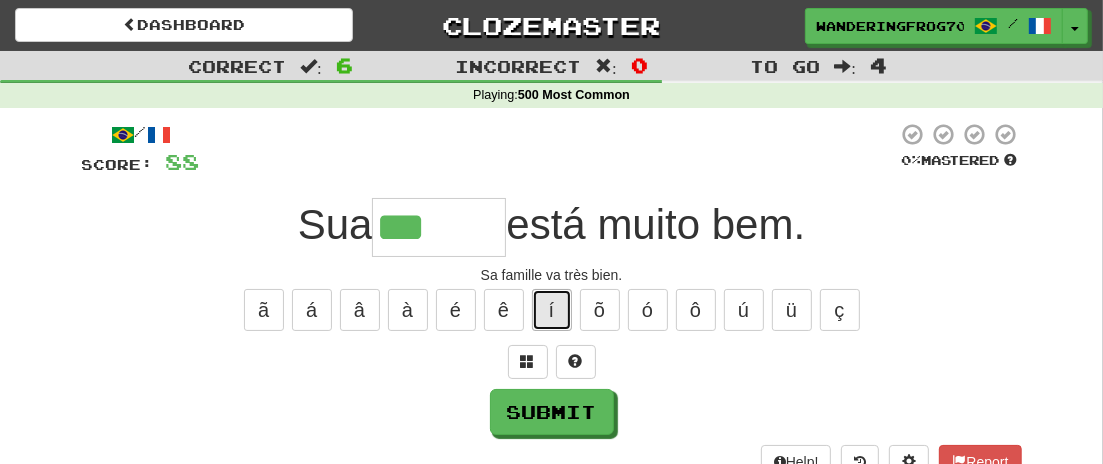 drag, startPoint x: 567, startPoint y: 311, endPoint x: 559, endPoint y: 303, distance: 11.313708 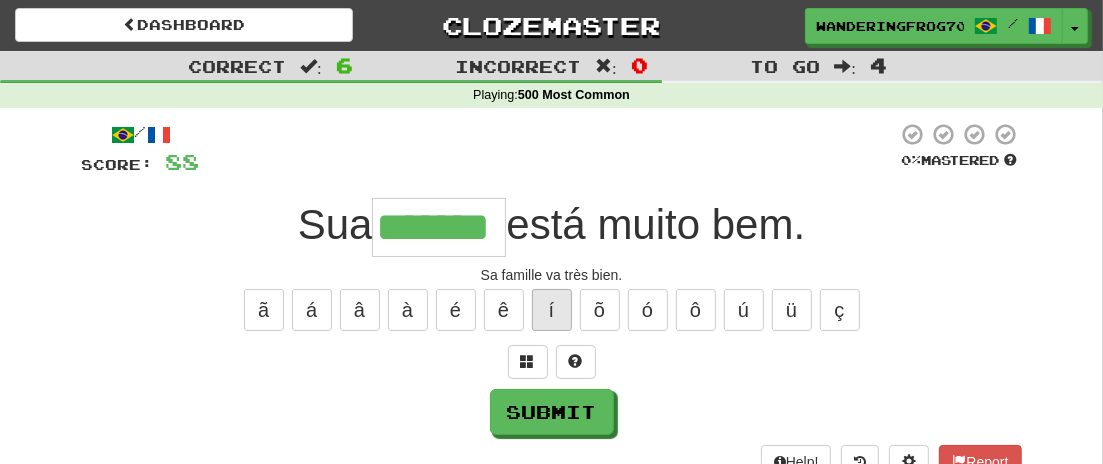 type on "*******" 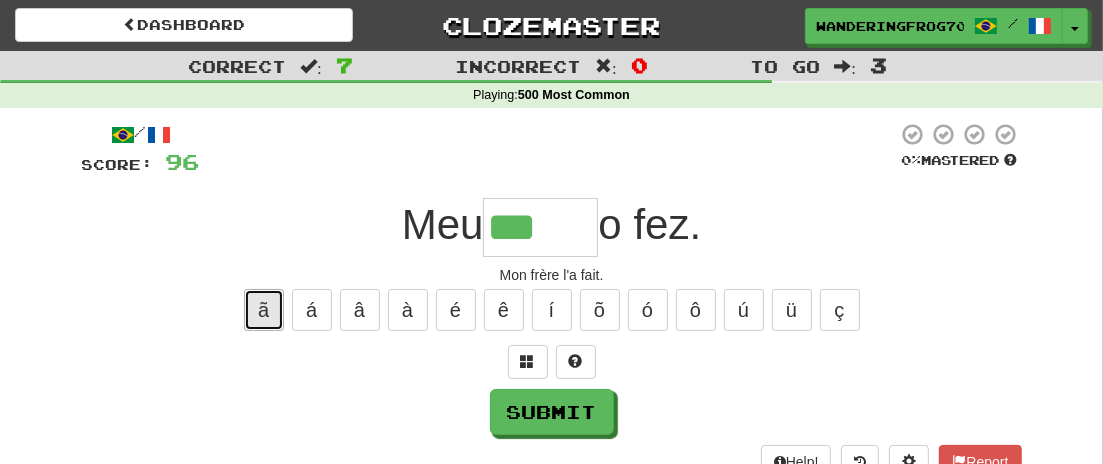 click on "ã" at bounding box center [264, 310] 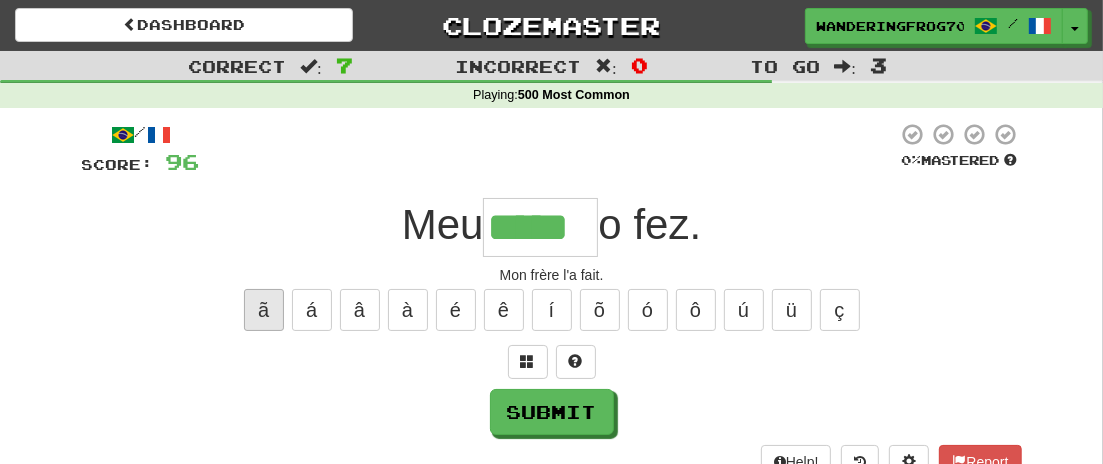 type on "*****" 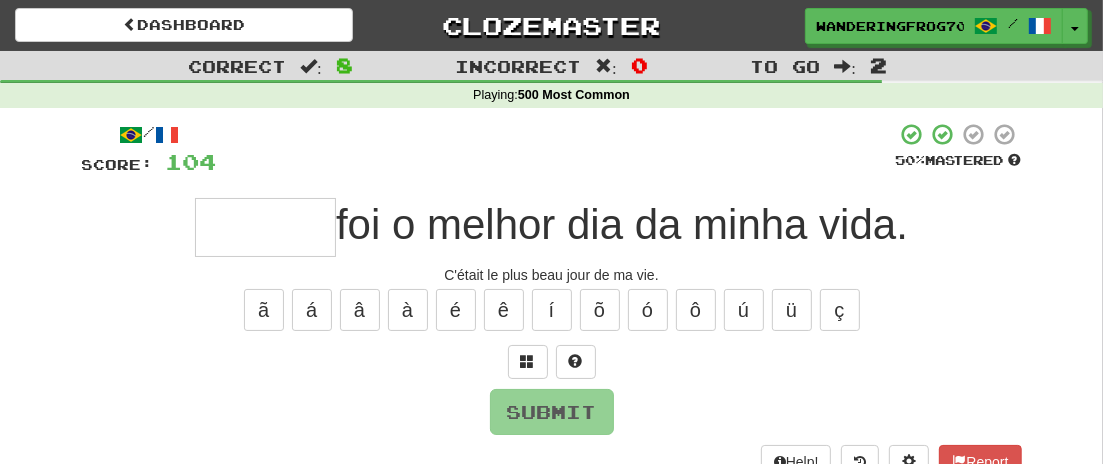 type on "*" 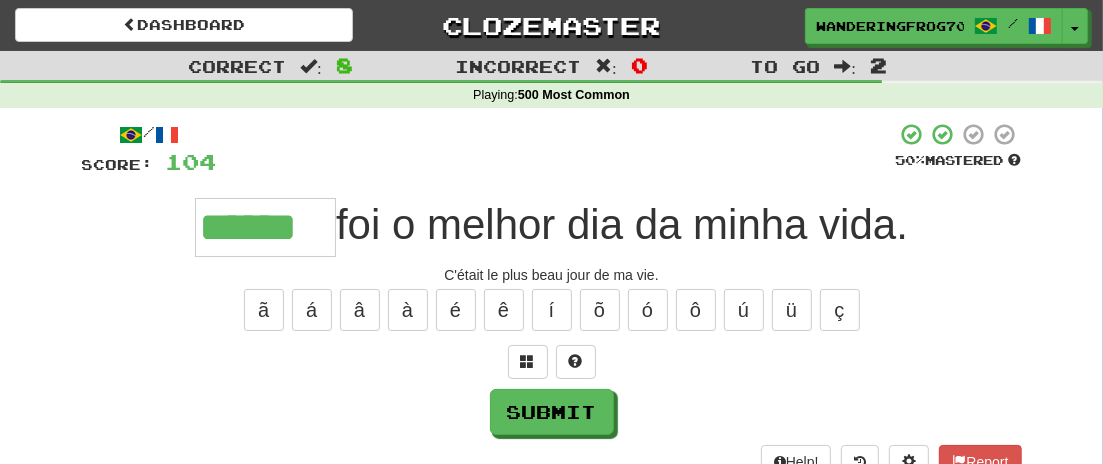 type on "******" 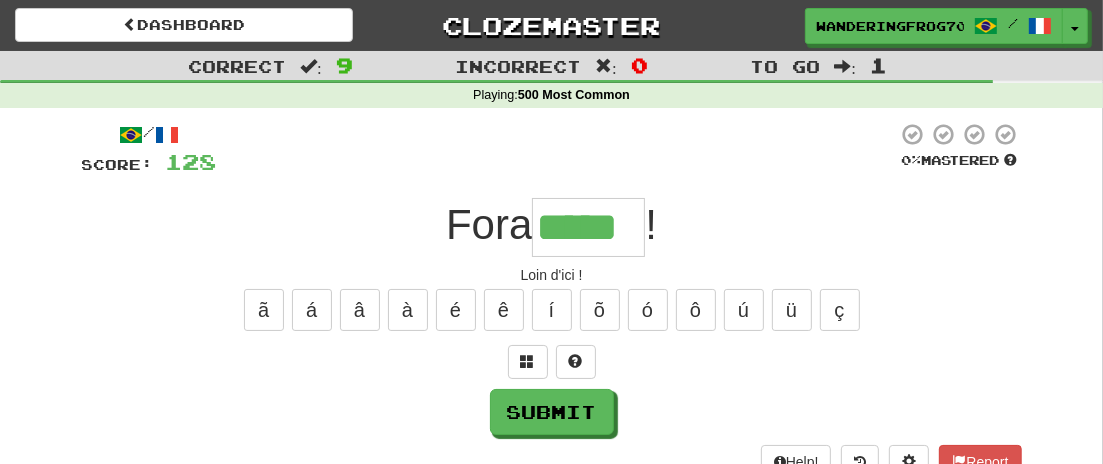 type on "*****" 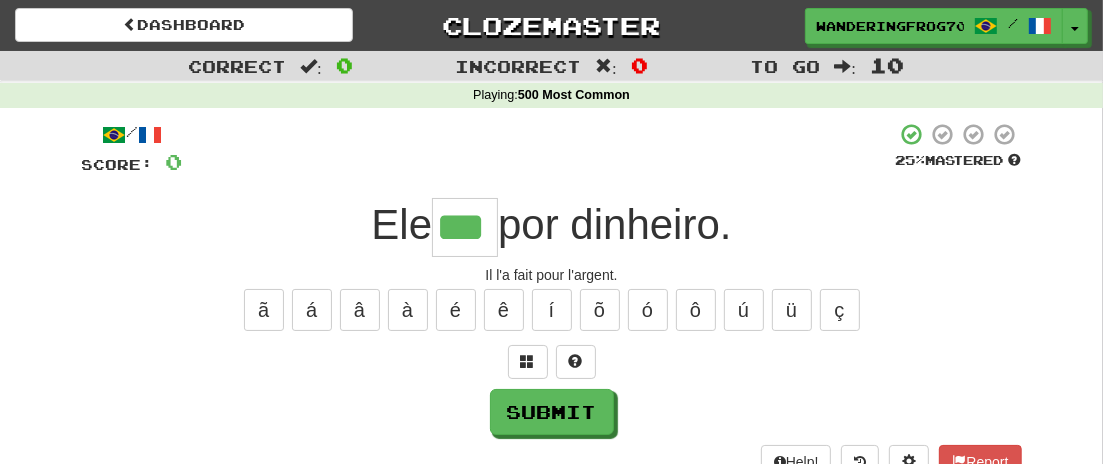 type on "***" 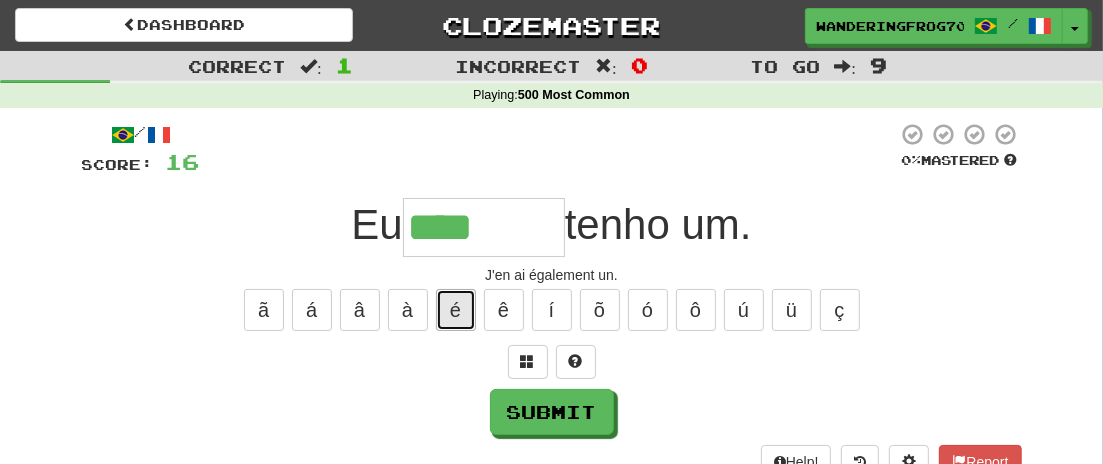 click on "é" at bounding box center [456, 310] 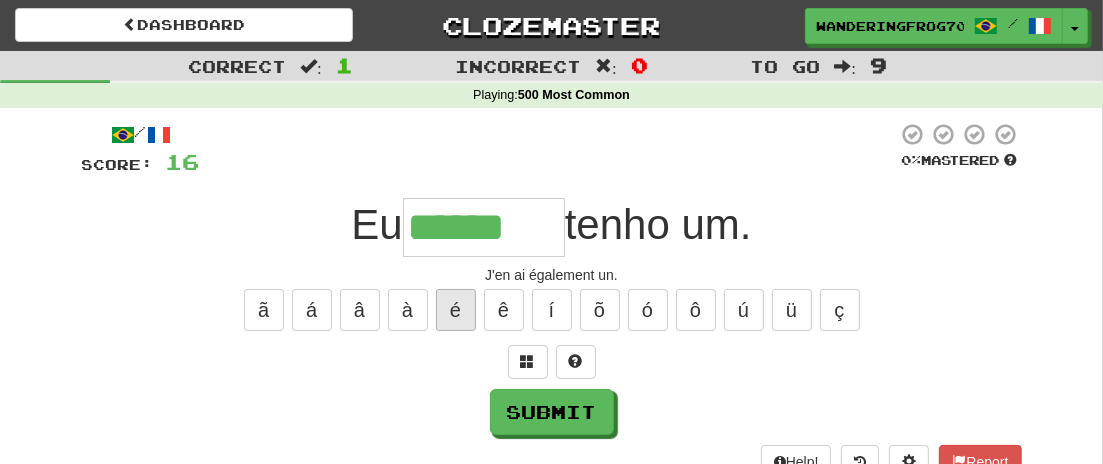 type on "******" 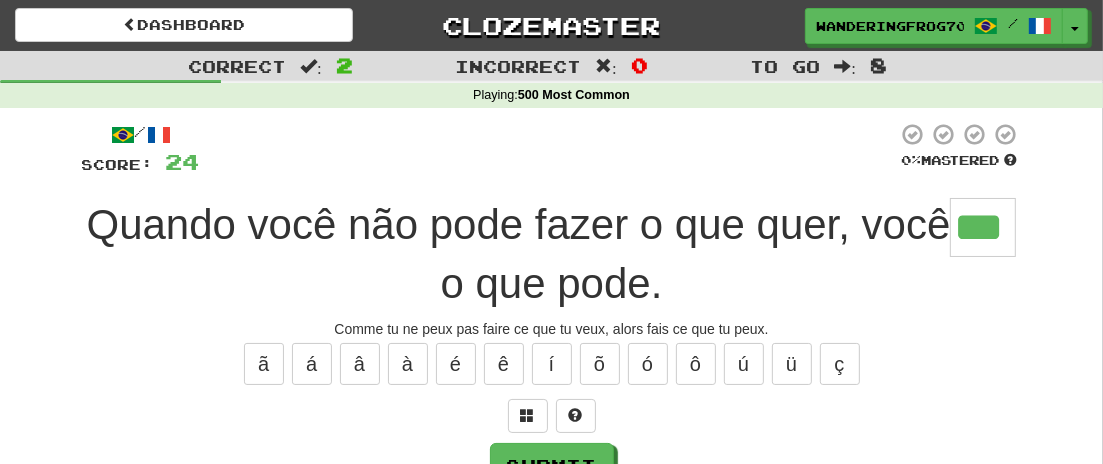 type on "***" 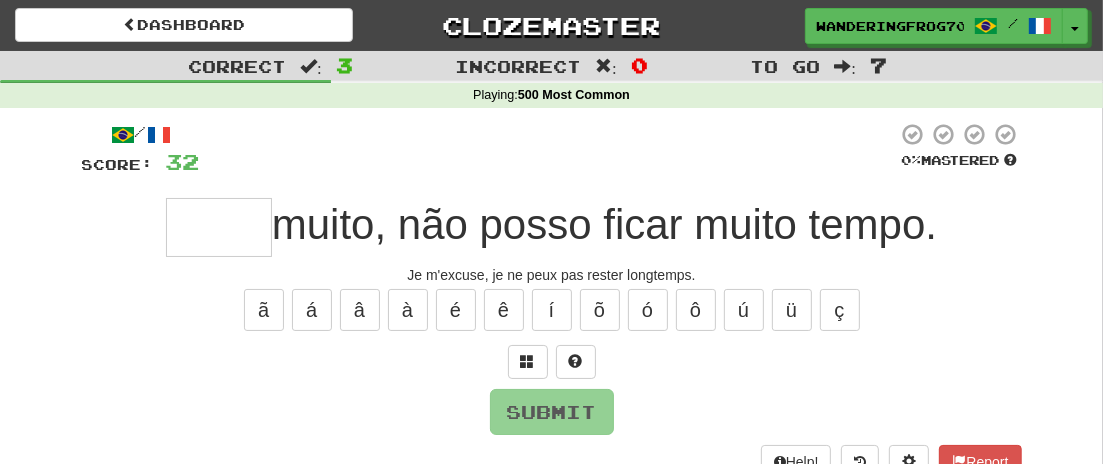 type on "*" 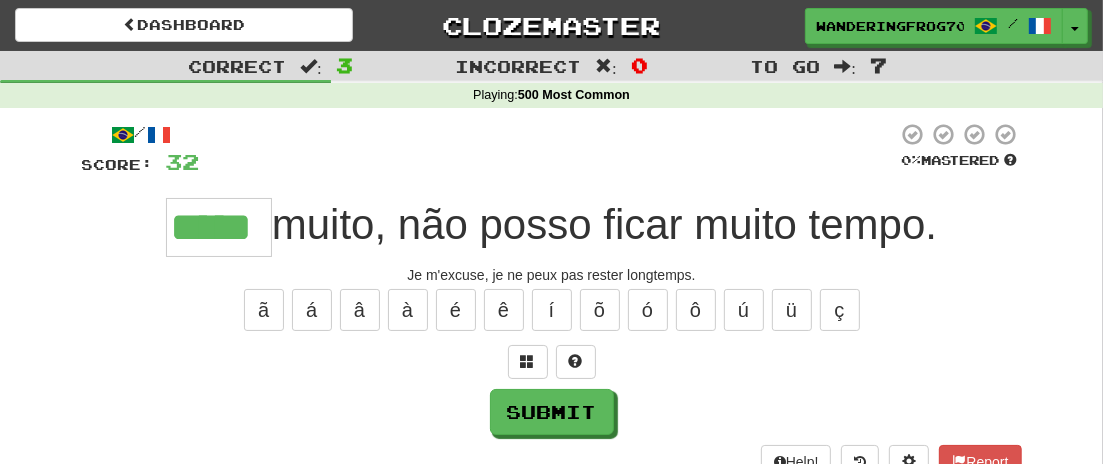 type on "*****" 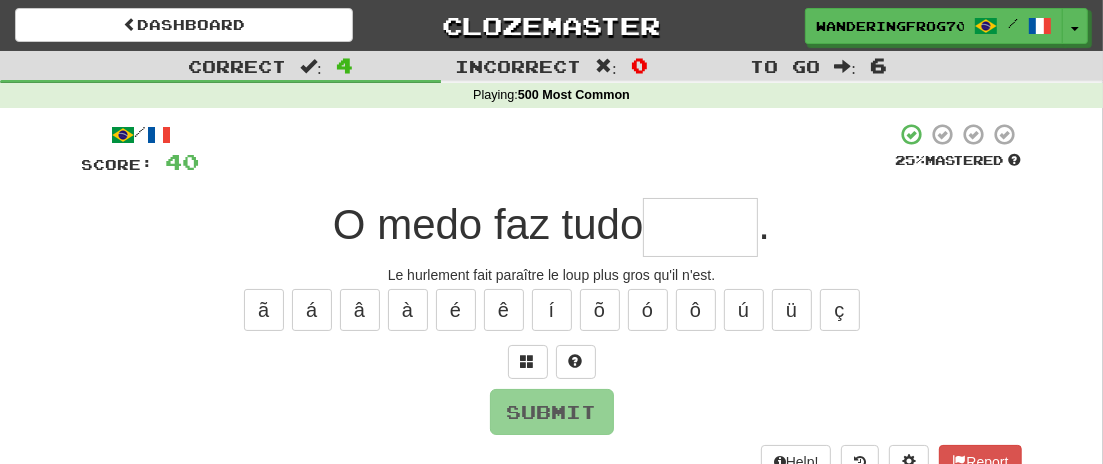type on "*" 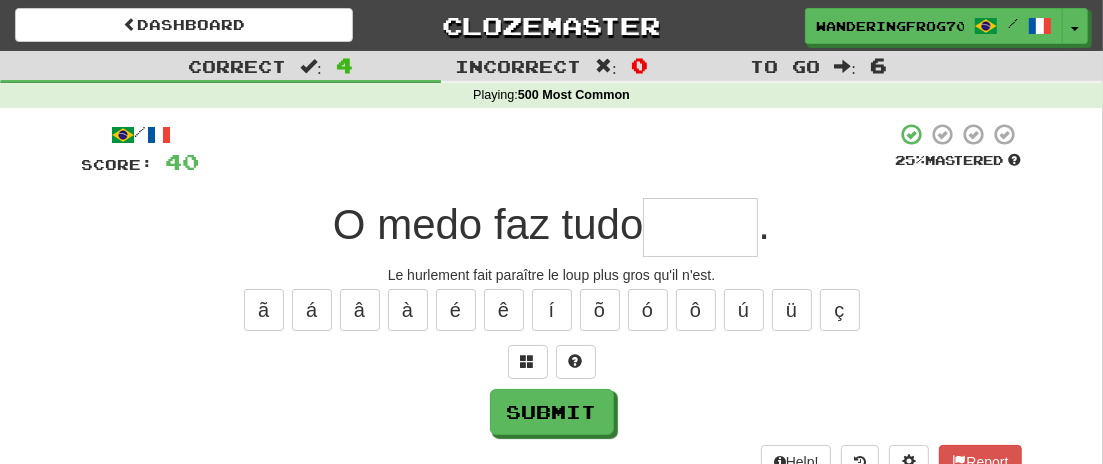 type on "*" 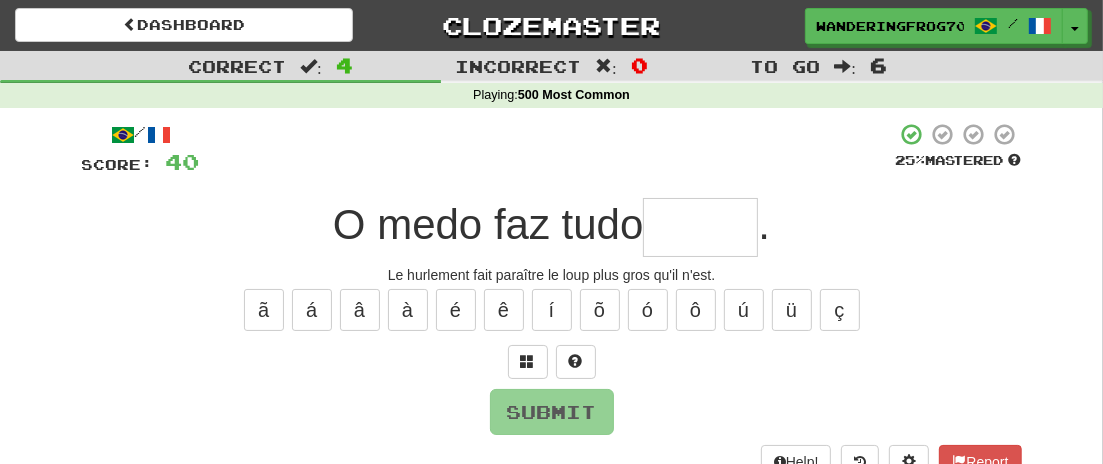 type on "*" 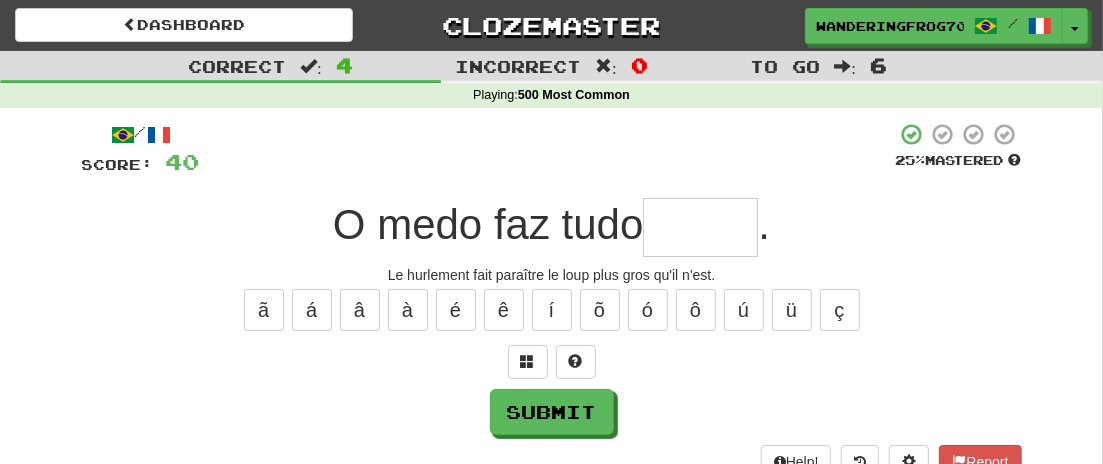 type on "*" 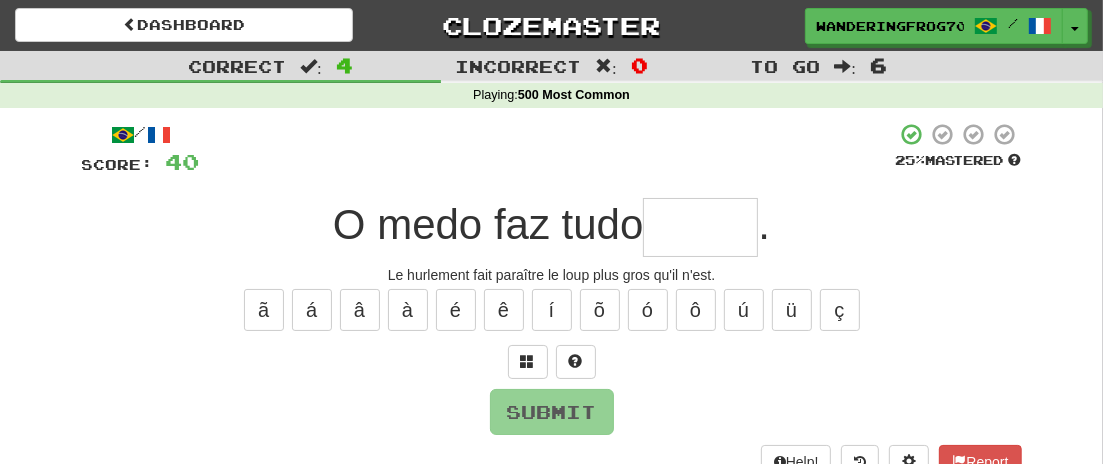 type on "*" 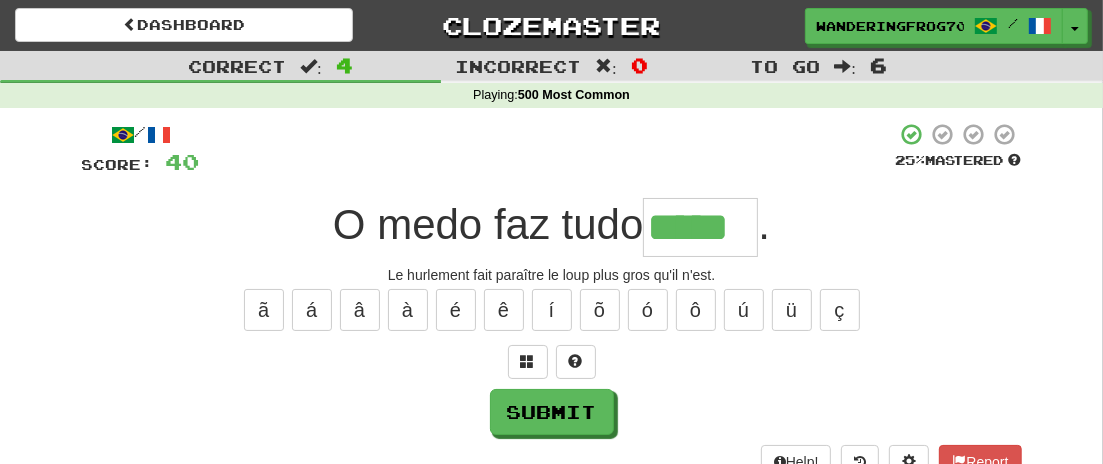 type on "*****" 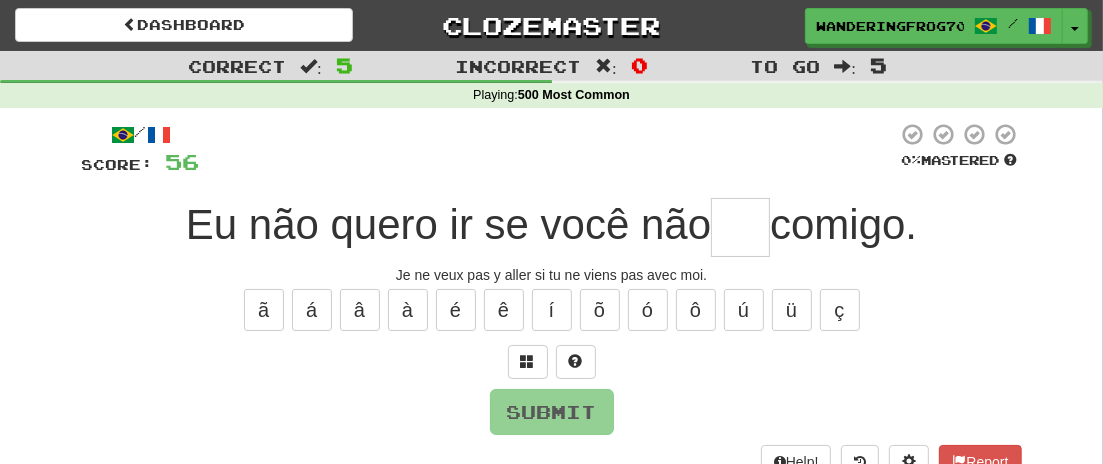 type on "*" 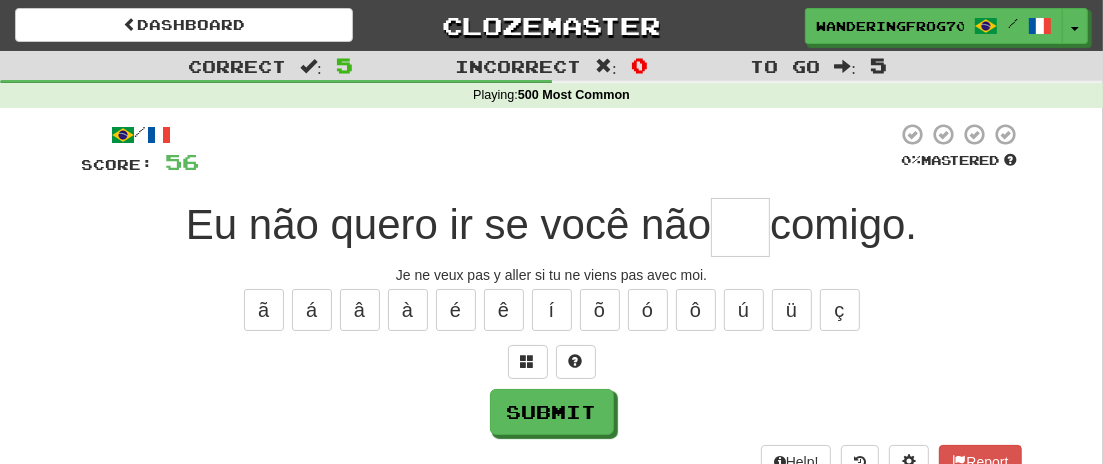 type on "*" 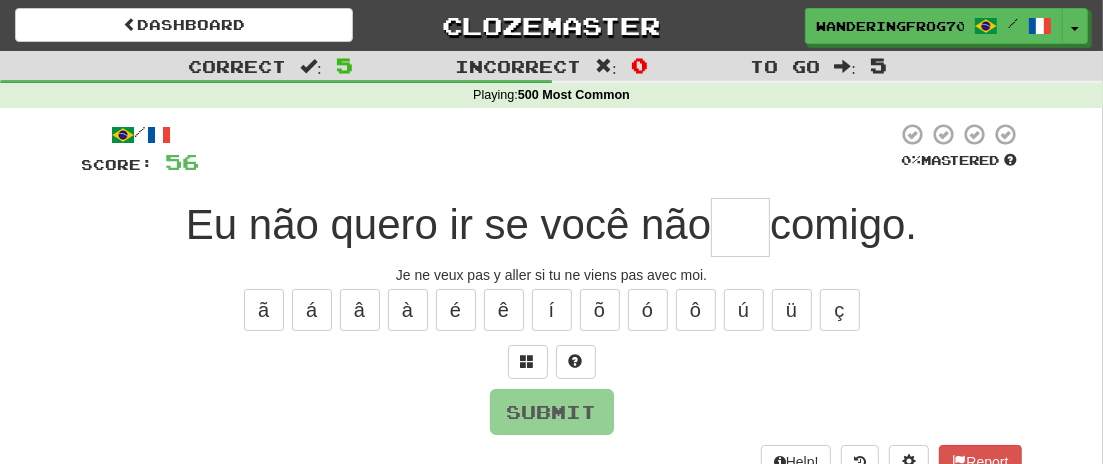 type on "*" 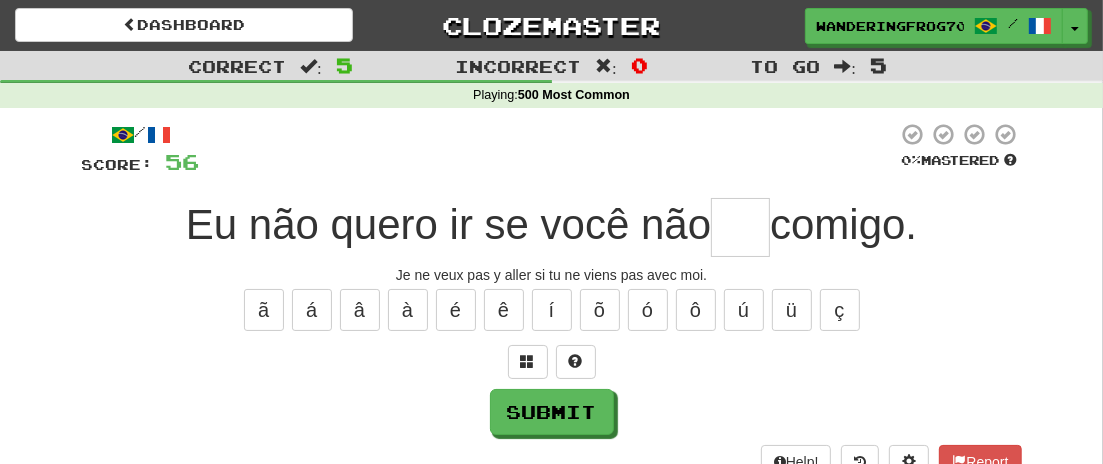 type on "*" 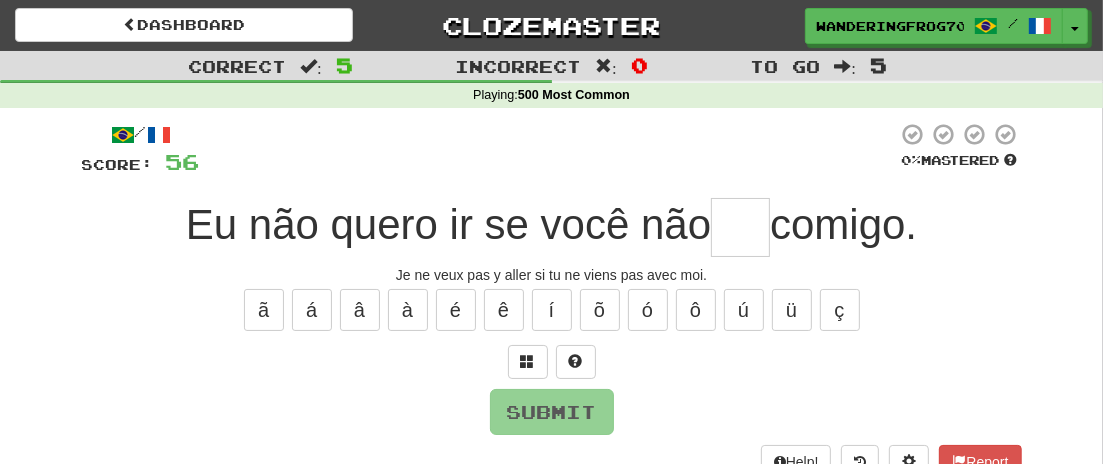 type on "*" 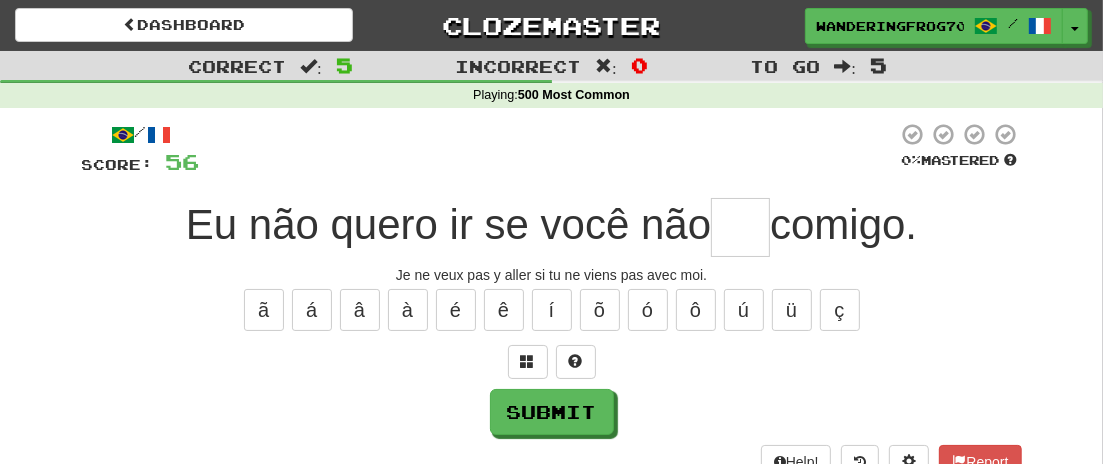 type on "*" 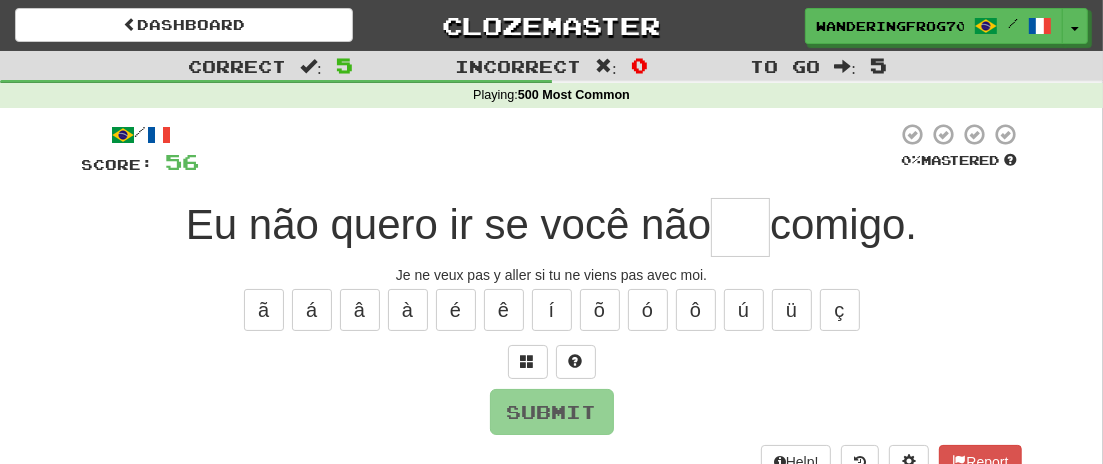type on "*" 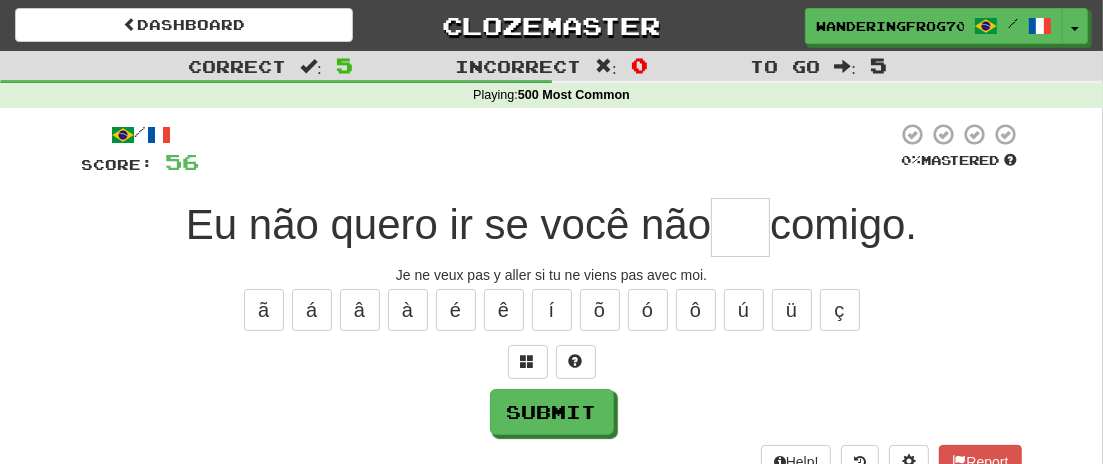 type on "*" 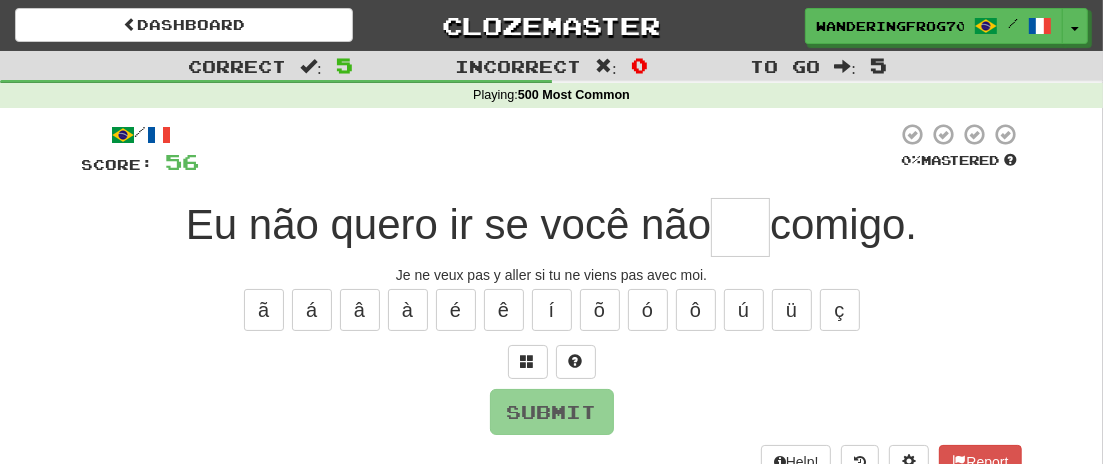 type on "*" 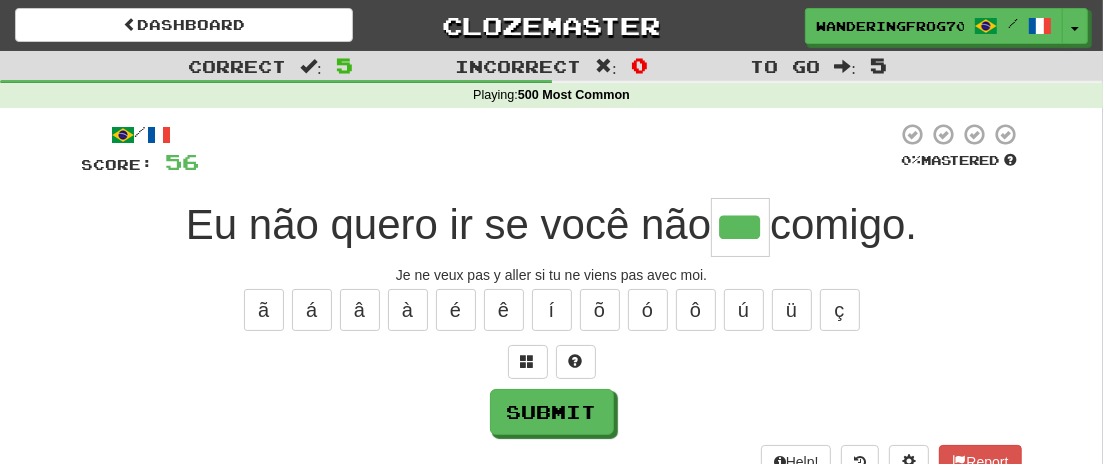 type on "***" 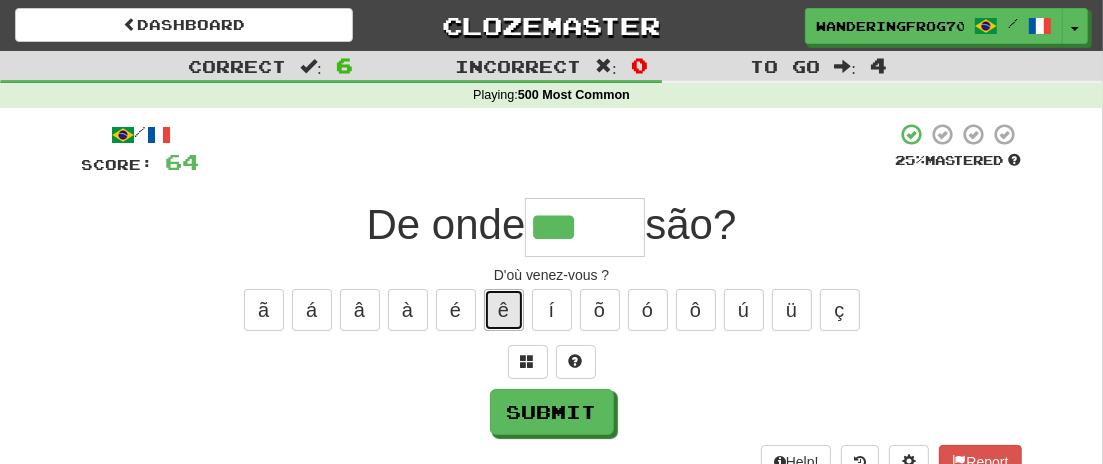 click on "ê" at bounding box center [504, 310] 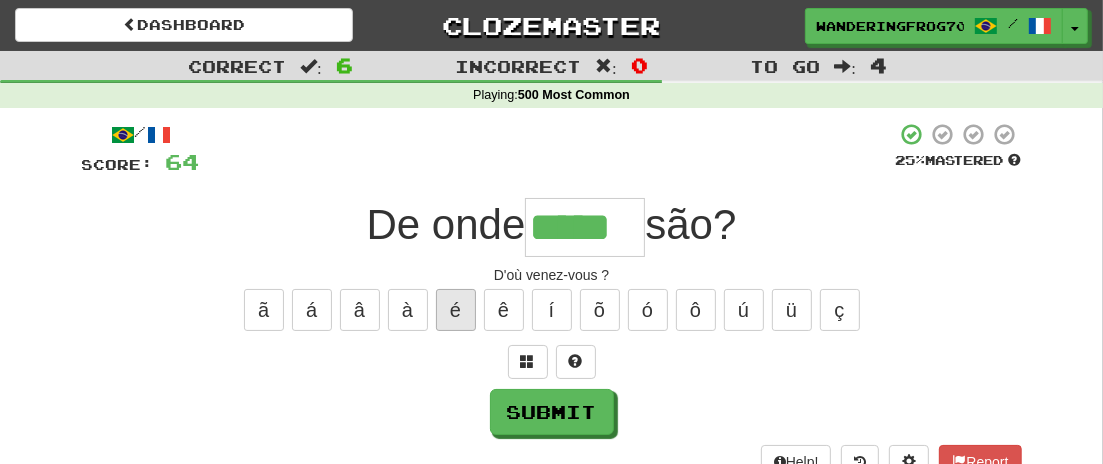 type on "*****" 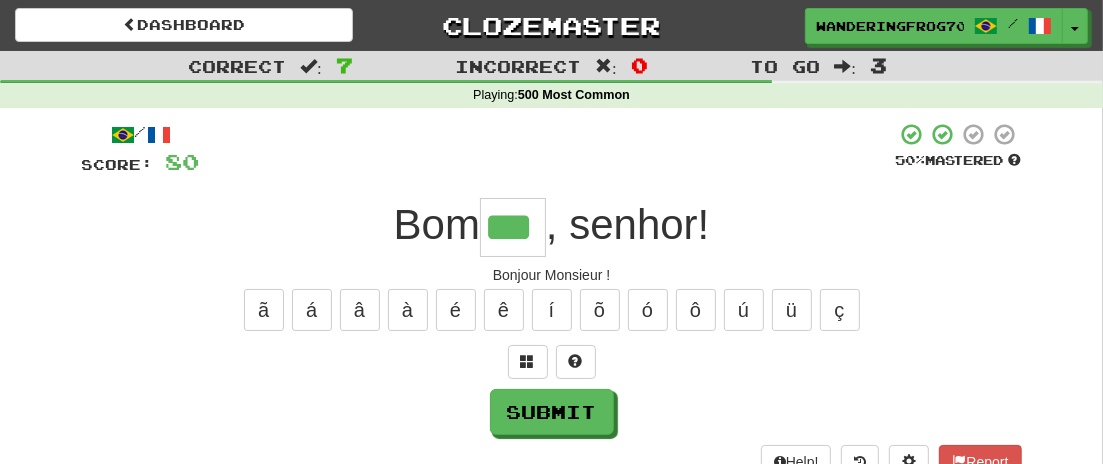 type on "***" 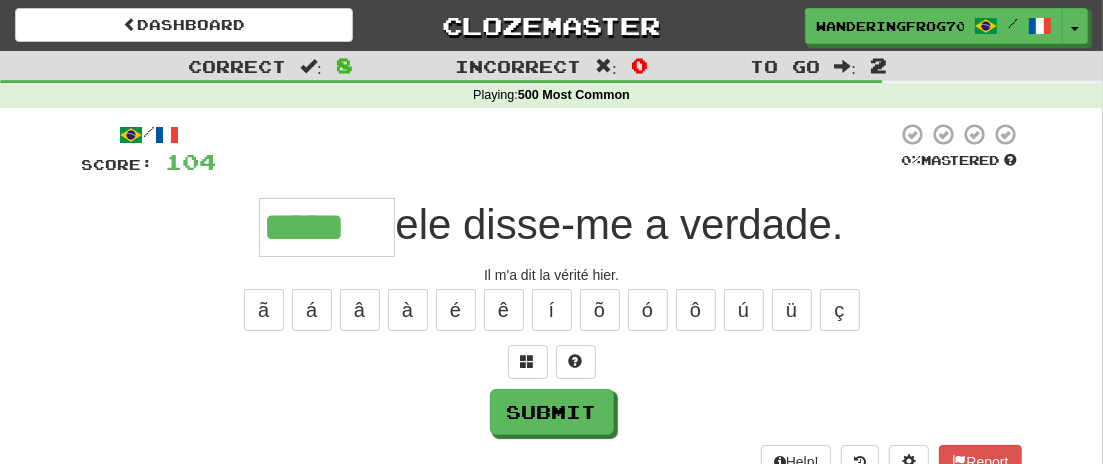 type on "*****" 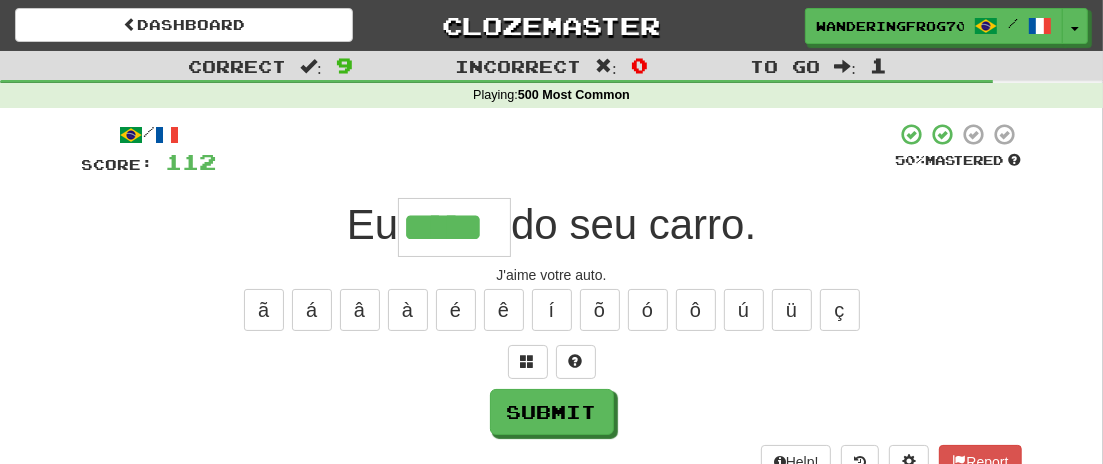 type on "*****" 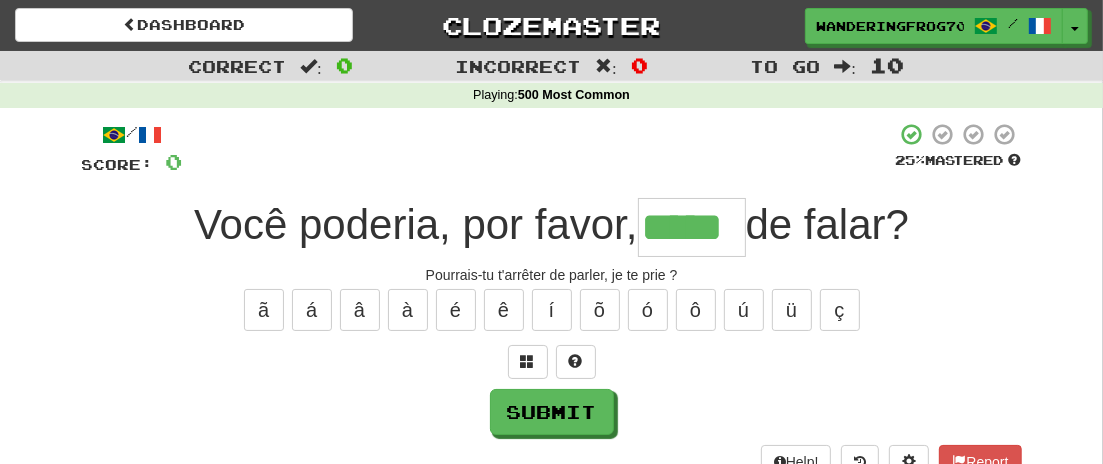 type on "*****" 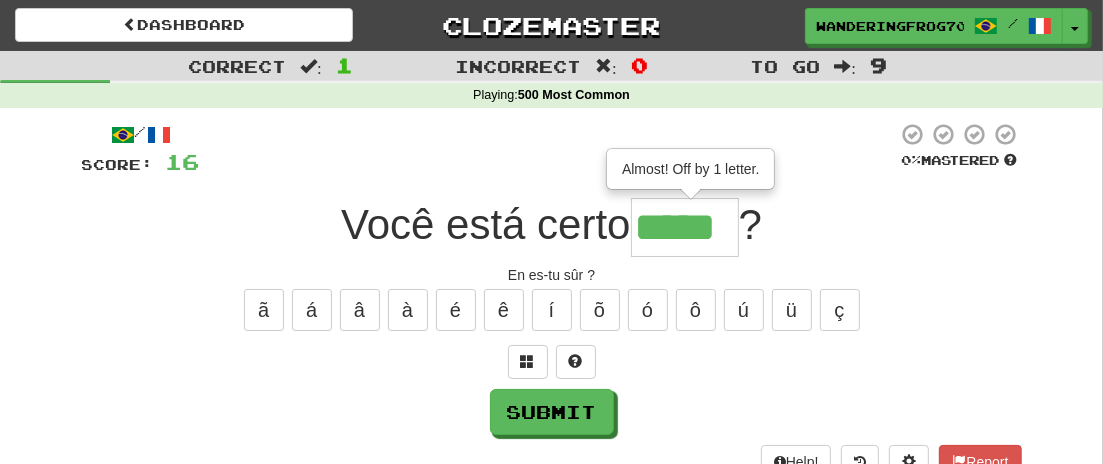 type on "*****" 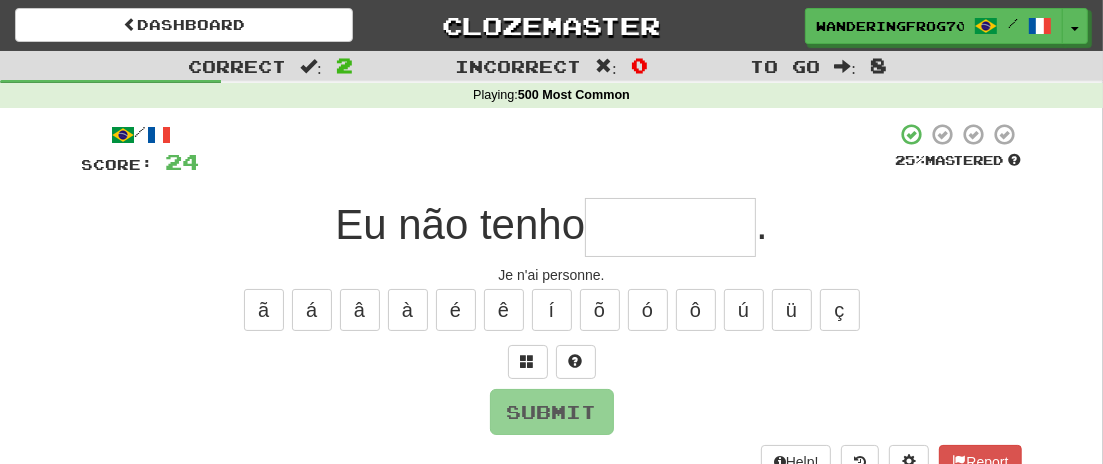 type on "*" 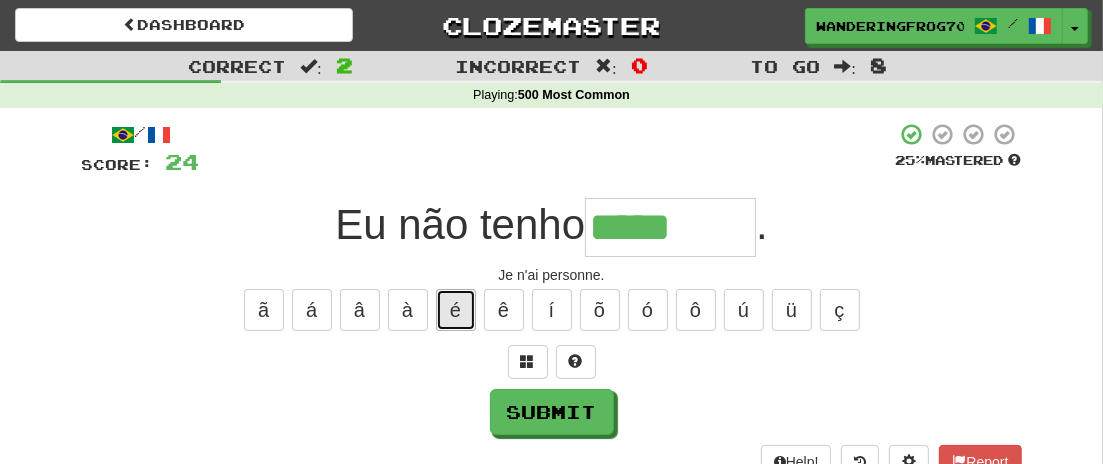 click on "é" at bounding box center (456, 310) 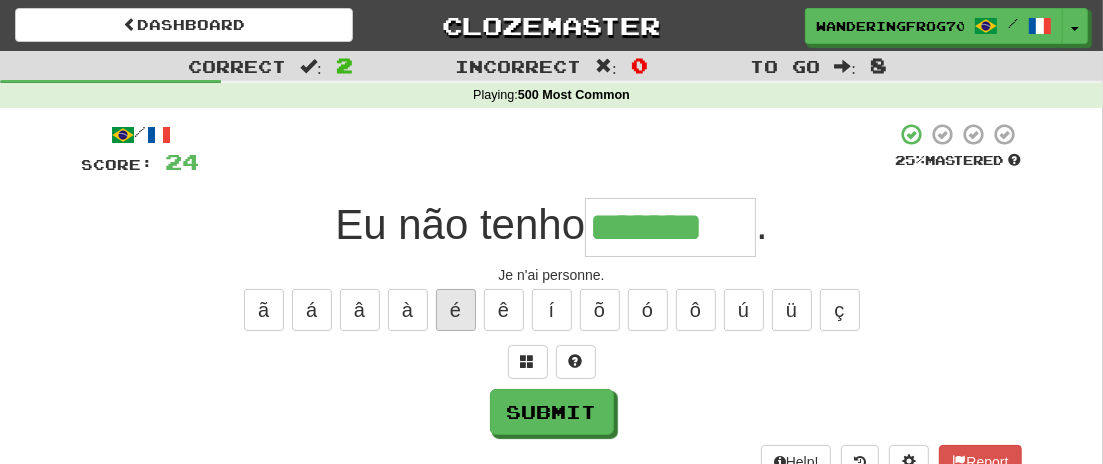 type on "*******" 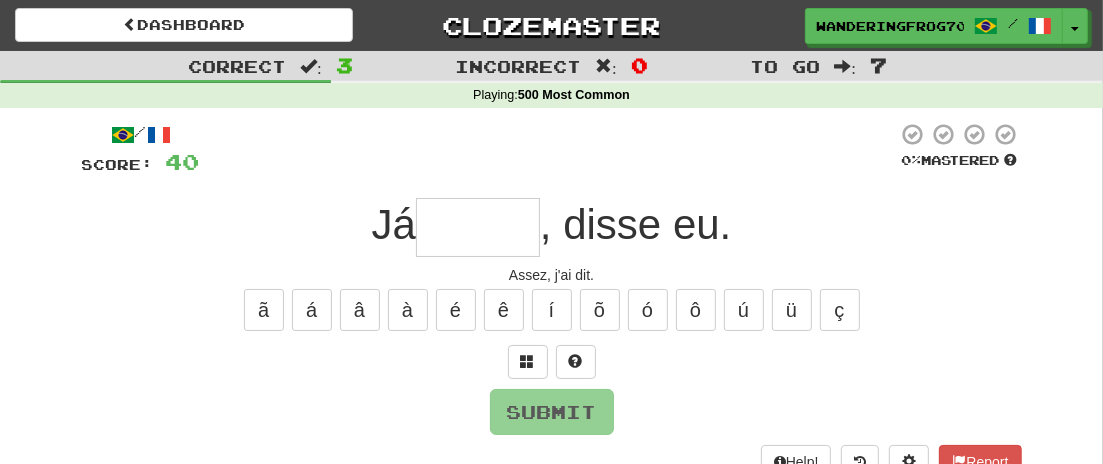 type on "*" 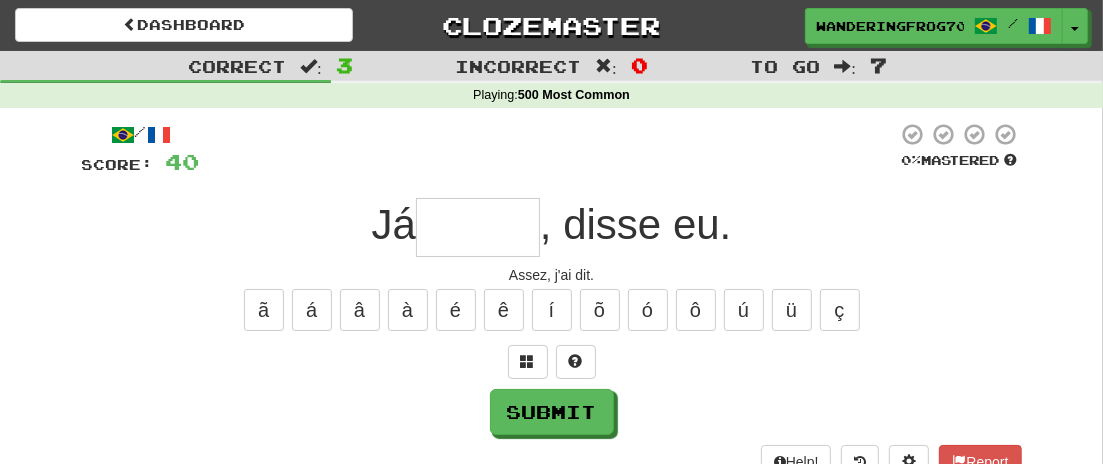 type on "*" 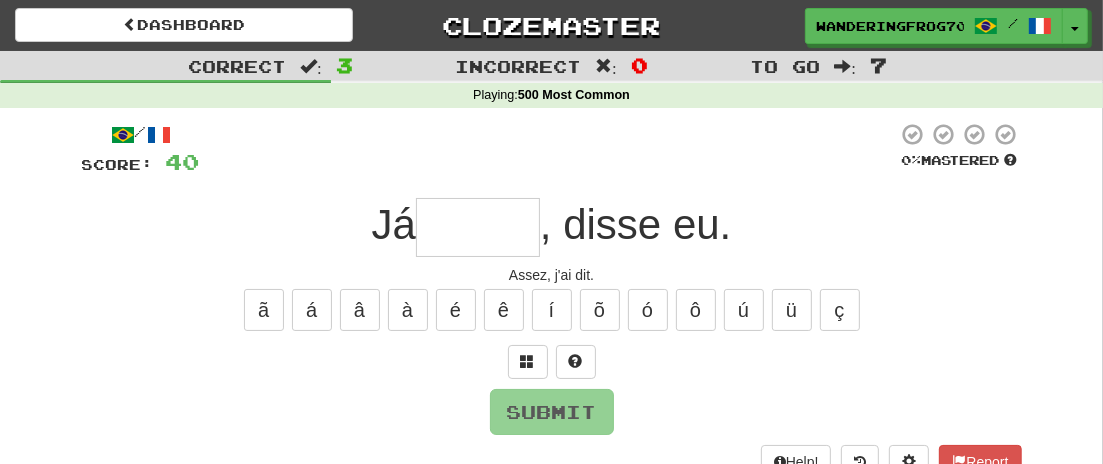 type on "*" 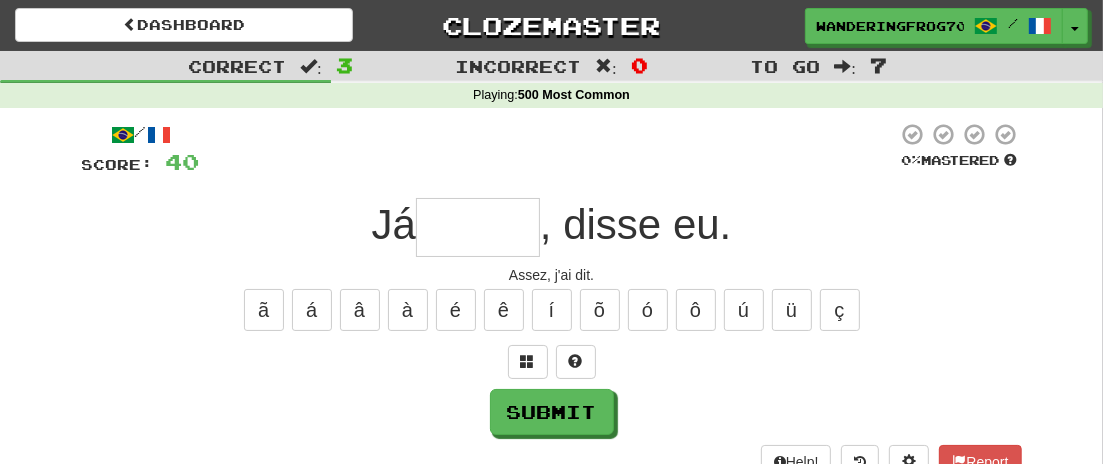type on "*" 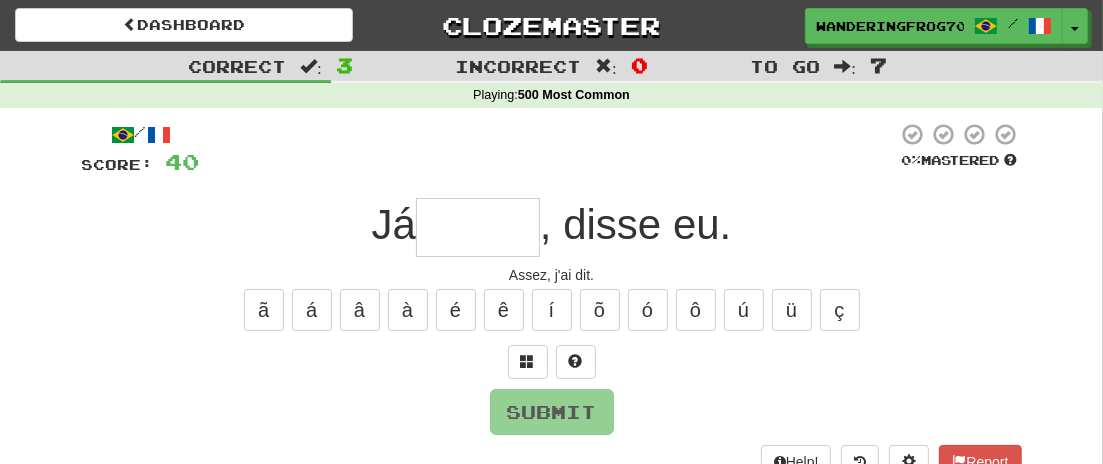 type on "*" 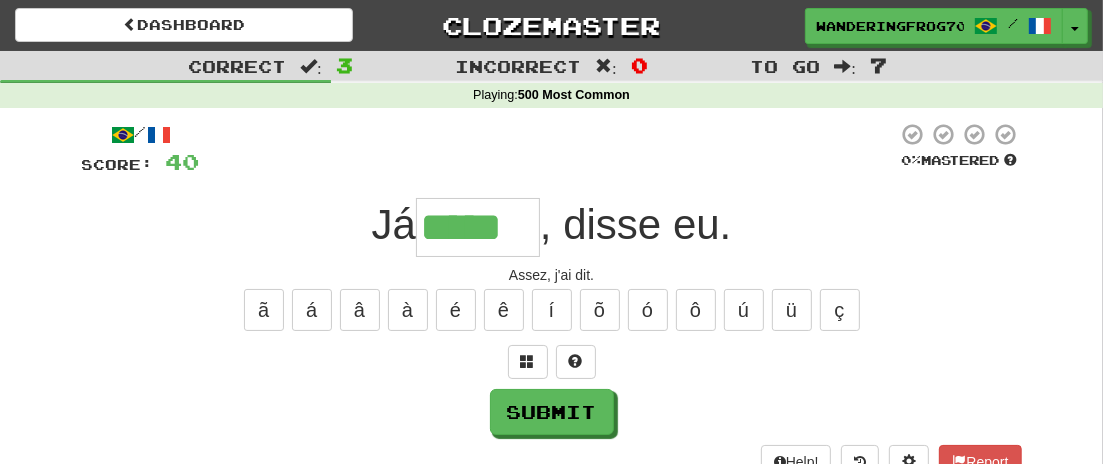 type on "*****" 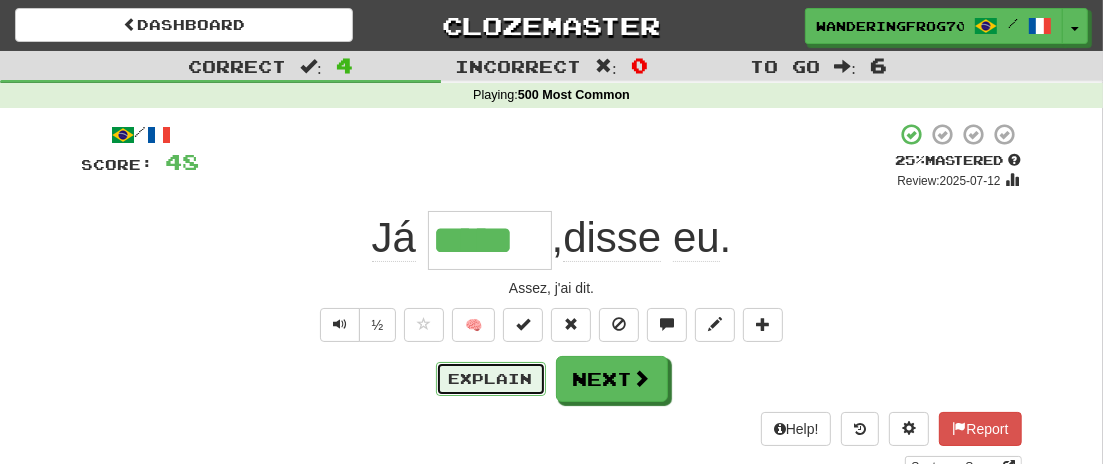 click on "Explain" at bounding box center [491, 379] 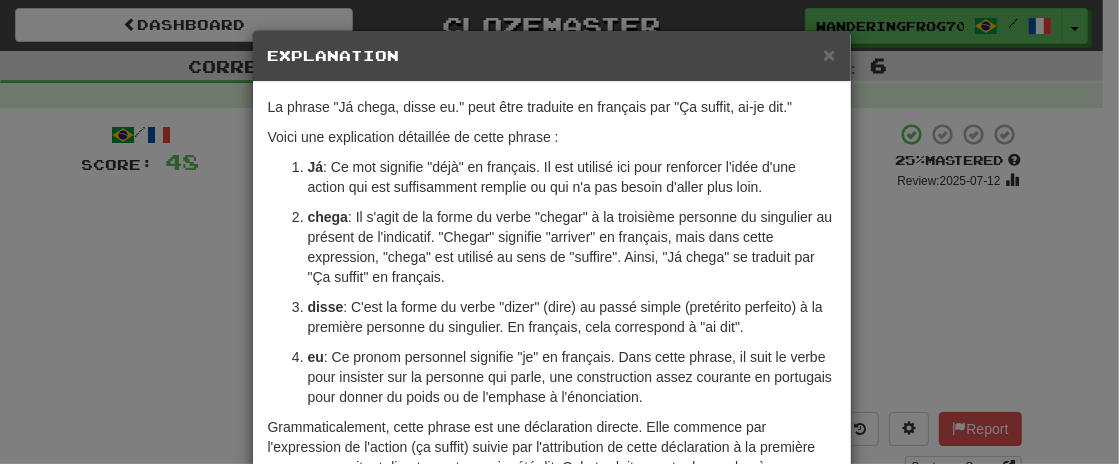click on "× Explanation La phrase "Já chega, disse eu." peut être traduite en français par "Ça suffit, ai-je dit."
Voici une explication détaillée de cette phrase :
Já  : Ce mot signifie "déjà" en français. Il est utilisé ici pour renforcer l'idée d'une action qui est suffisamment remplie ou qui n'a pas besoin d'aller plus loin.
chega  : Il s'agit de la forme du verbe "chegar" à la troisième personne du singulier au présent de l'indicatif. "Chegar" signifie "arriver" en français, mais dans cette expression, "chega" est utilisé au sens de "suffire". Ainsi, "Já chega" se traduit par "Ça suffit" en français.
disse  : C'est la forme du verbe "dizer" (dire) au passé simple (pretérito perfeito) à la première personne du singulier. En français, cela correspond à "ai dit".
eu
In beta. Generated by ChatGPT. Like it? Hate it?  Let us know ! Close" at bounding box center (559, 232) 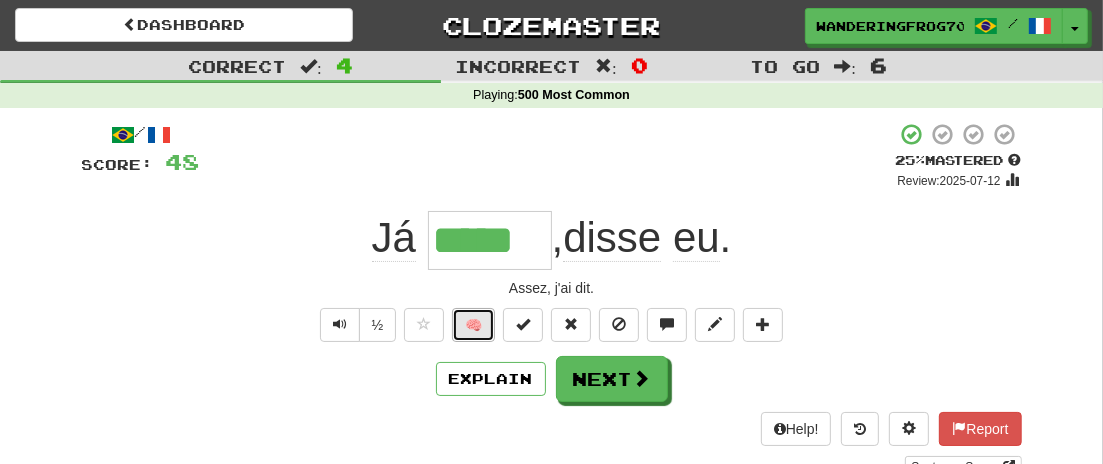 click on "🧠" at bounding box center [473, 325] 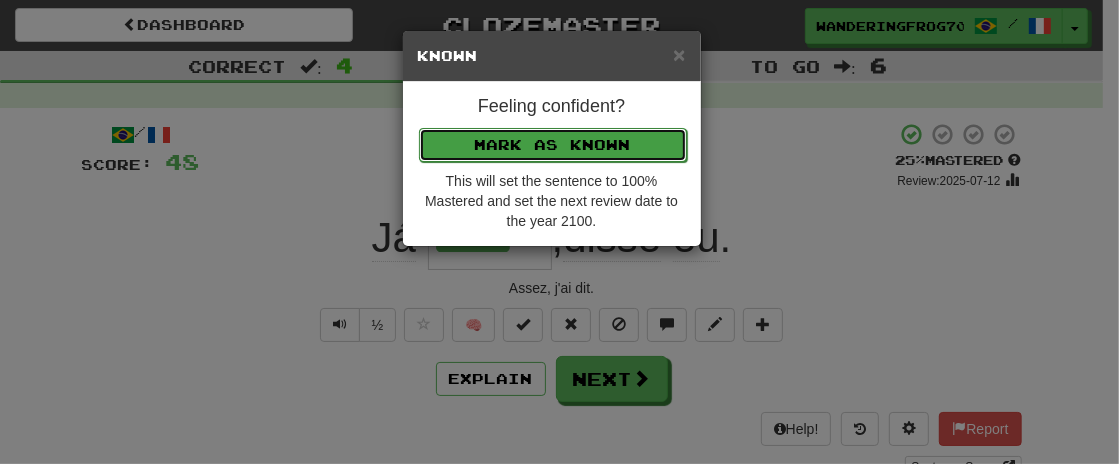 click on "Mark as Known" at bounding box center [553, 145] 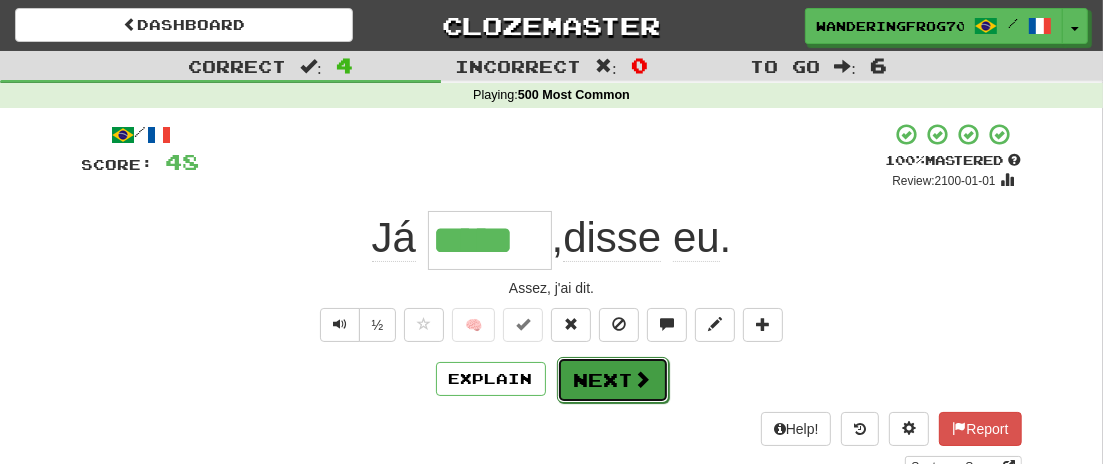 click on "Next" at bounding box center (613, 380) 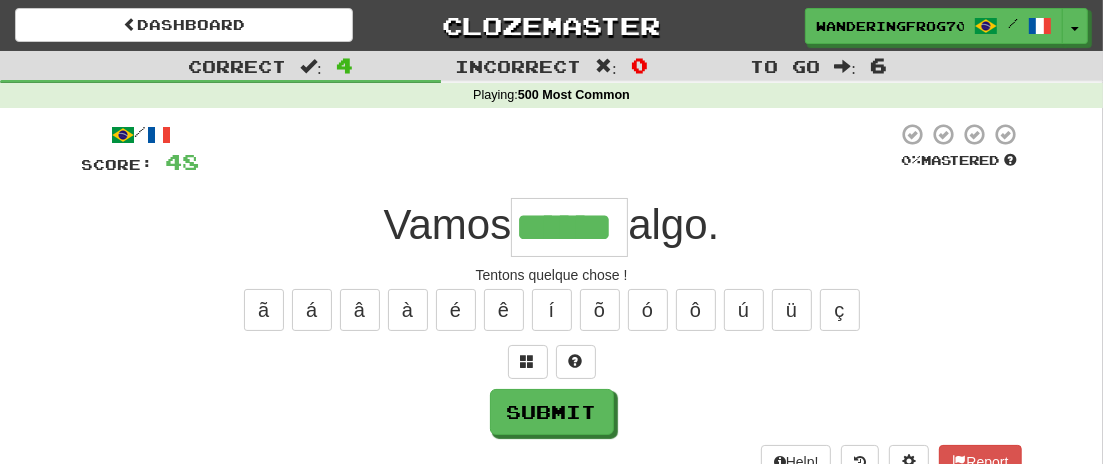 type on "******" 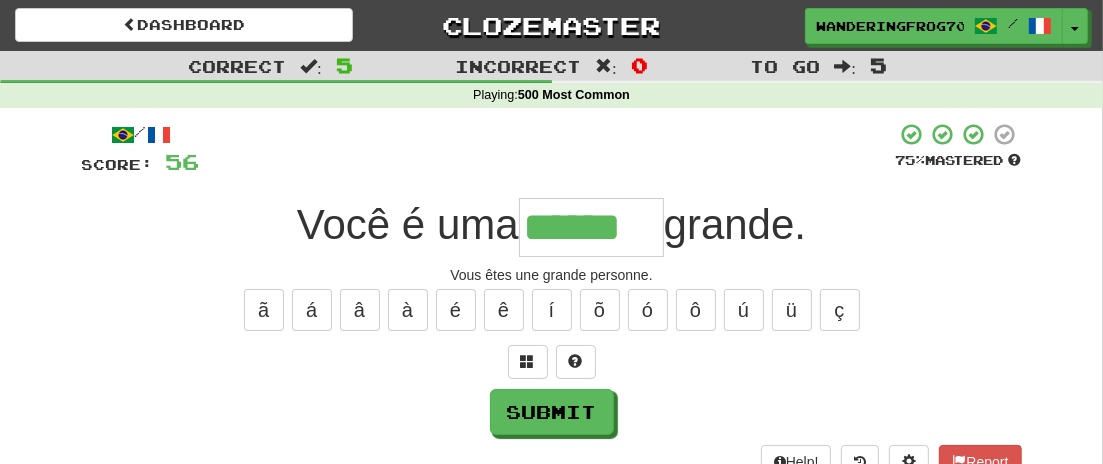type on "******" 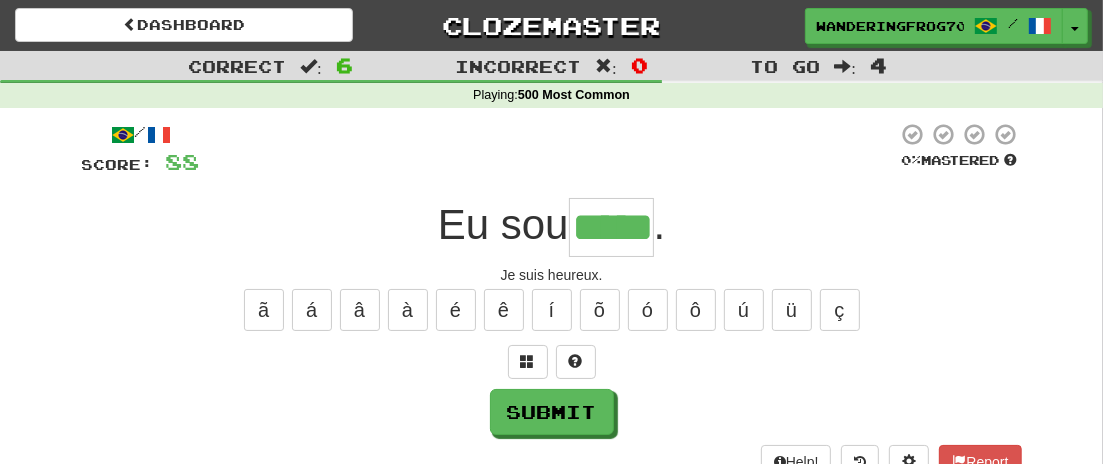 type on "*****" 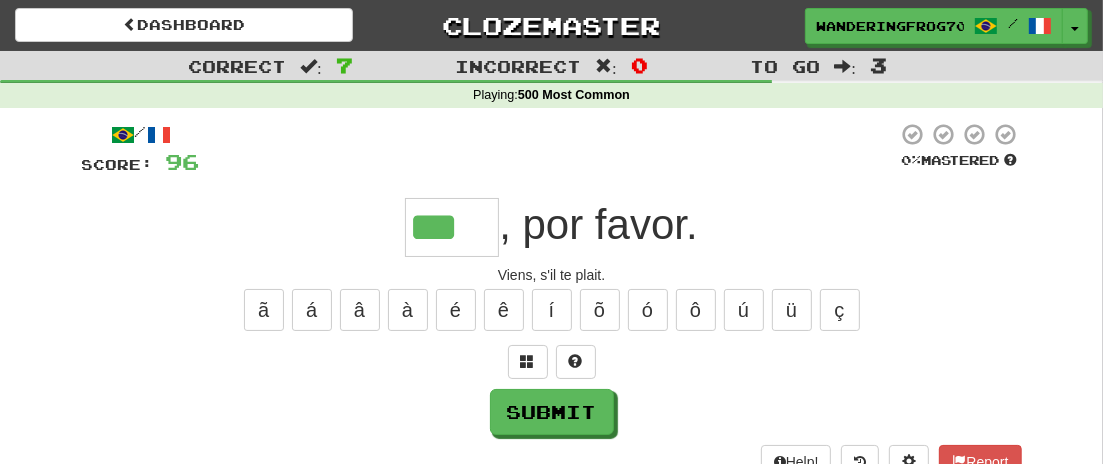 type on "***" 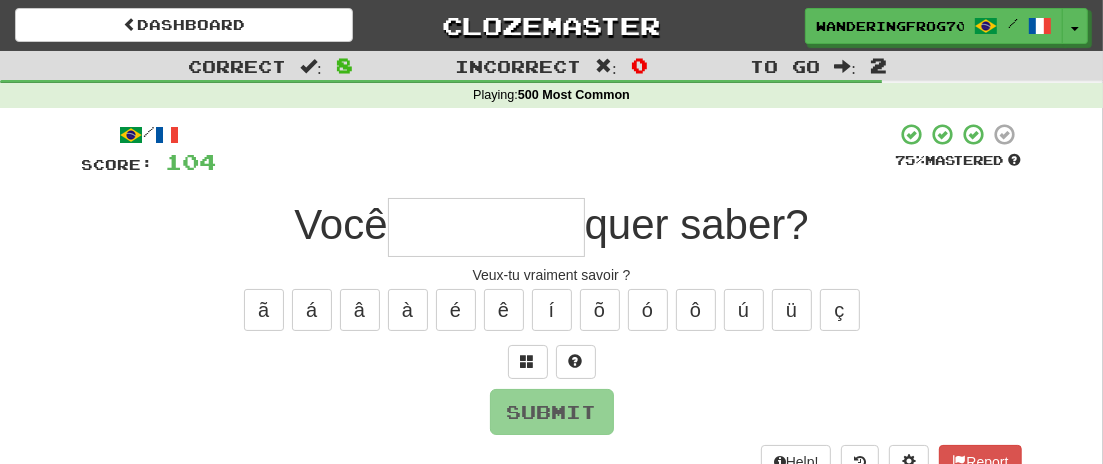 type on "*" 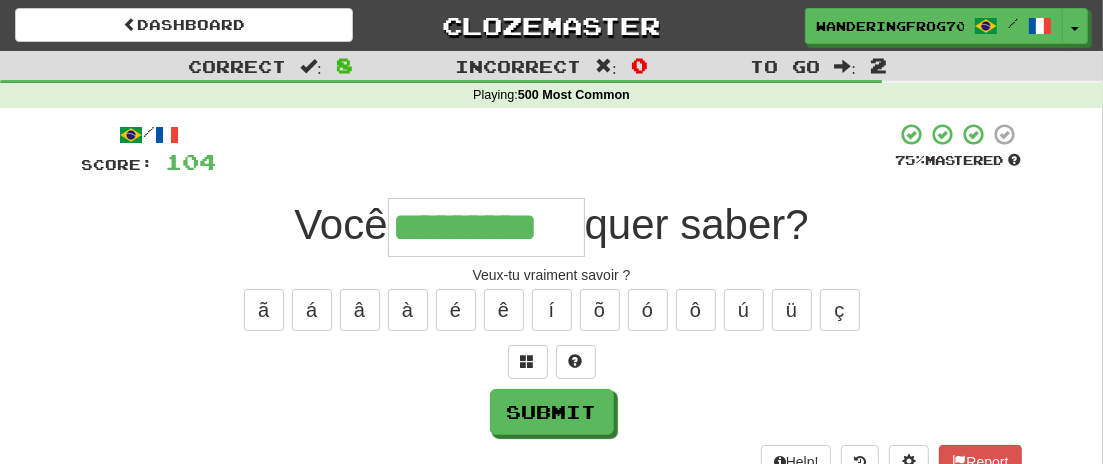 type on "*********" 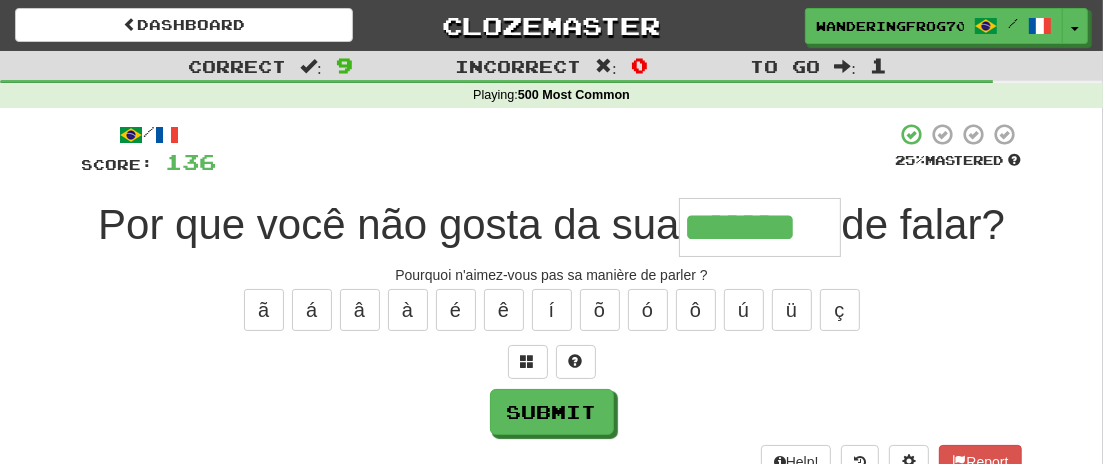 type on "*******" 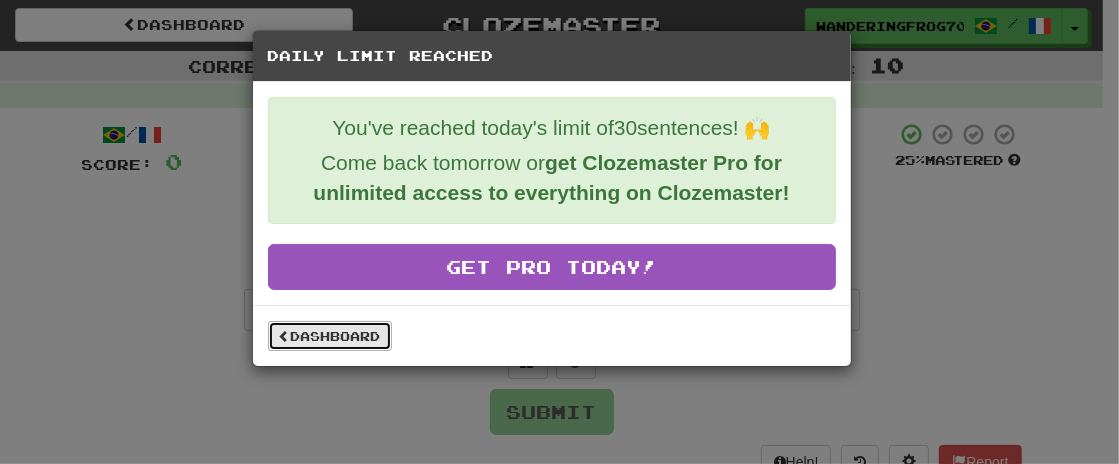 drag, startPoint x: 350, startPoint y: 339, endPoint x: 362, endPoint y: 337, distance: 12.165525 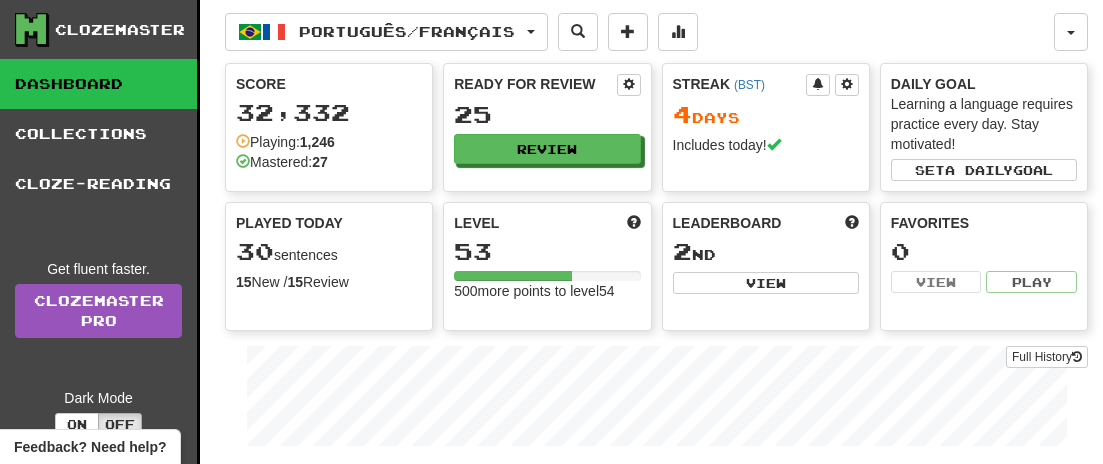 scroll, scrollTop: 0, scrollLeft: 0, axis: both 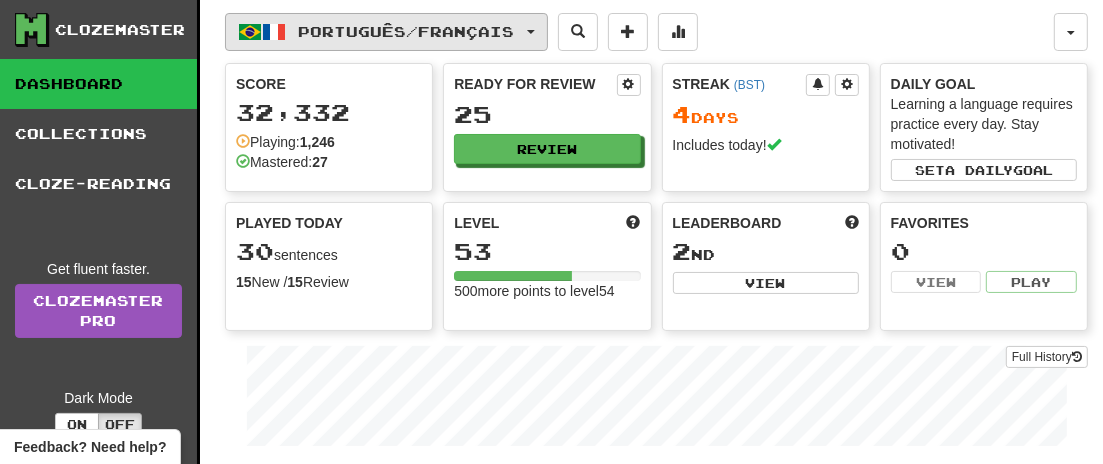 click on "Português  /  Français" at bounding box center (386, 32) 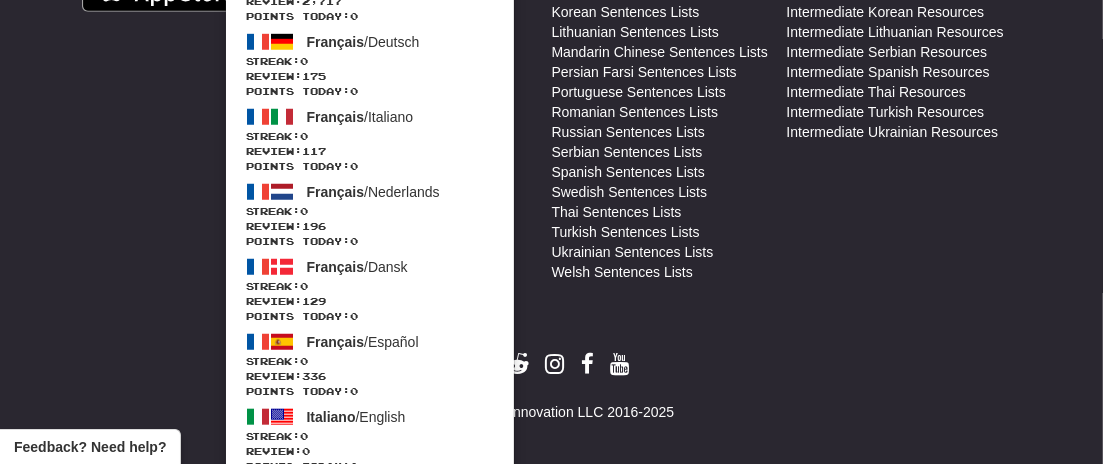 scroll, scrollTop: 1285, scrollLeft: 0, axis: vertical 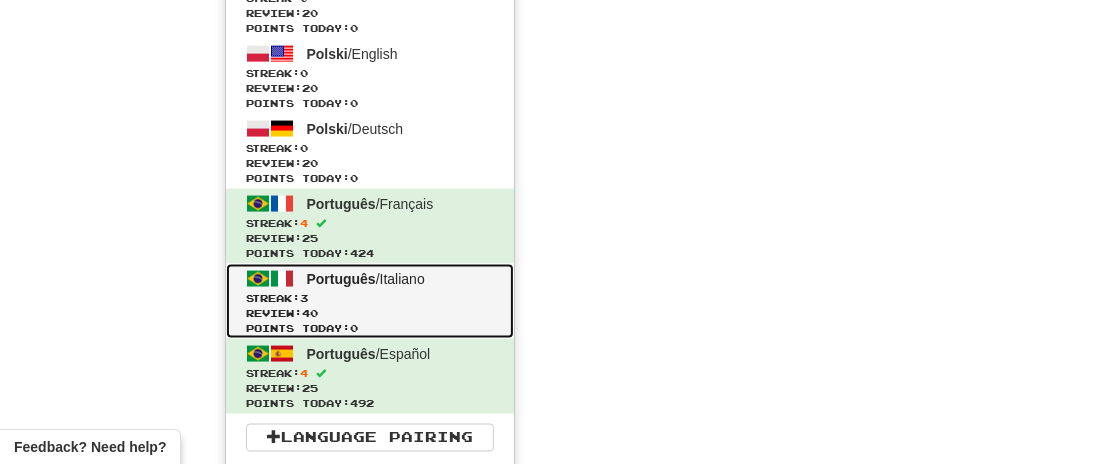 click on "Review:  40" at bounding box center [370, 313] 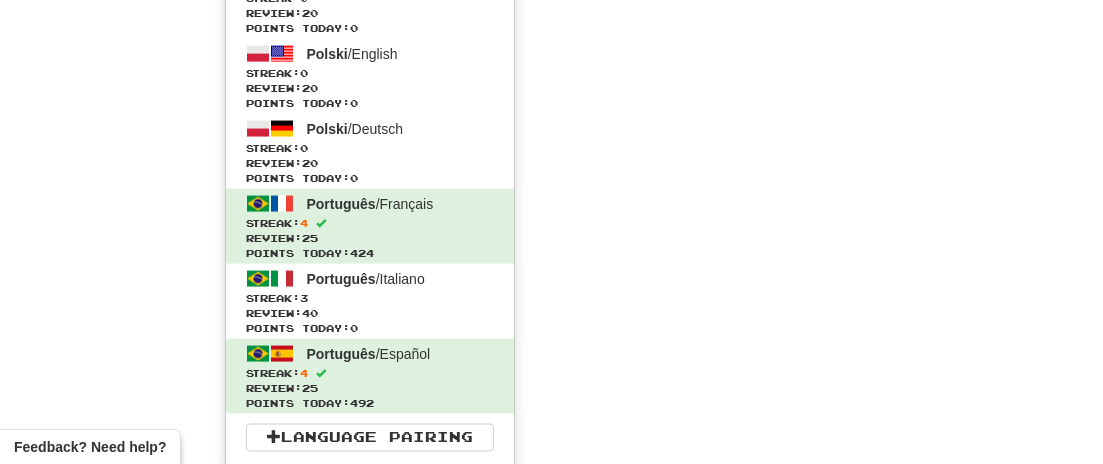 scroll, scrollTop: 1232, scrollLeft: 0, axis: vertical 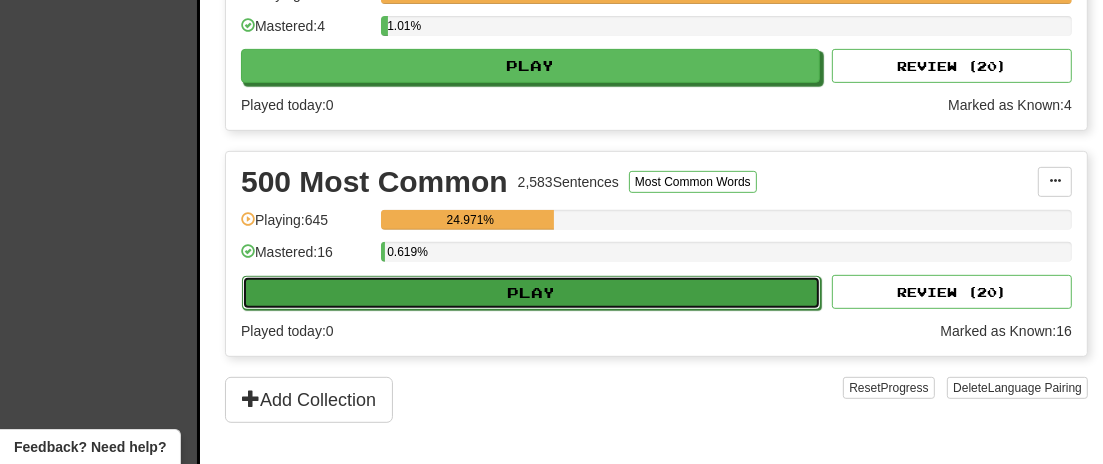 click on "Play" at bounding box center [531, 293] 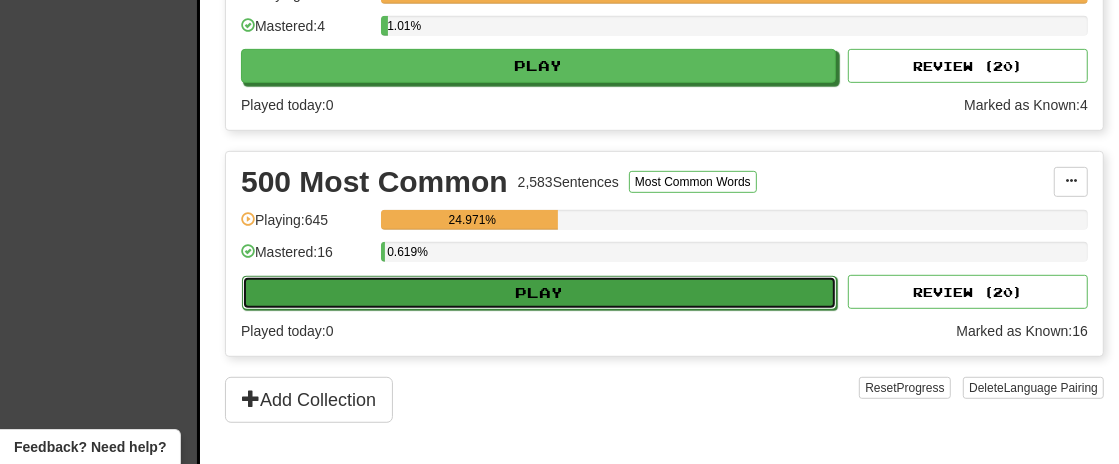 select on "**" 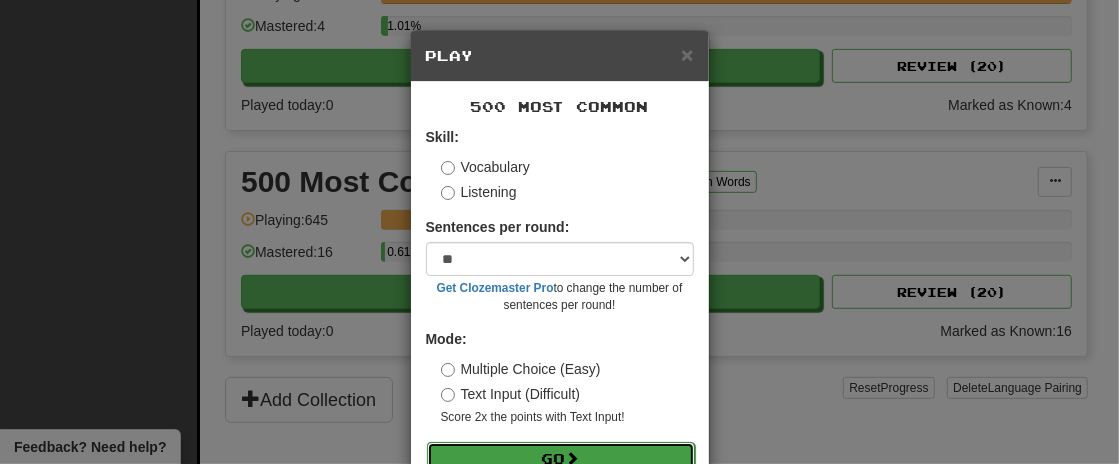 drag, startPoint x: 596, startPoint y: 456, endPoint x: 609, endPoint y: 449, distance: 14.764823 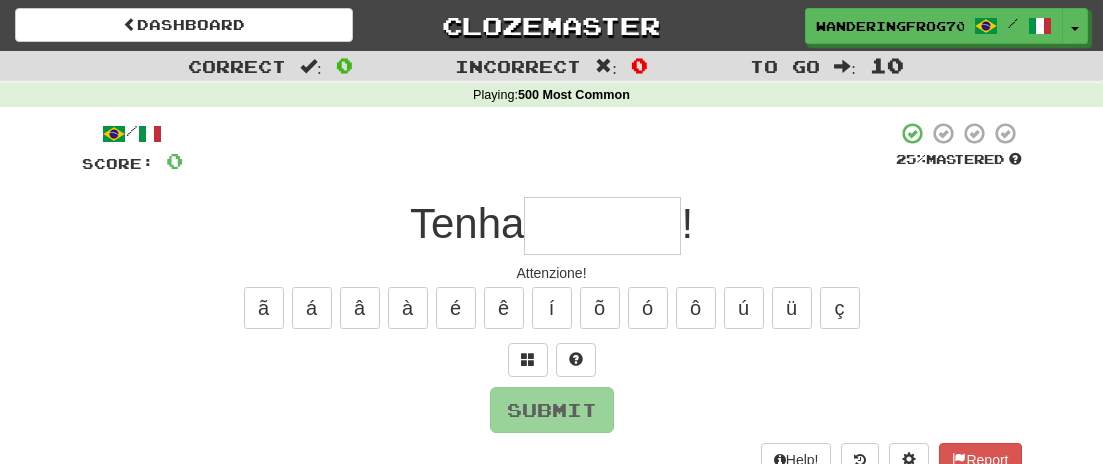 scroll, scrollTop: 0, scrollLeft: 0, axis: both 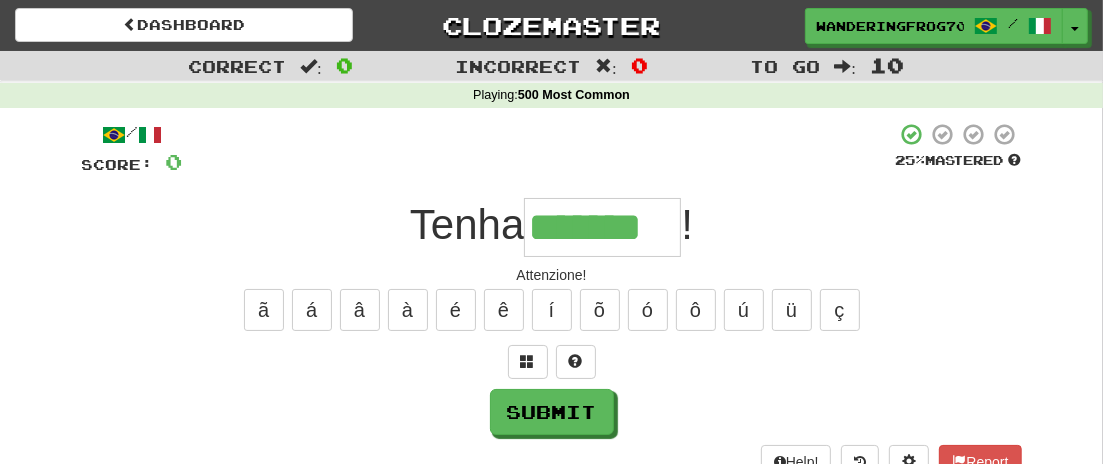 type on "*******" 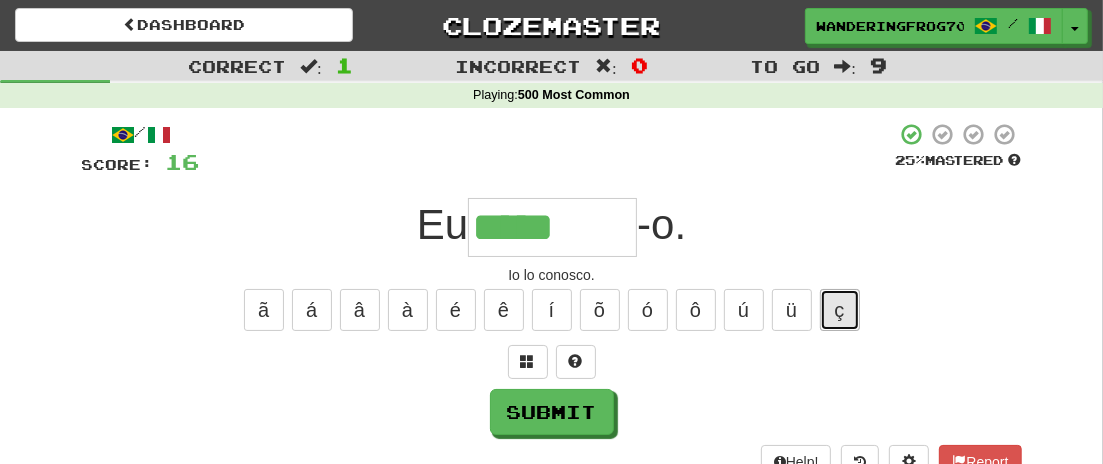 click on "ç" at bounding box center (840, 310) 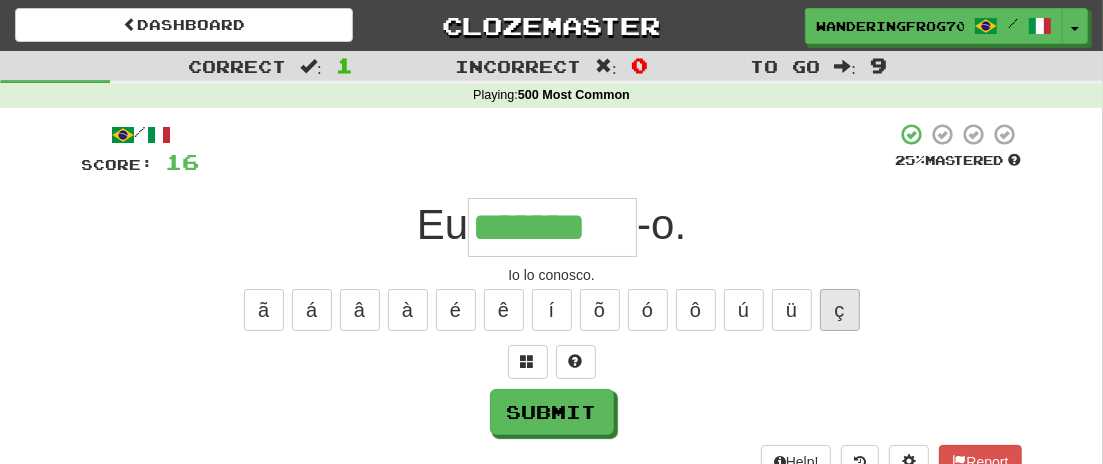 type on "*******" 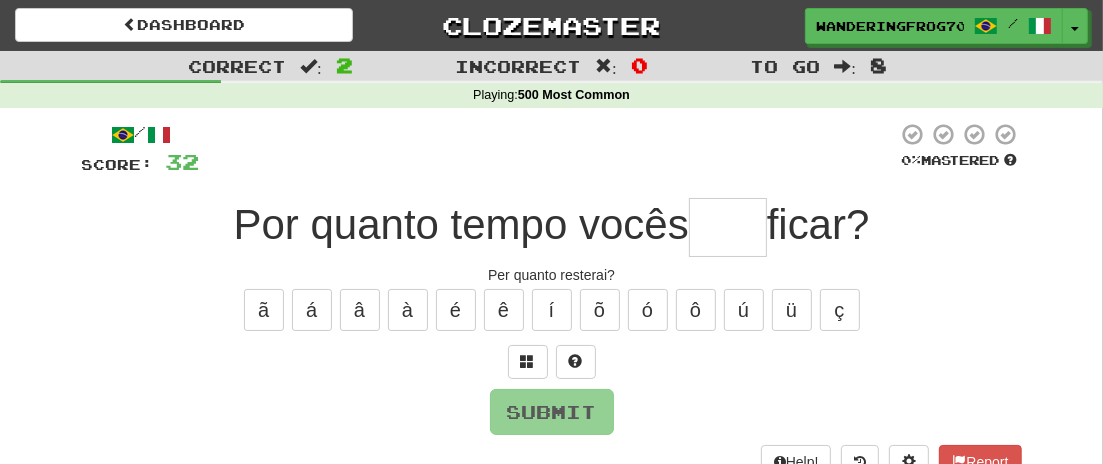 type on "*" 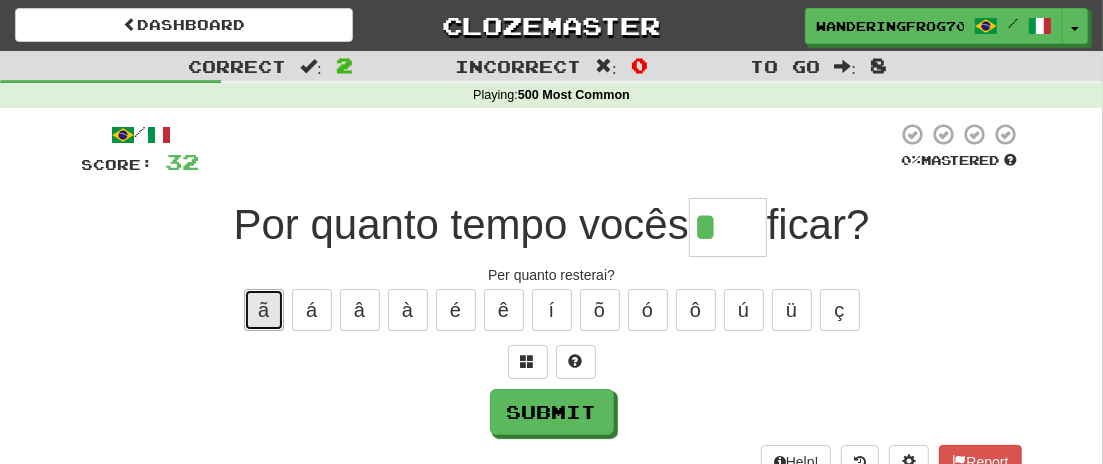 click on "ã" at bounding box center (264, 310) 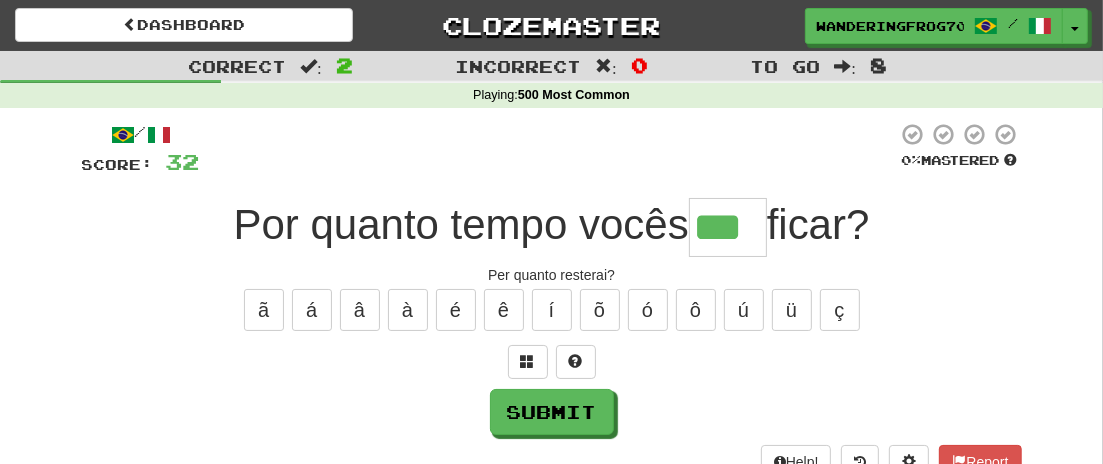 type on "***" 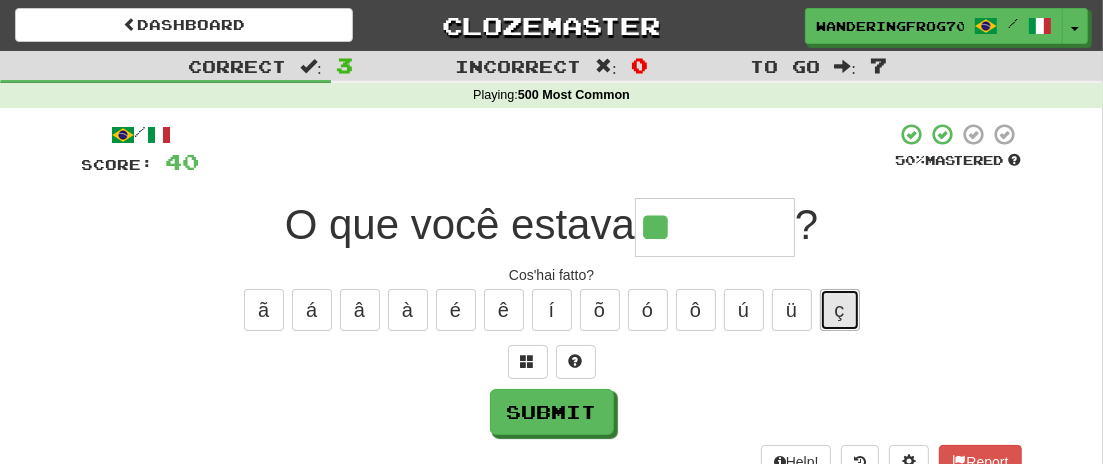 click on "ç" at bounding box center [840, 310] 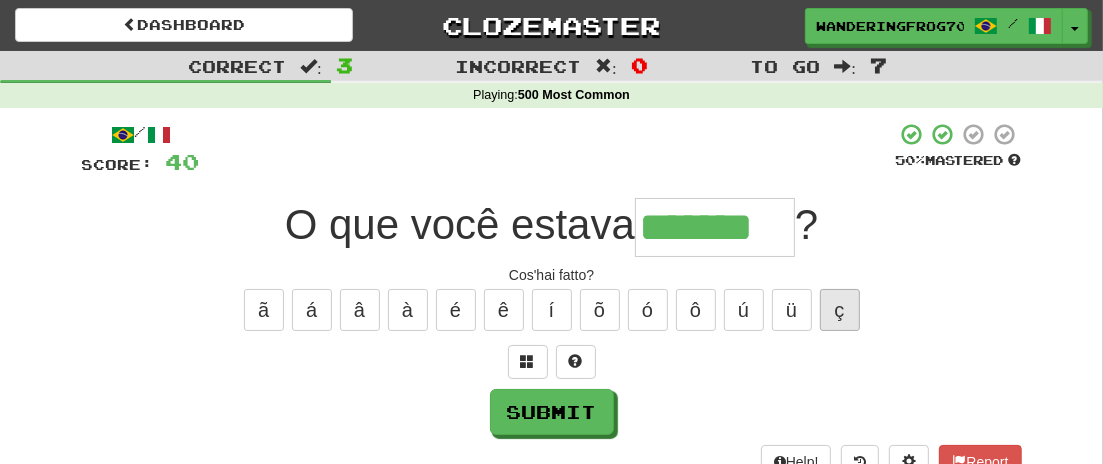 type on "*******" 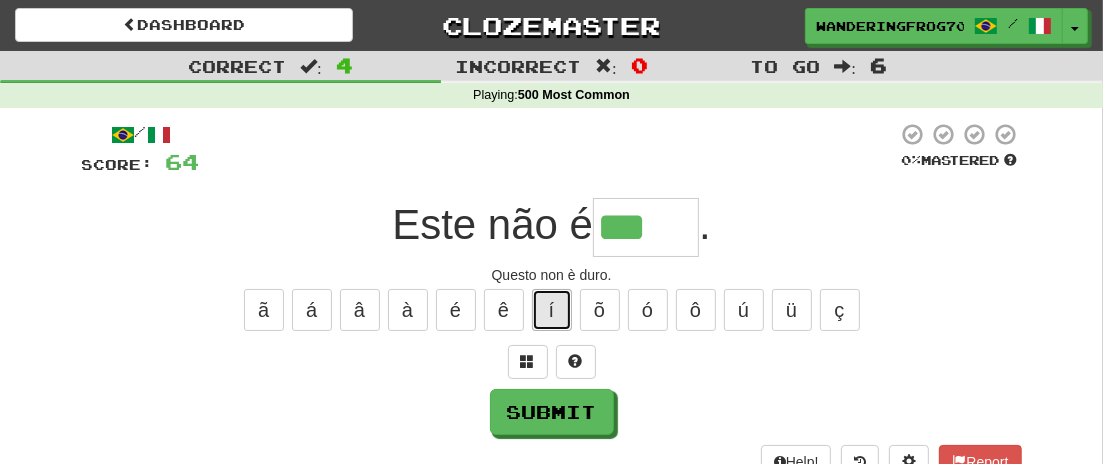 click on "í" at bounding box center [552, 310] 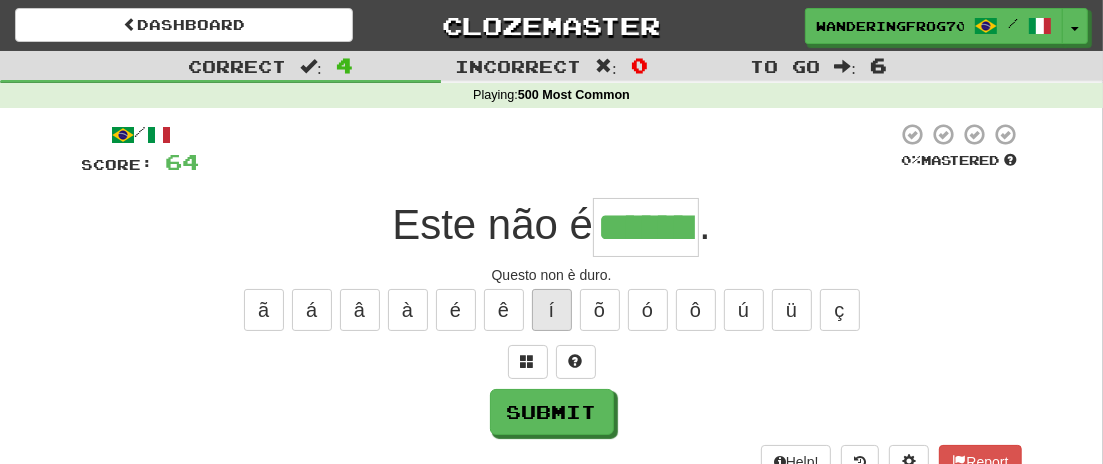 type on "*******" 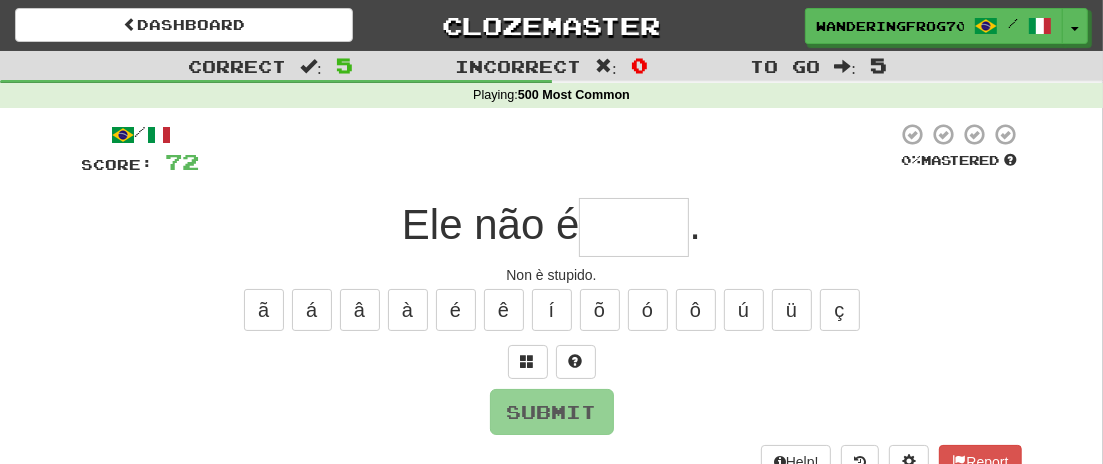 type on "*" 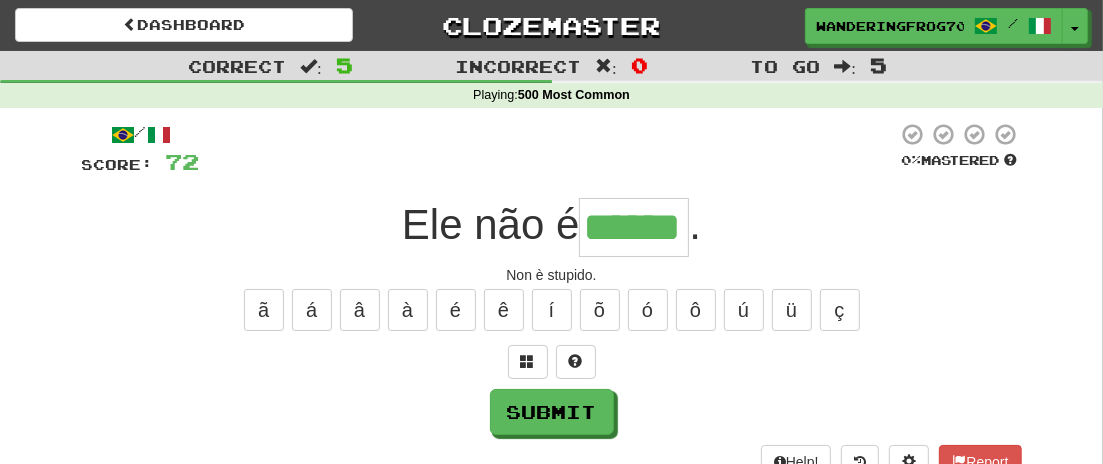 type on "******" 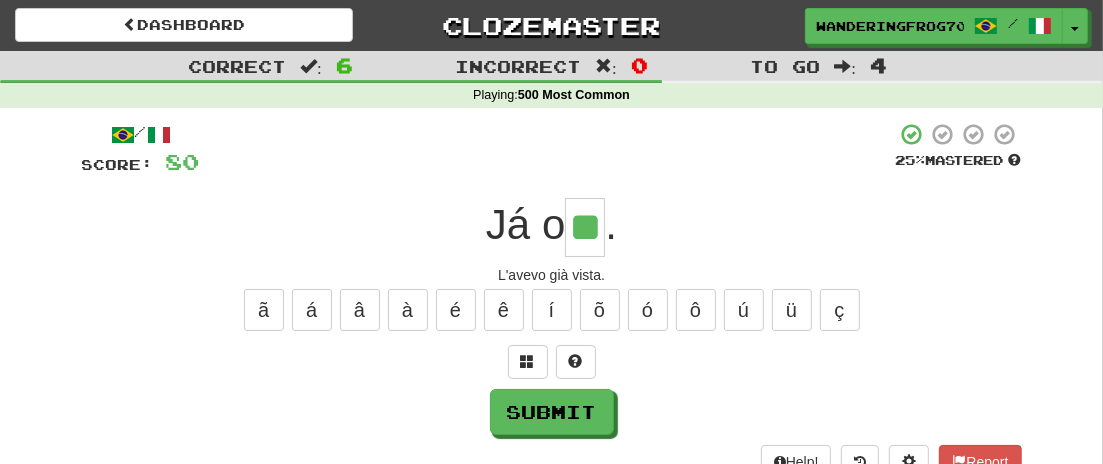 type on "**" 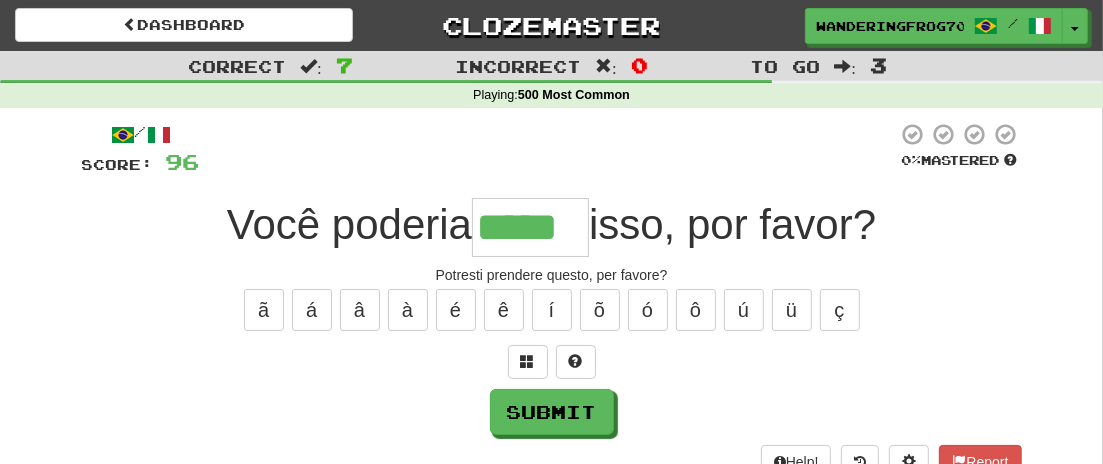 type on "*****" 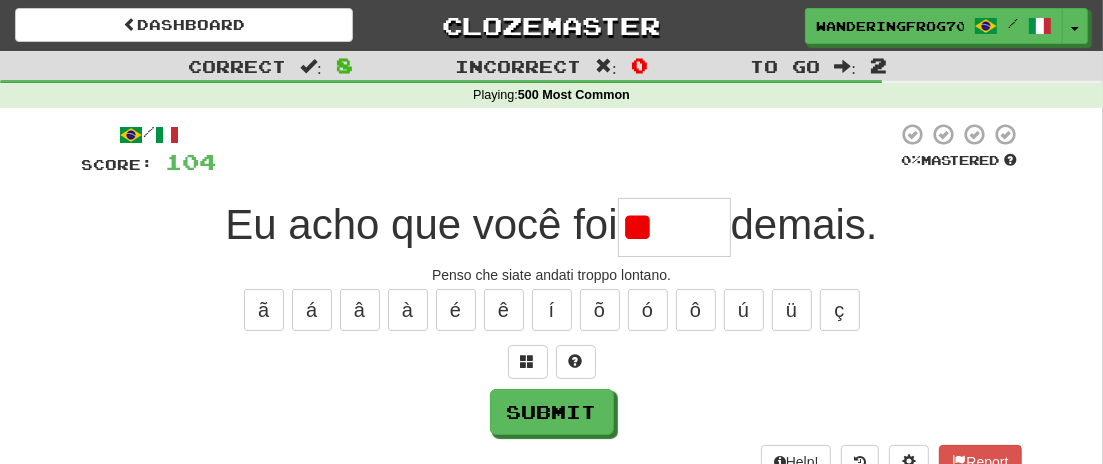 type on "*" 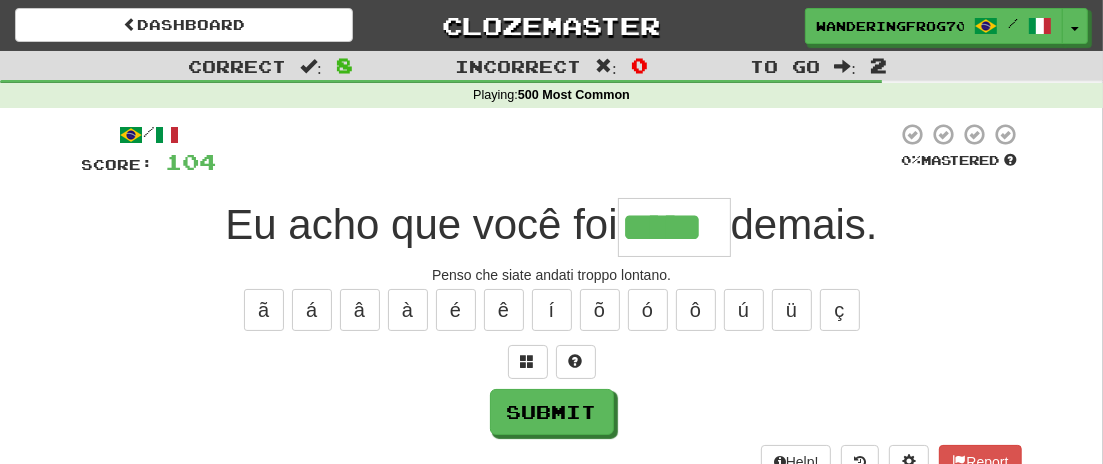 type on "*****" 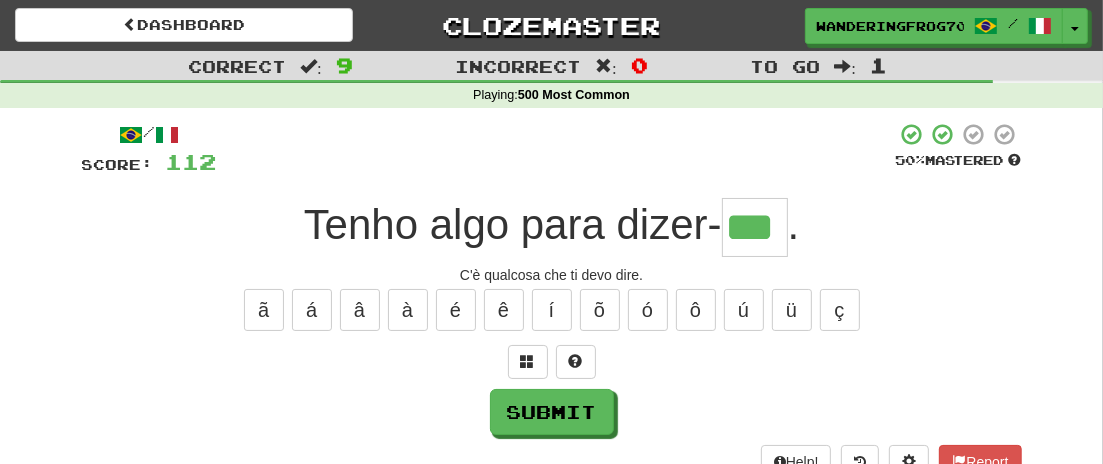 type on "***" 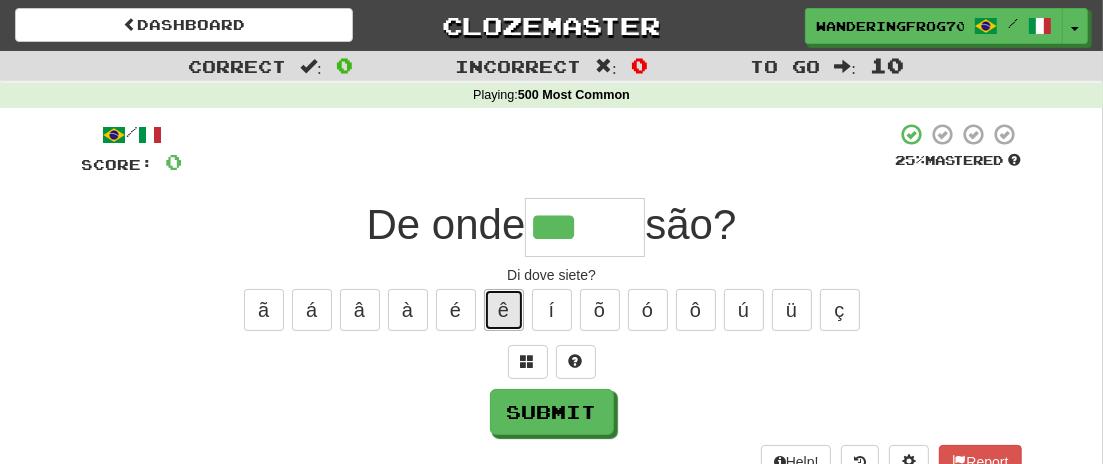 click on "ê" at bounding box center [504, 310] 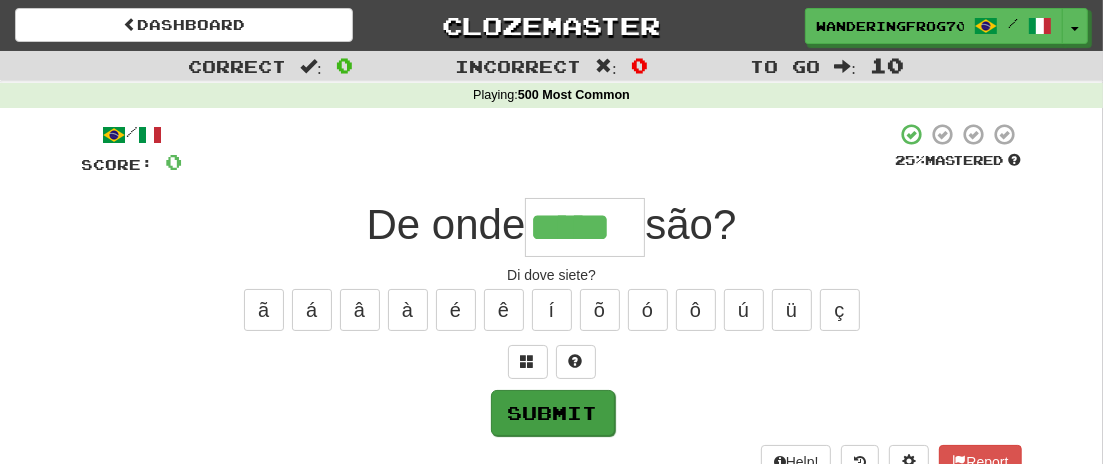 type on "*****" 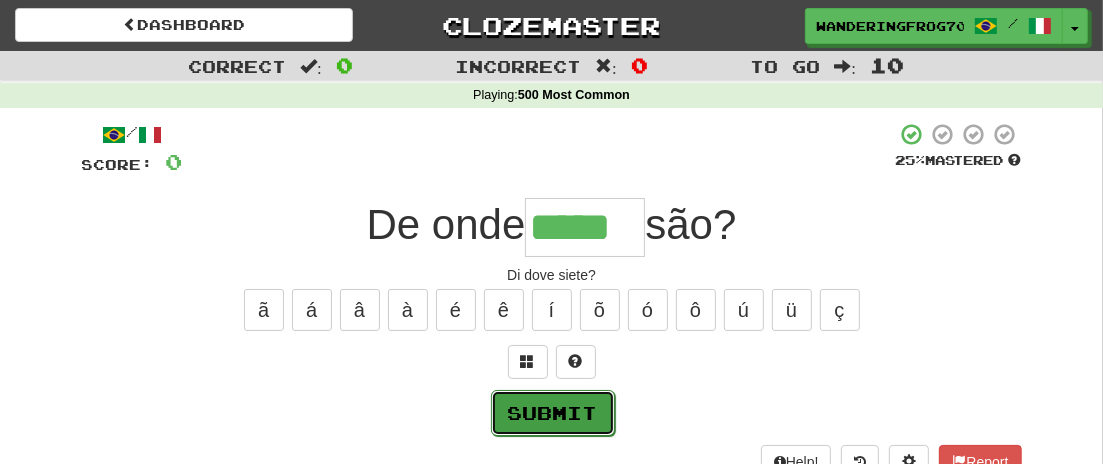 click on "Submit" at bounding box center (553, 413) 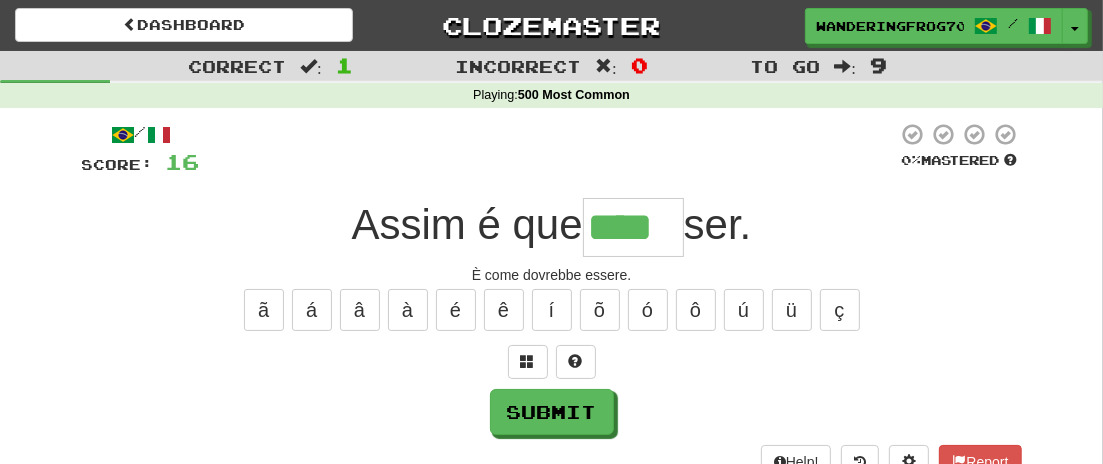 type on "****" 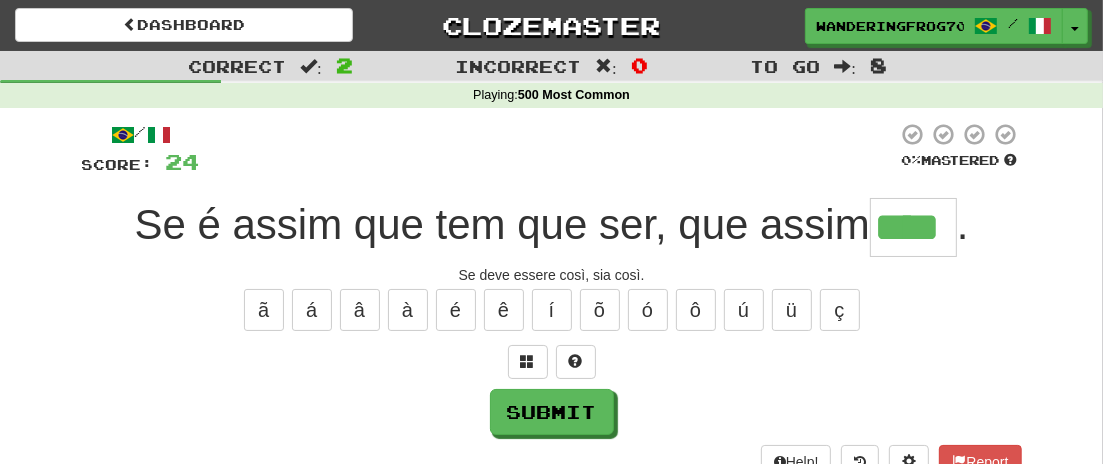 type on "****" 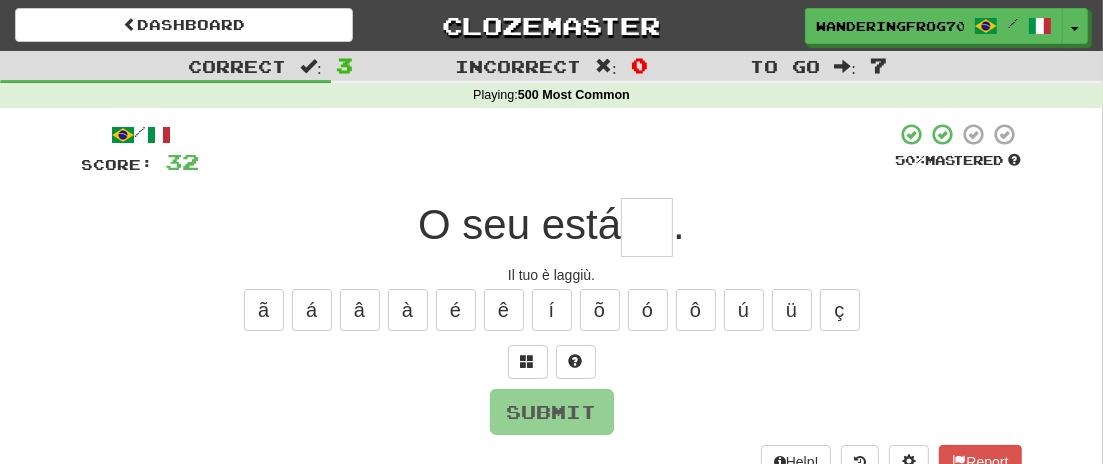 type on "*" 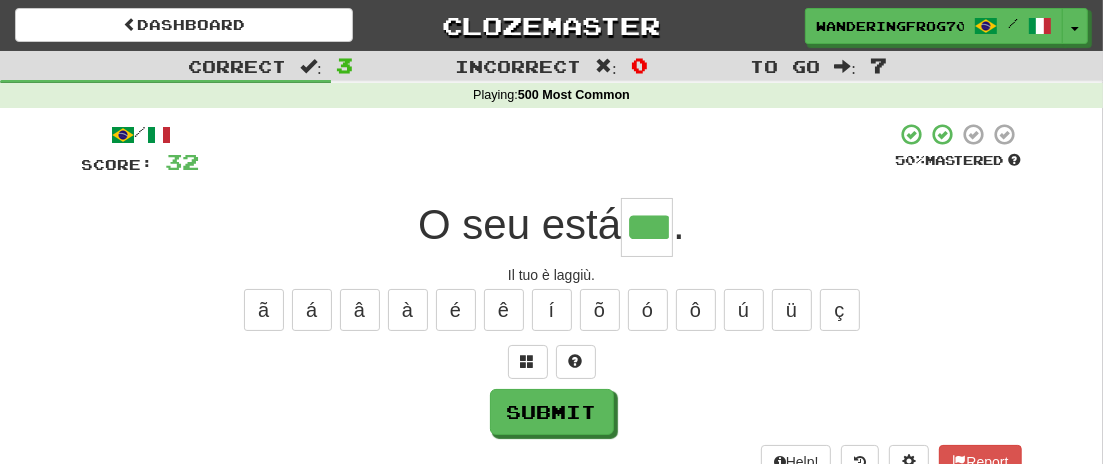 type on "***" 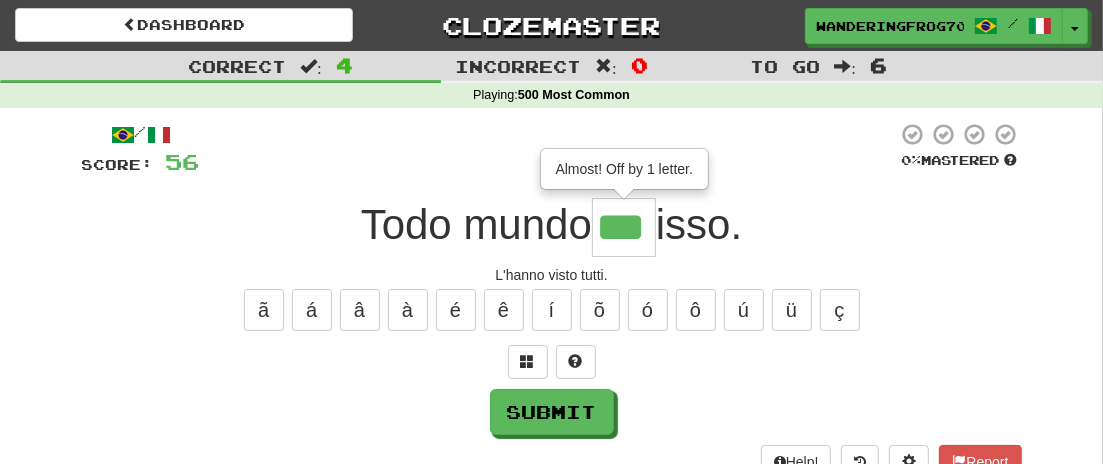type on "***" 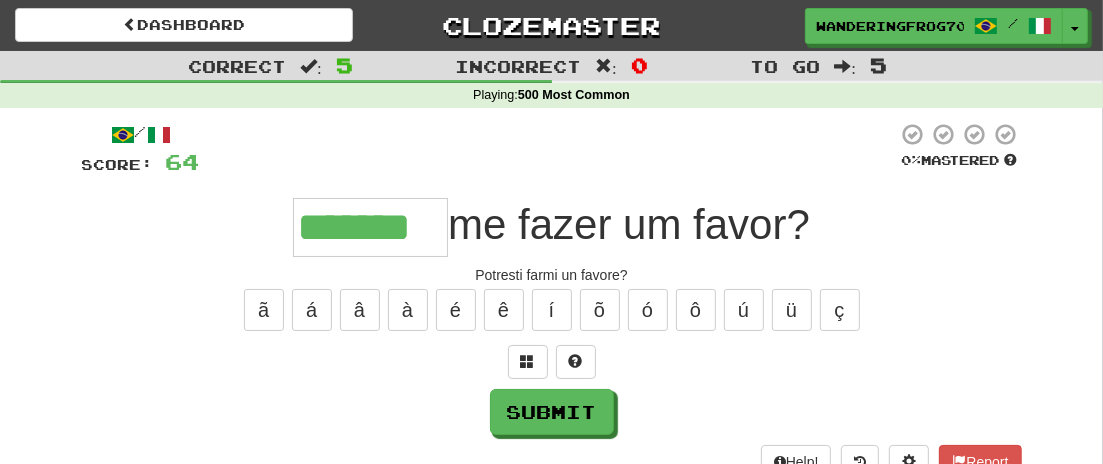 type on "*******" 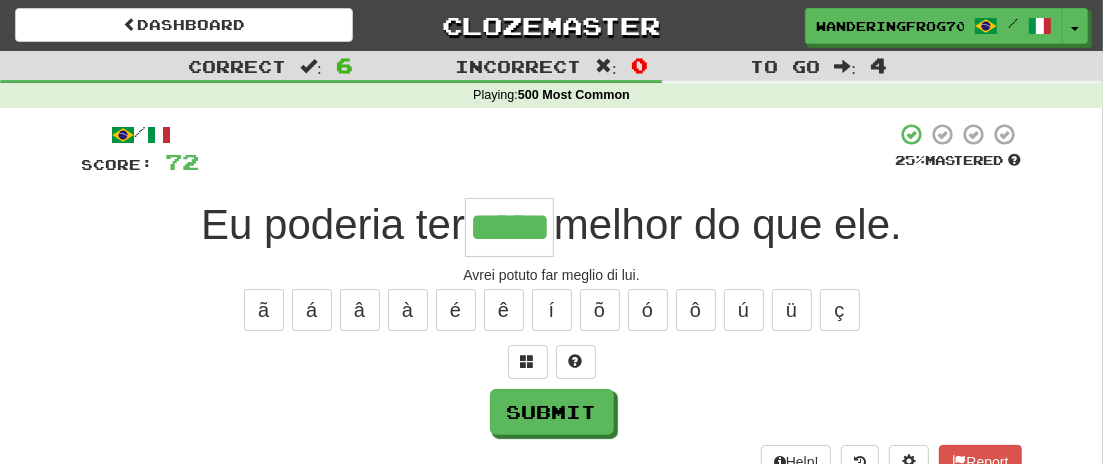 type on "*****" 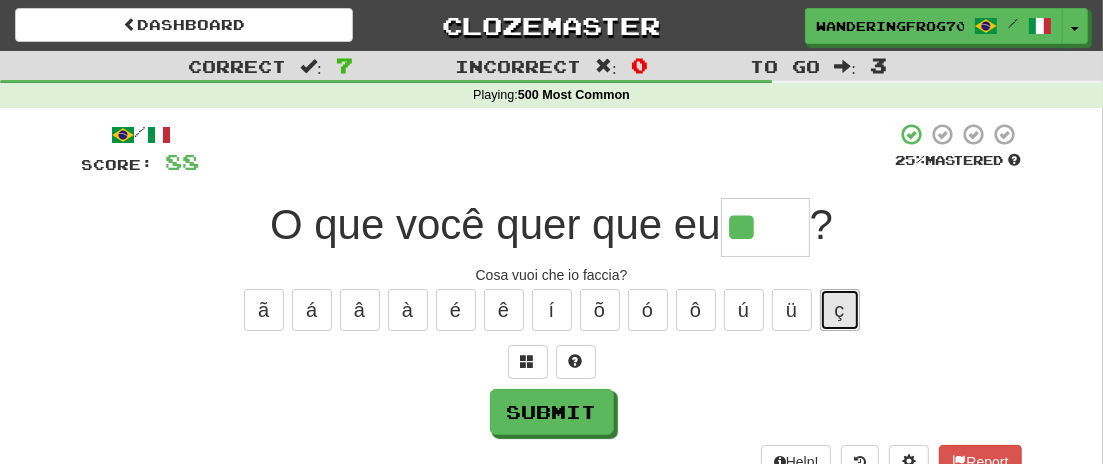 click on "ç" at bounding box center (840, 310) 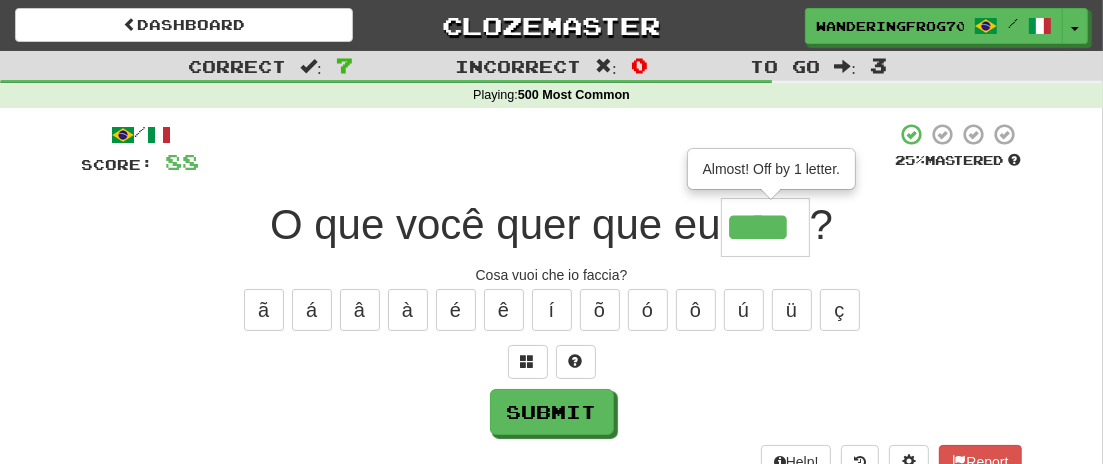 type on "****" 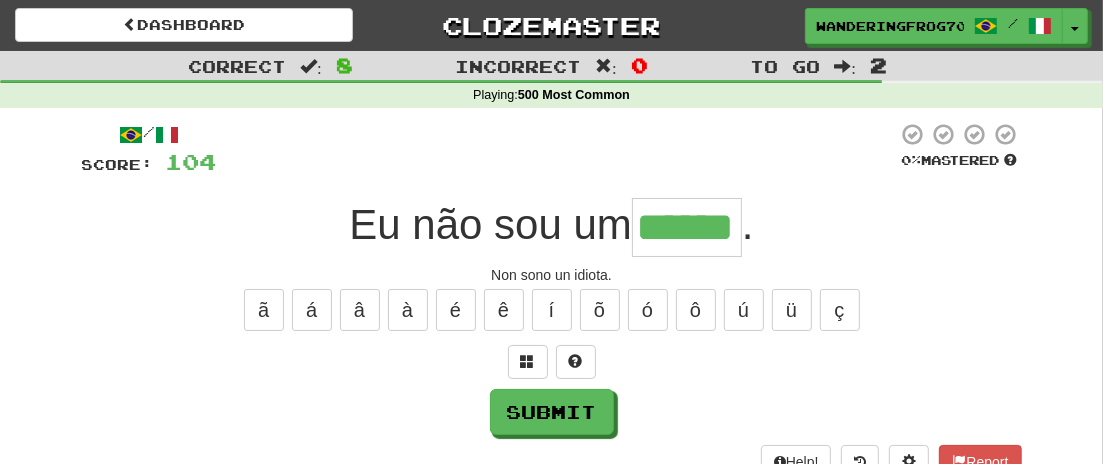 type on "******" 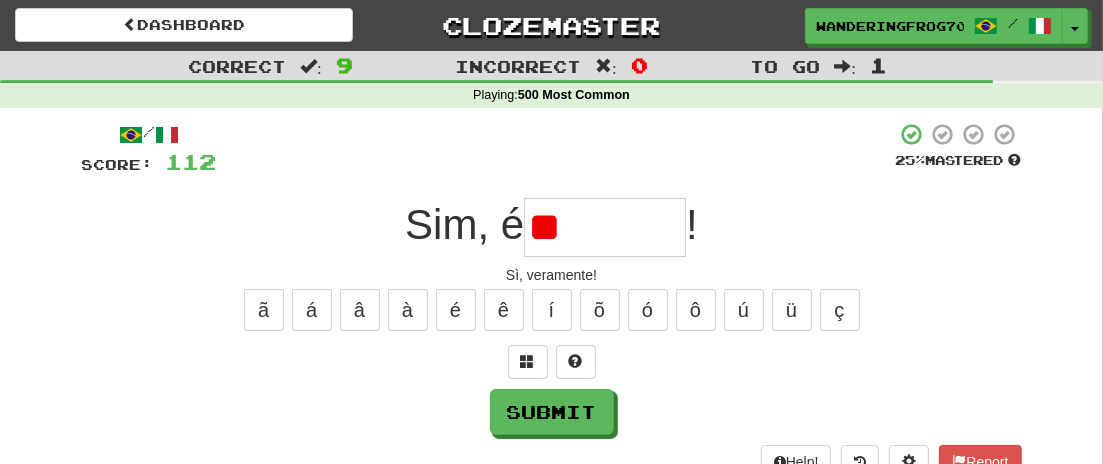 type on "*" 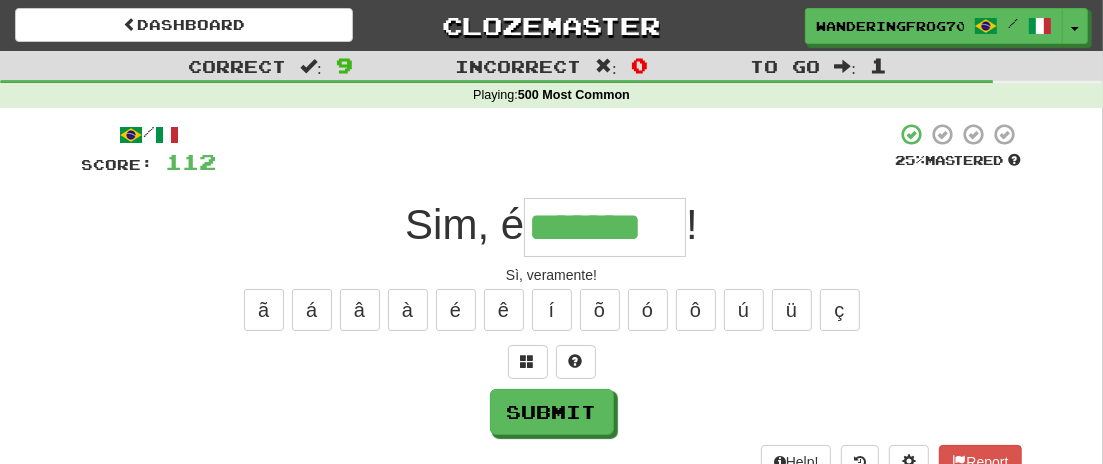 type on "*******" 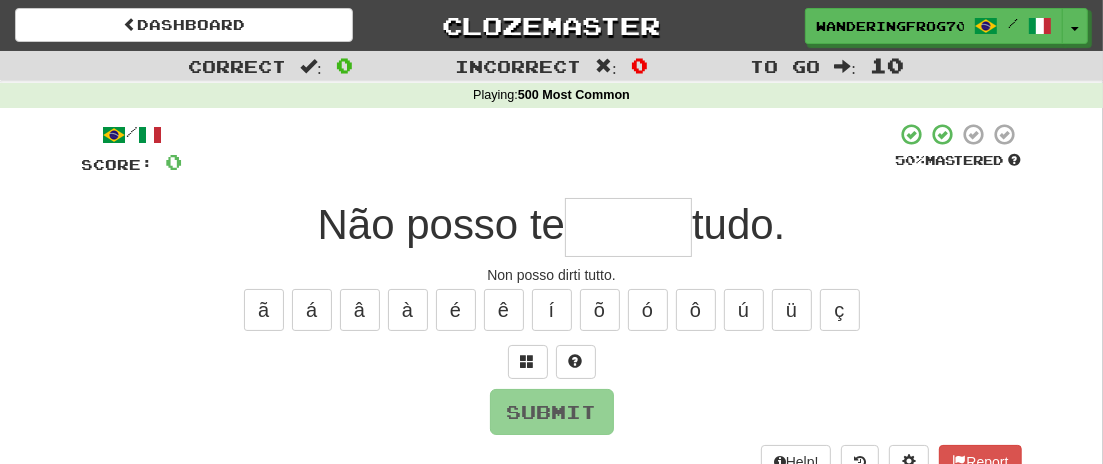 type on "*" 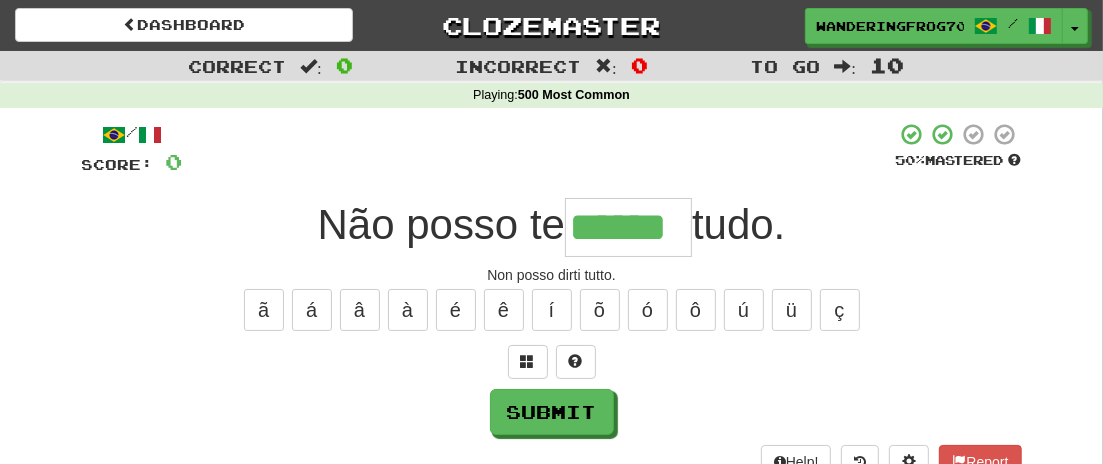 type on "******" 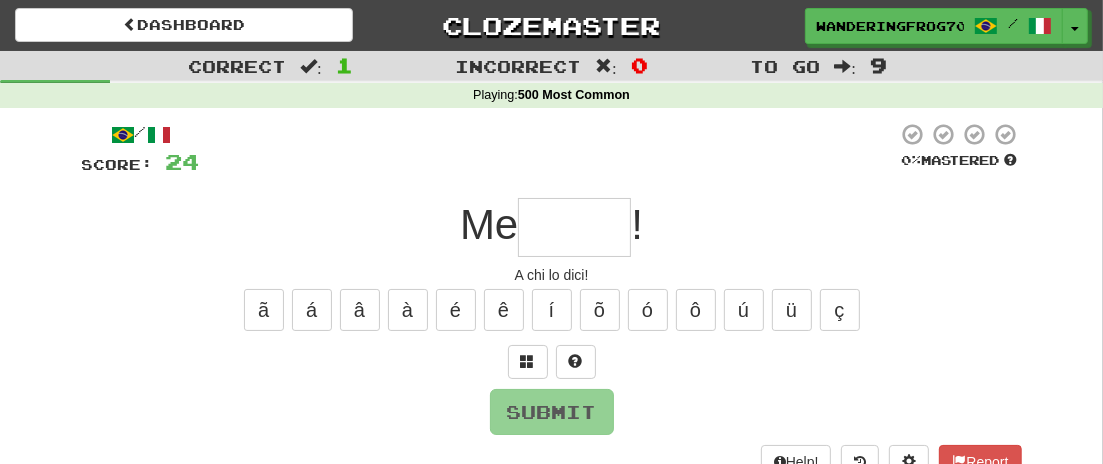 type on "*" 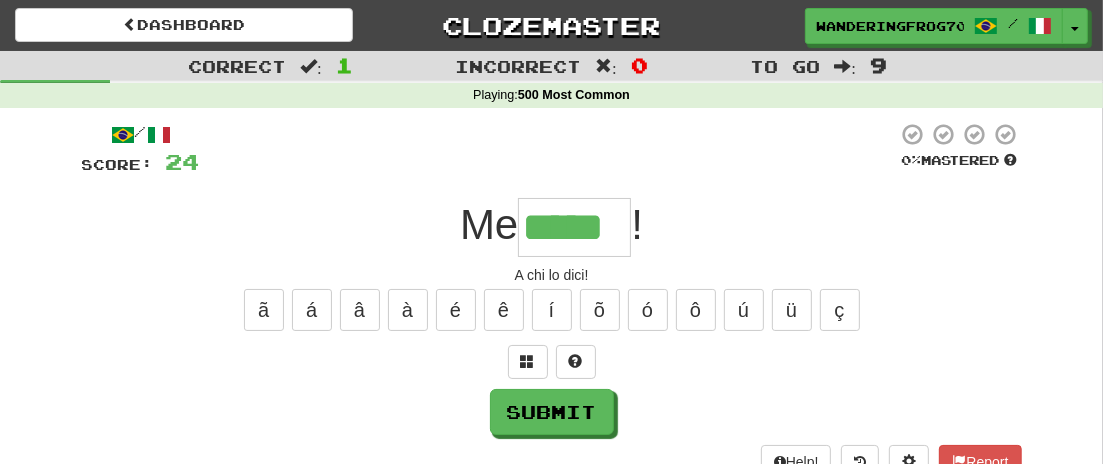 type on "*****" 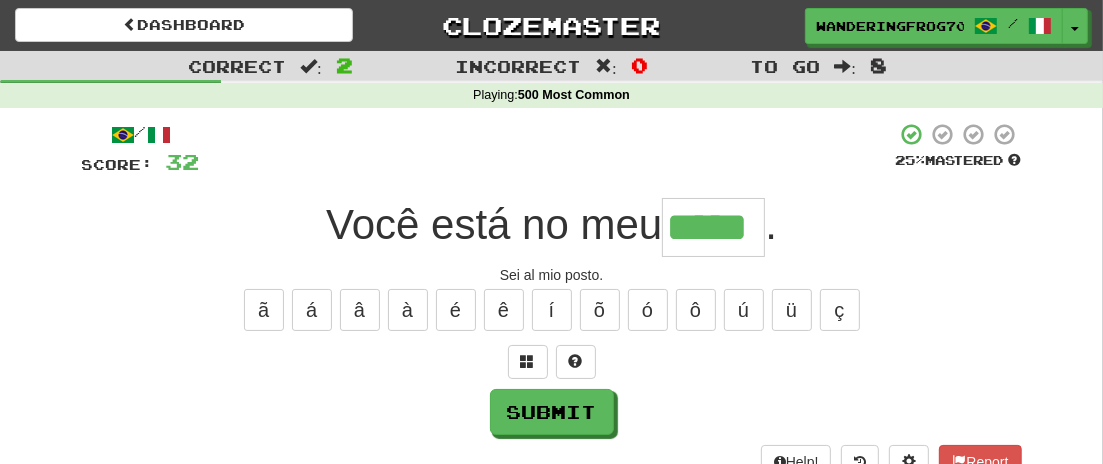 type on "*****" 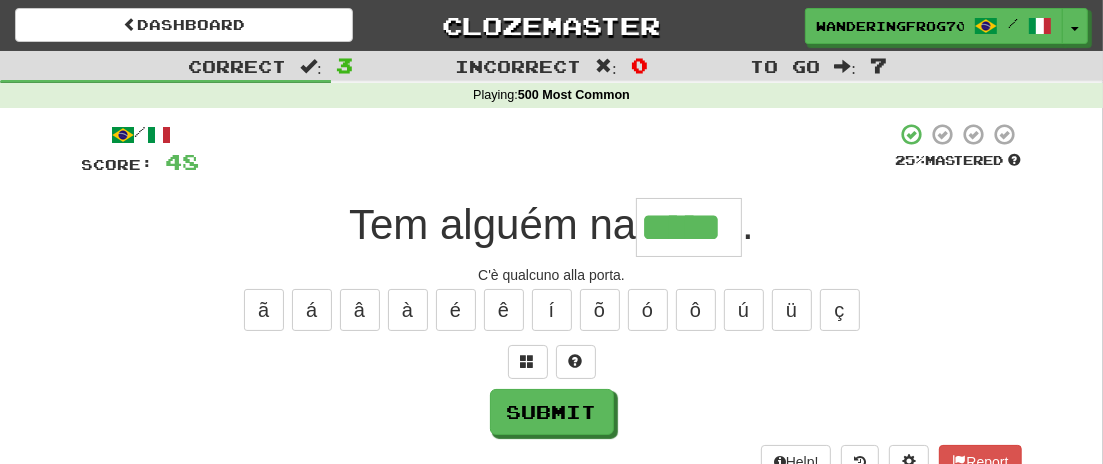 type on "*****" 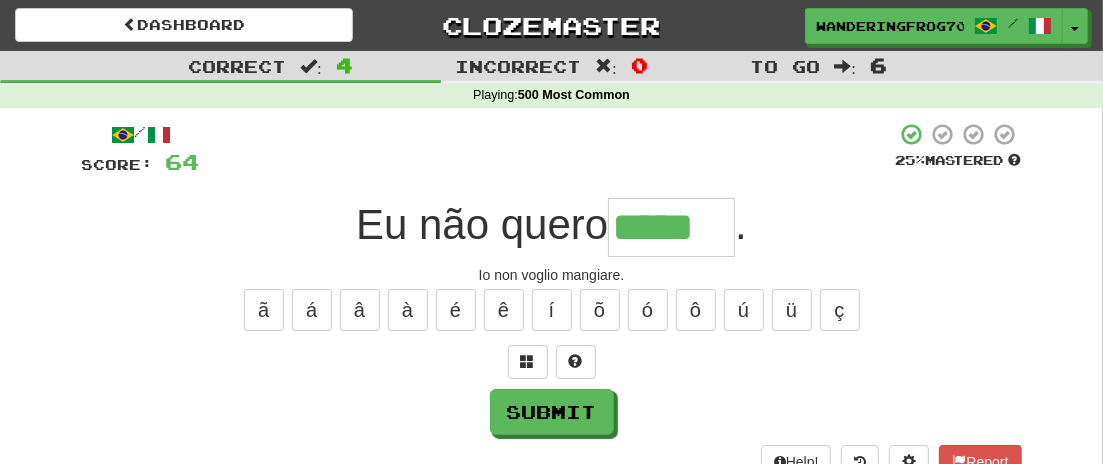 type on "*****" 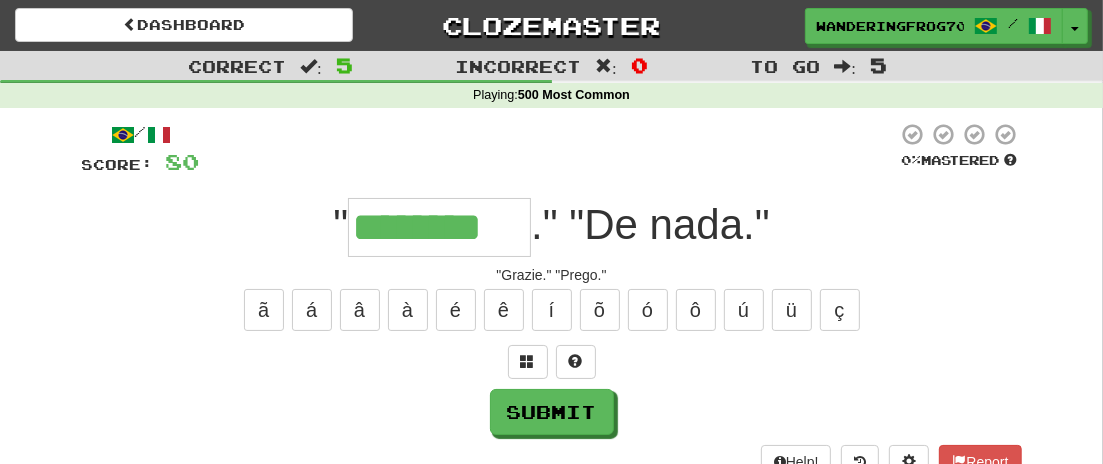 type on "********" 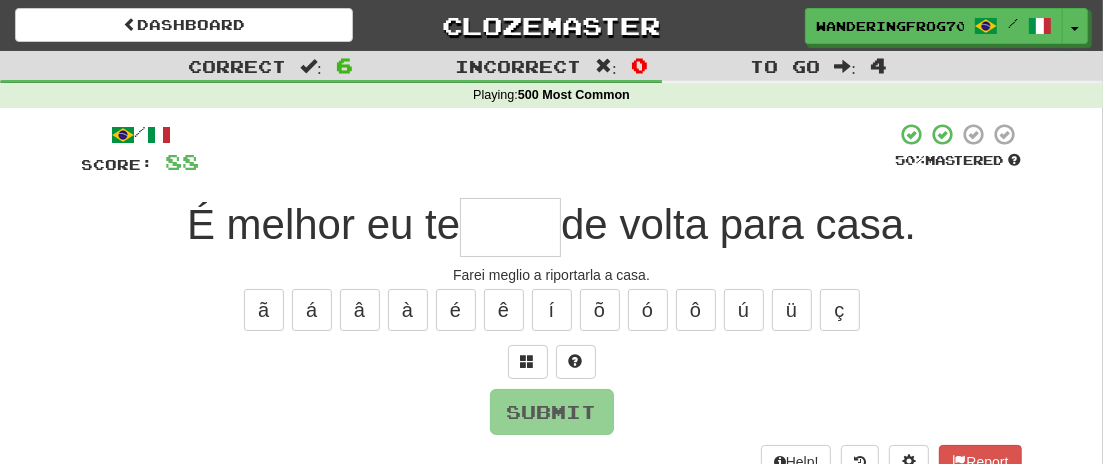 type on "*" 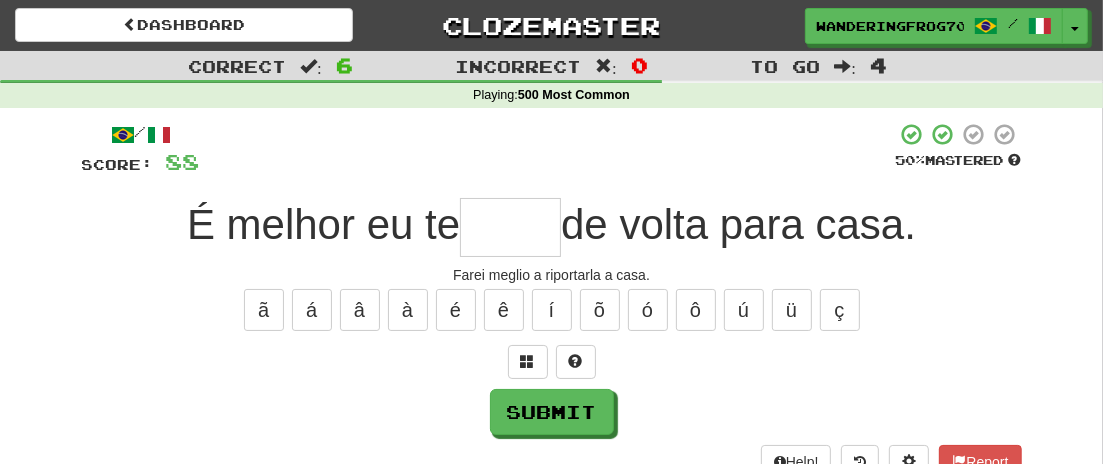 type on "*" 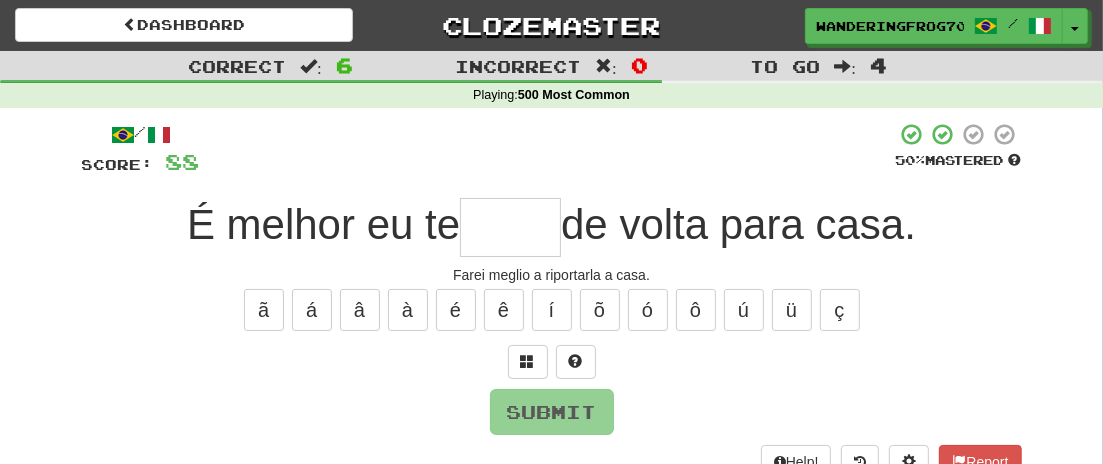 type on "*" 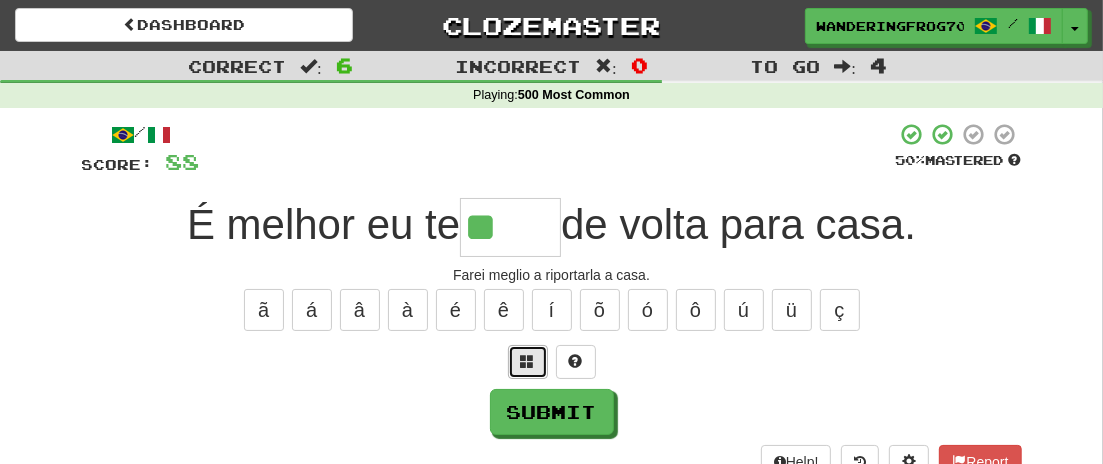 click at bounding box center (528, 362) 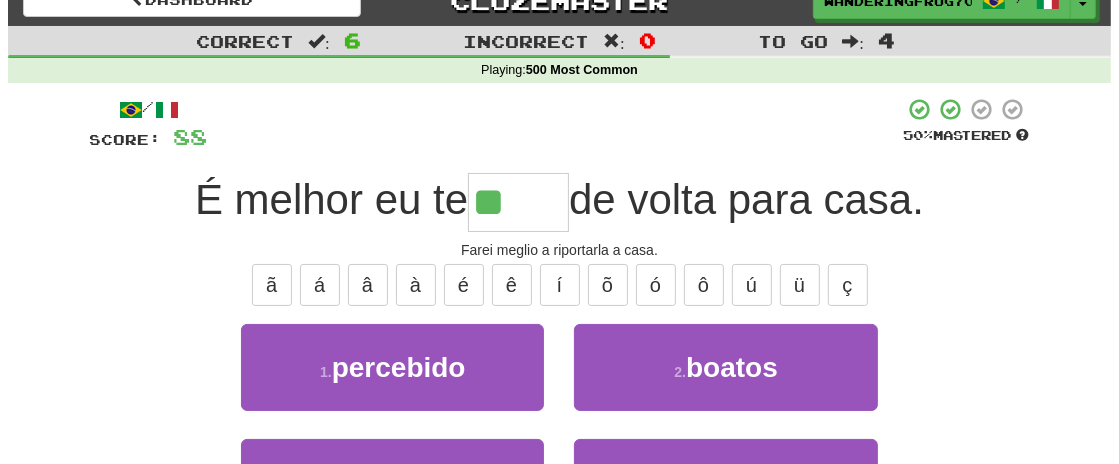 scroll, scrollTop: 14, scrollLeft: 0, axis: vertical 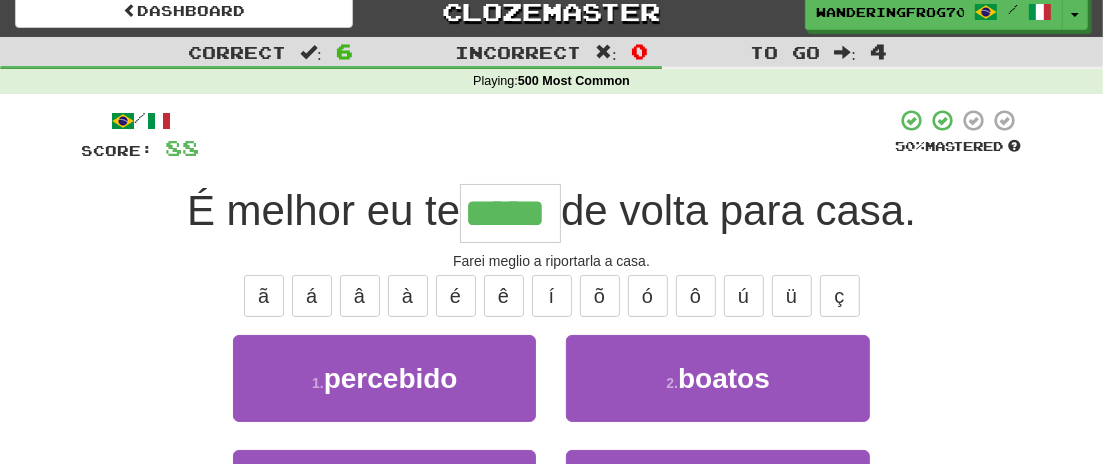 type on "*****" 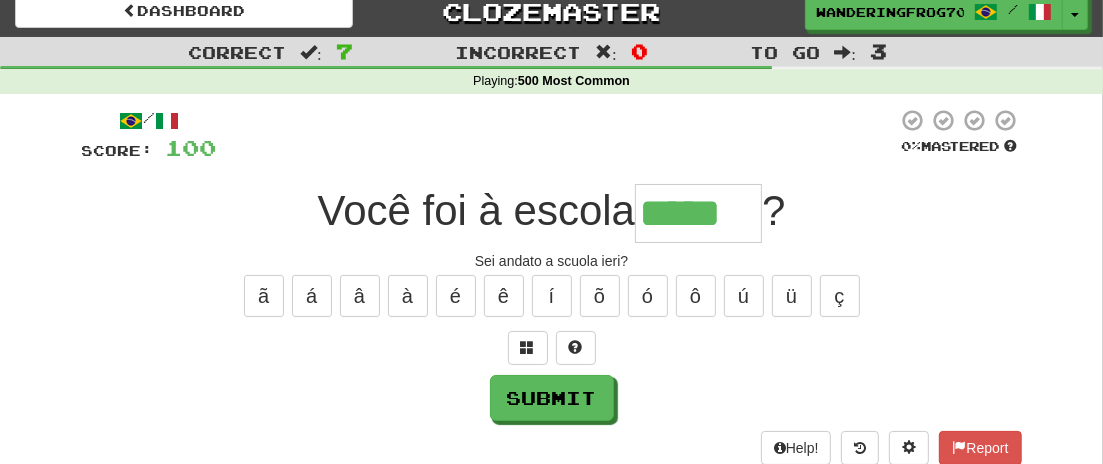 type on "*****" 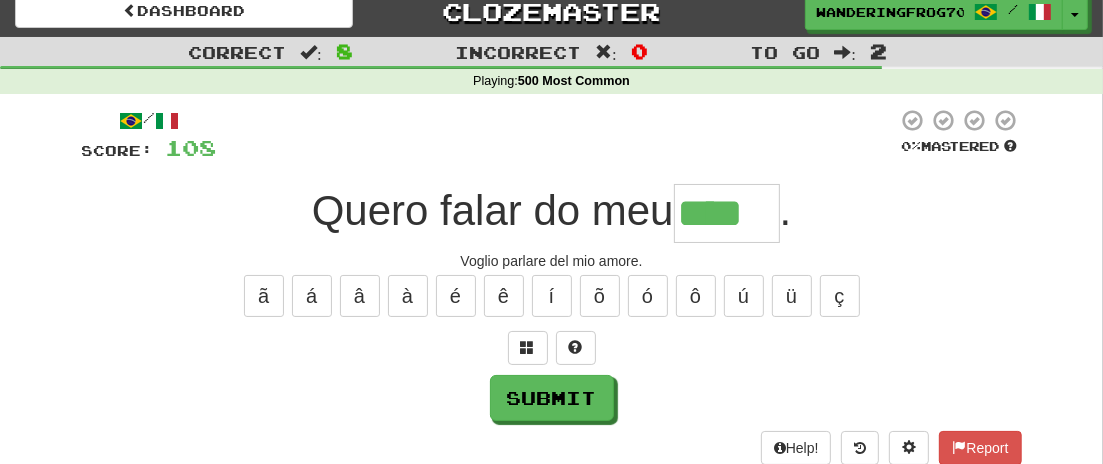 type on "****" 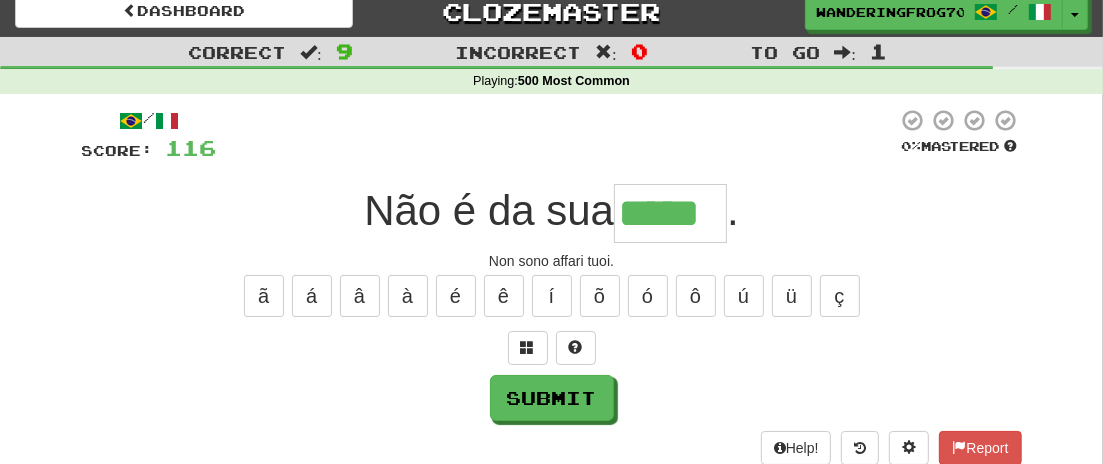 type on "*****" 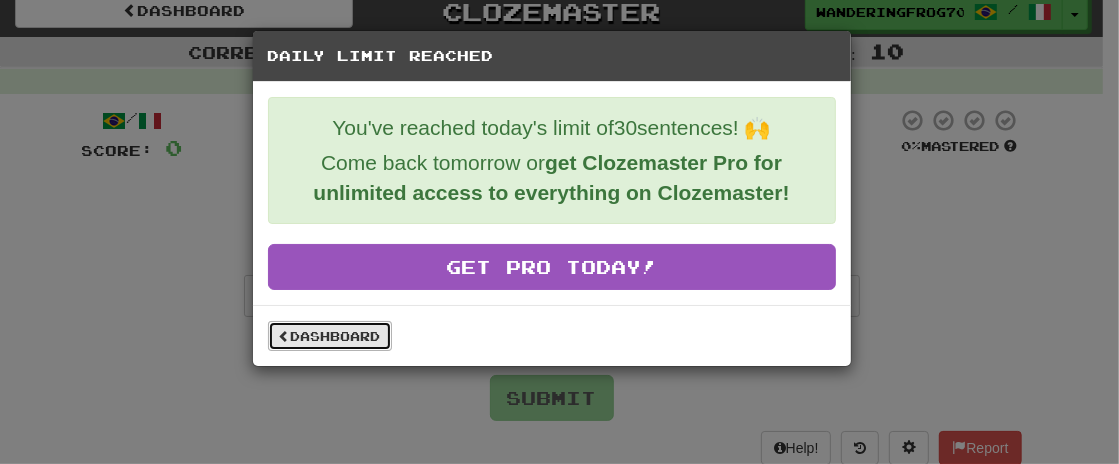 click on "Dashboard" at bounding box center (330, 336) 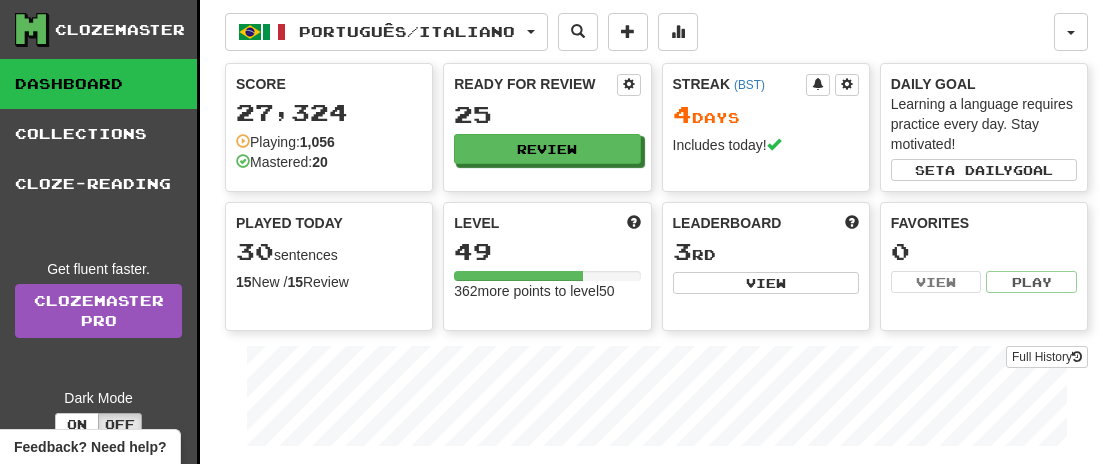 scroll, scrollTop: 0, scrollLeft: 0, axis: both 